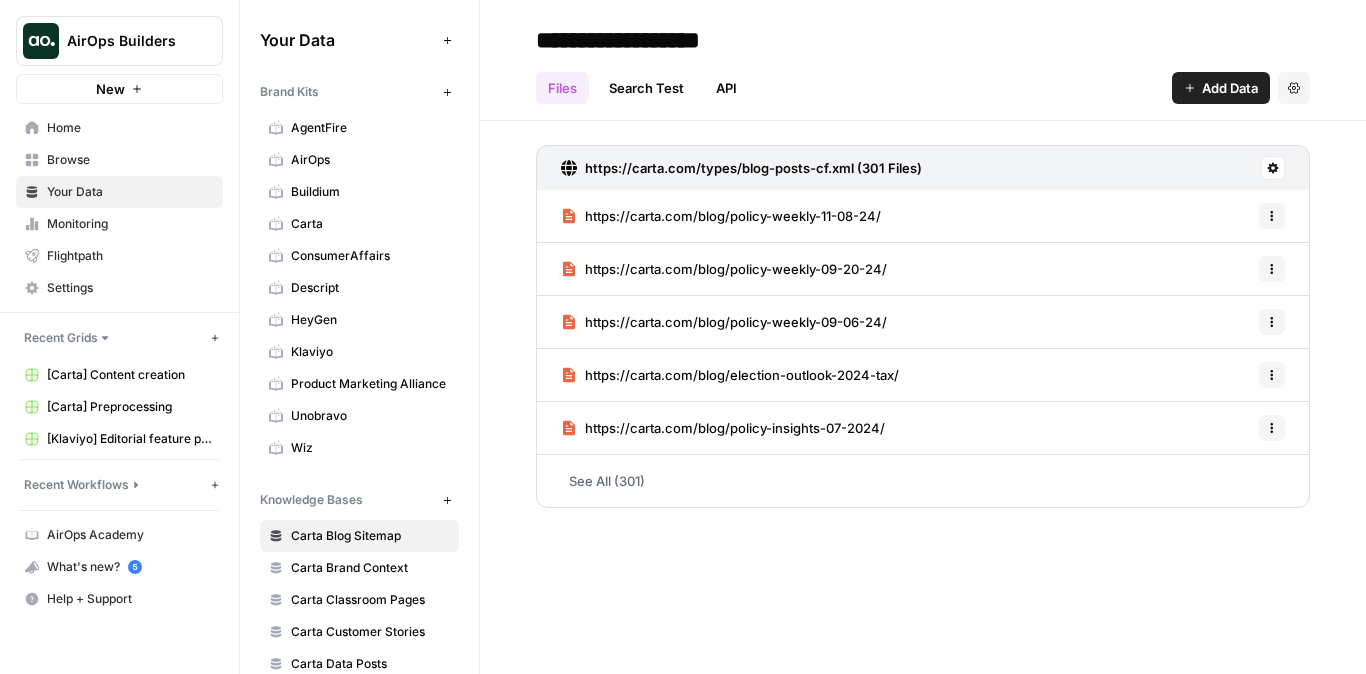 scroll, scrollTop: 0, scrollLeft: 0, axis: both 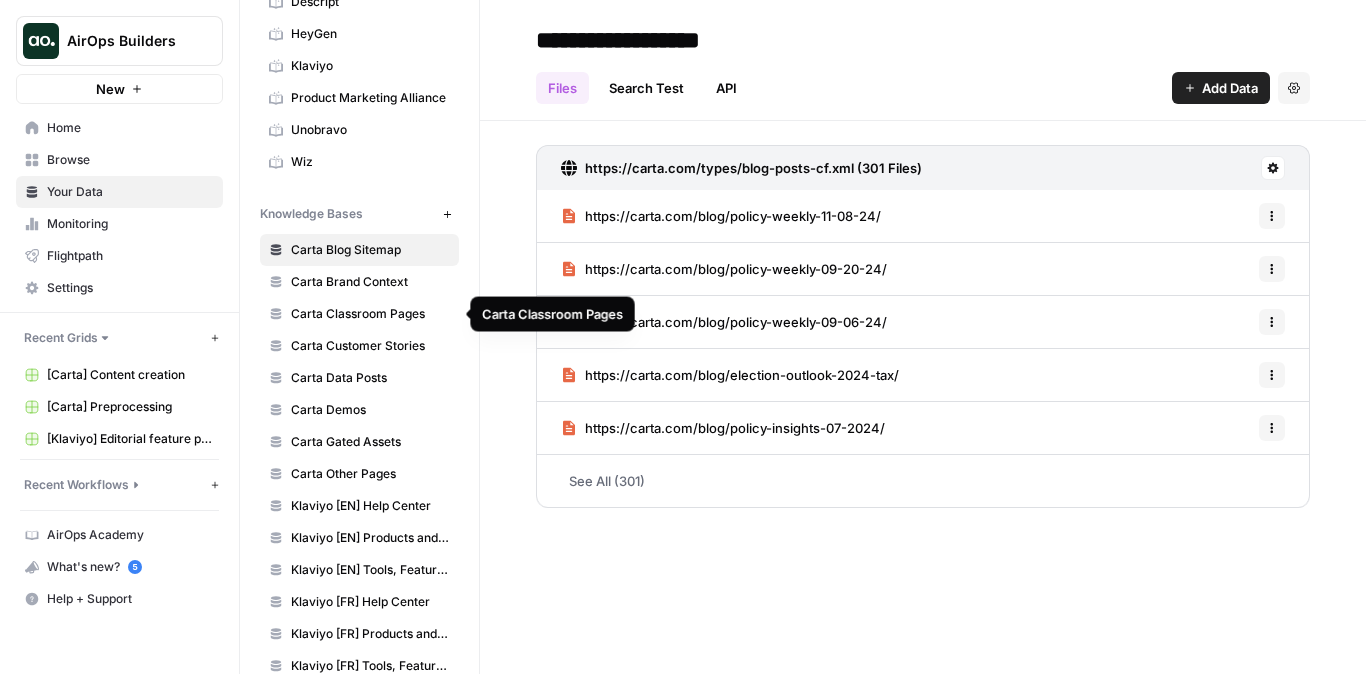click on "Carta Classroom Pages" at bounding box center [370, 314] 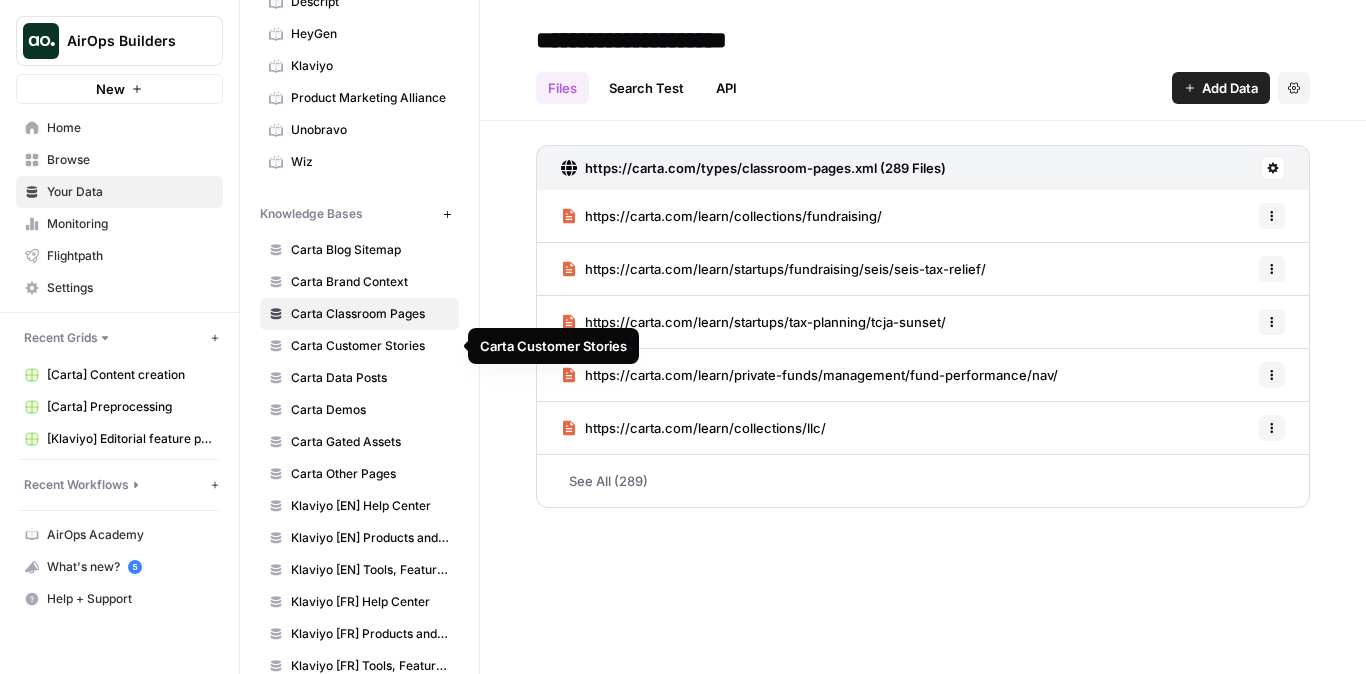 click on "Carta Brand Context" at bounding box center (370, 282) 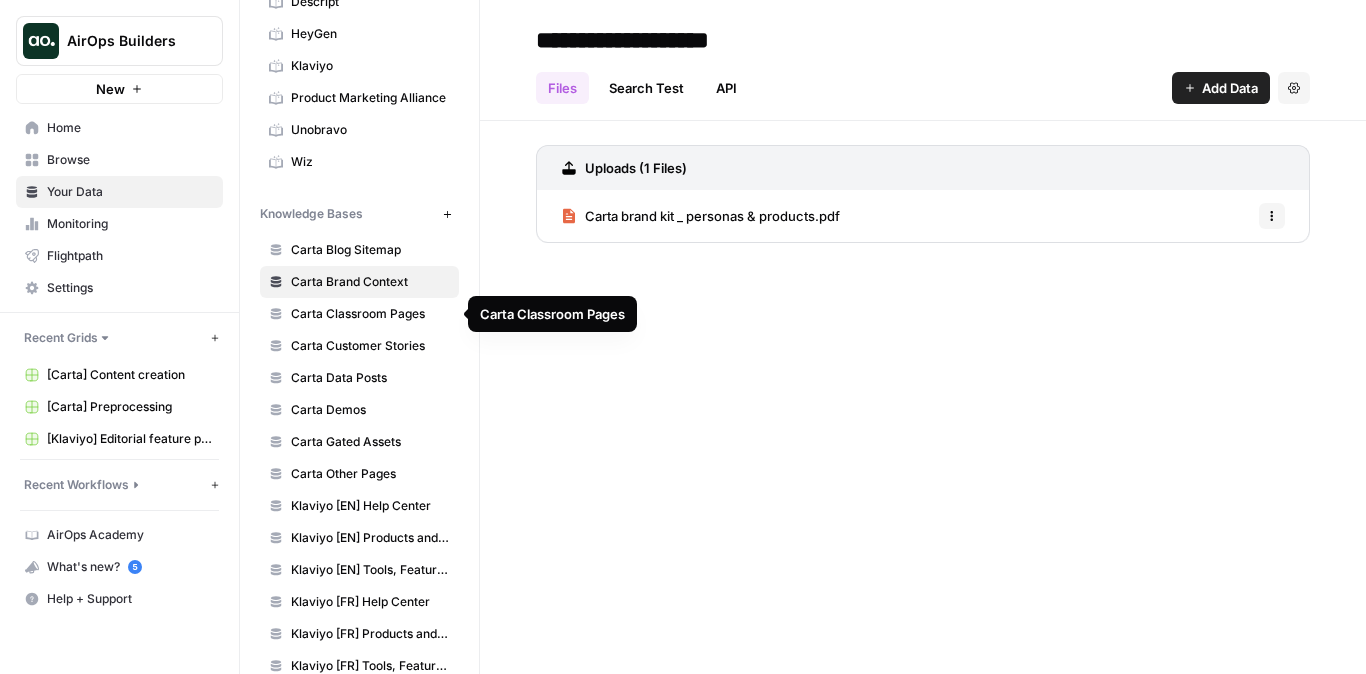 click on "Carta Classroom Pages" at bounding box center (370, 314) 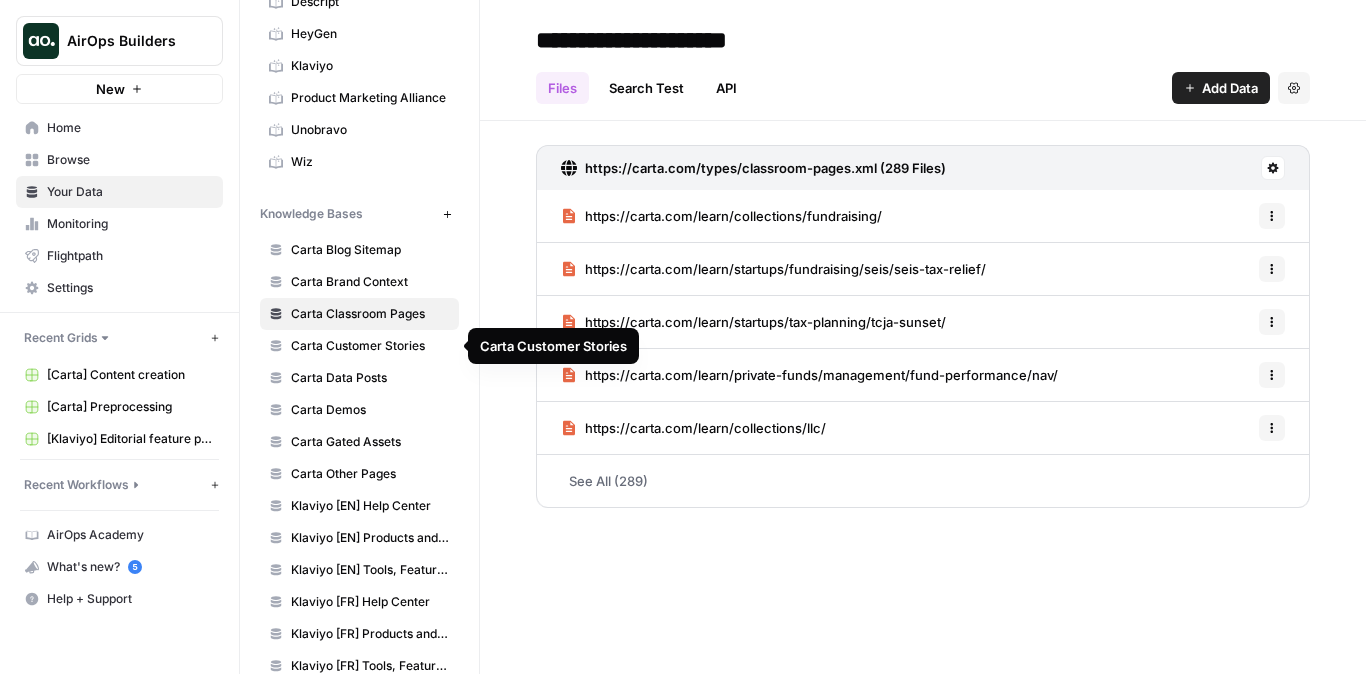 click on "Carta Customer Stories" at bounding box center [370, 346] 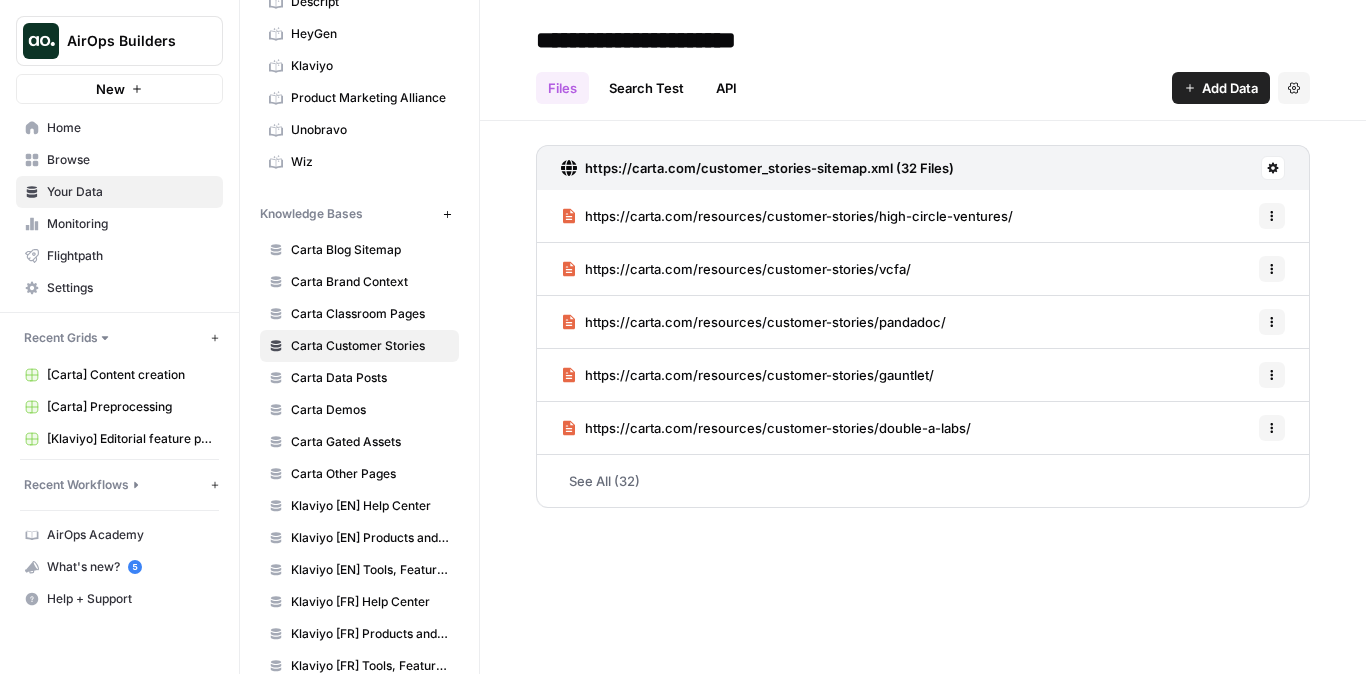 click on "Carta Data Posts" at bounding box center [370, 378] 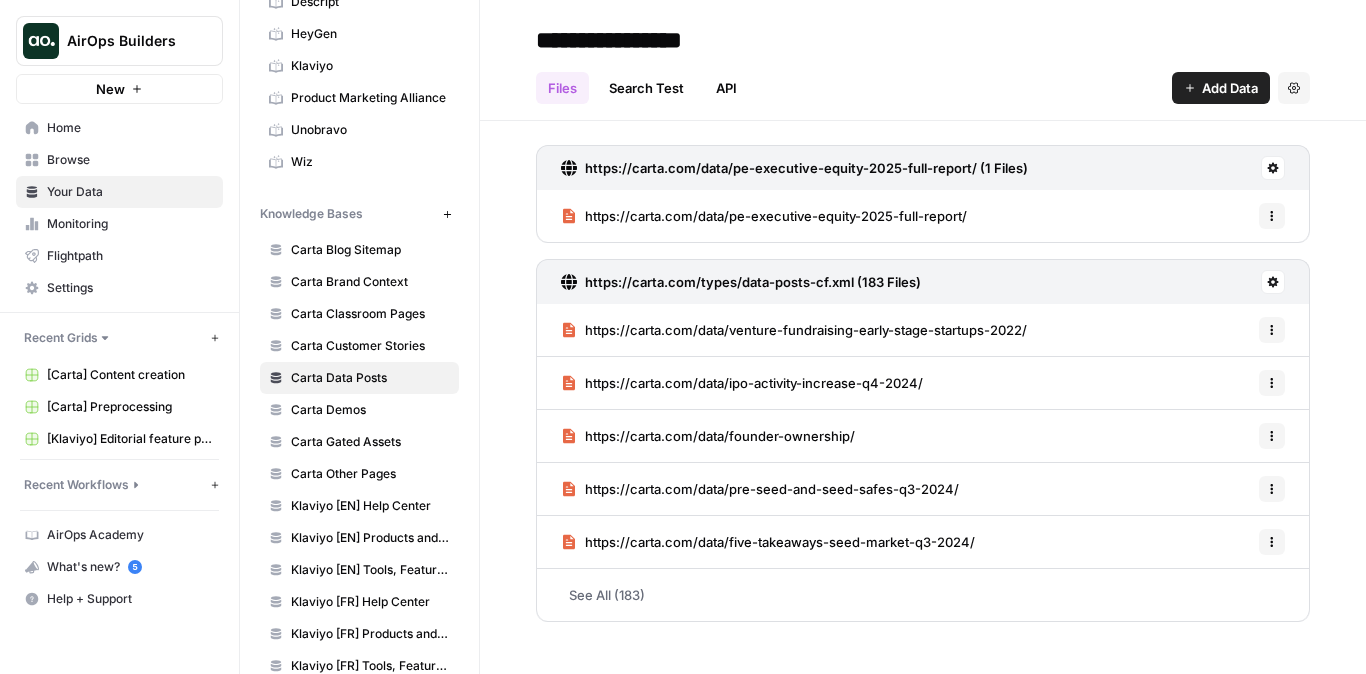 click on "Carta Demos" at bounding box center (370, 410) 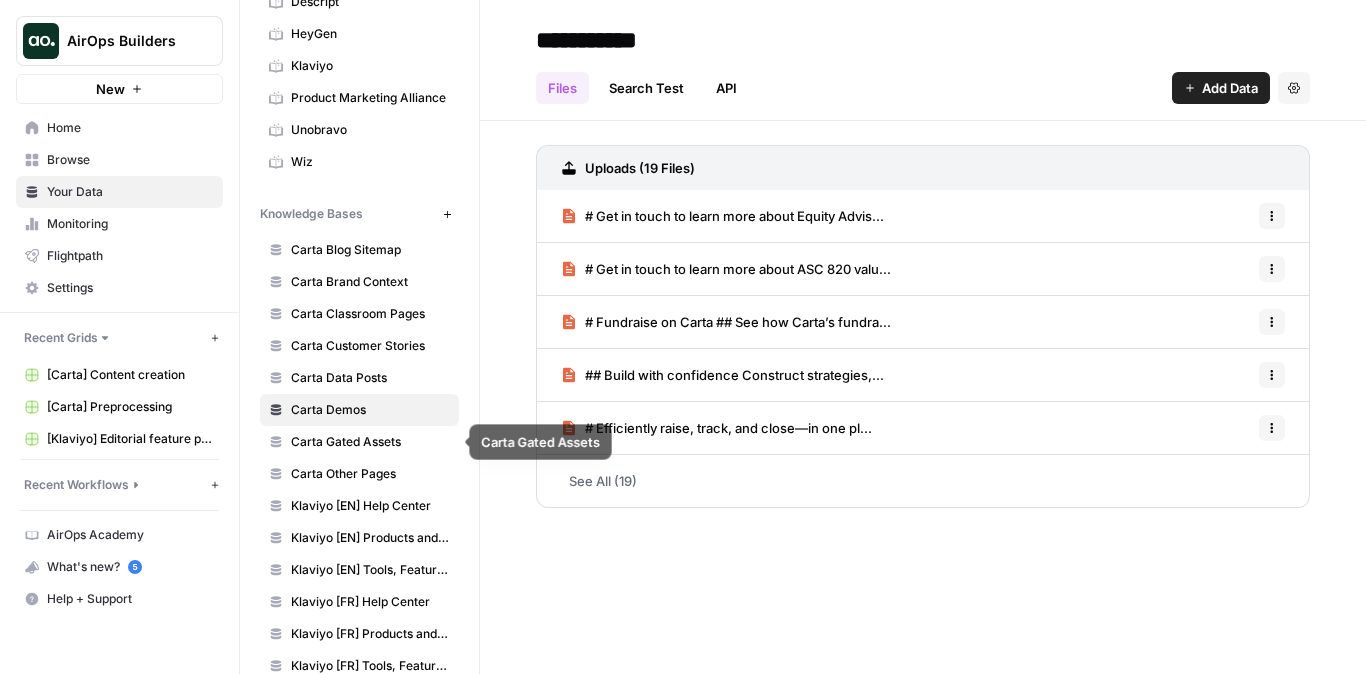 click on "Carta Other Pages" at bounding box center [370, 474] 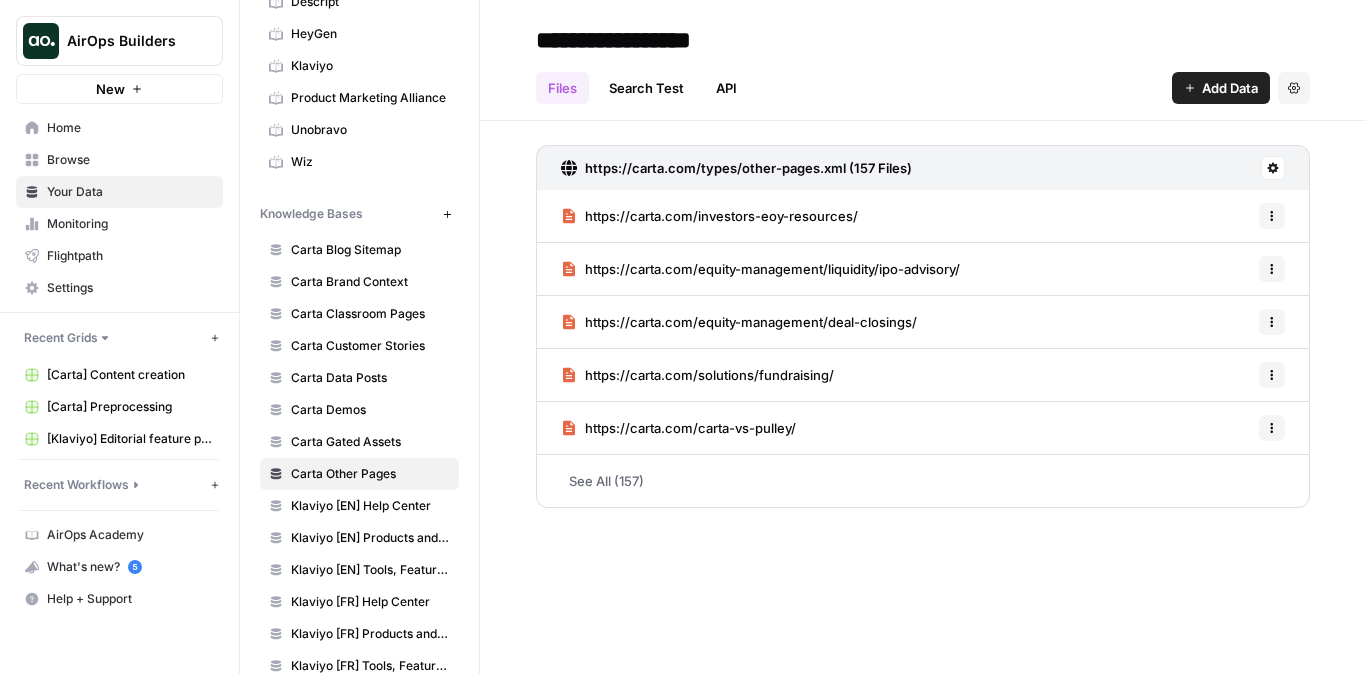 click on "See All (157)" at bounding box center (923, 481) 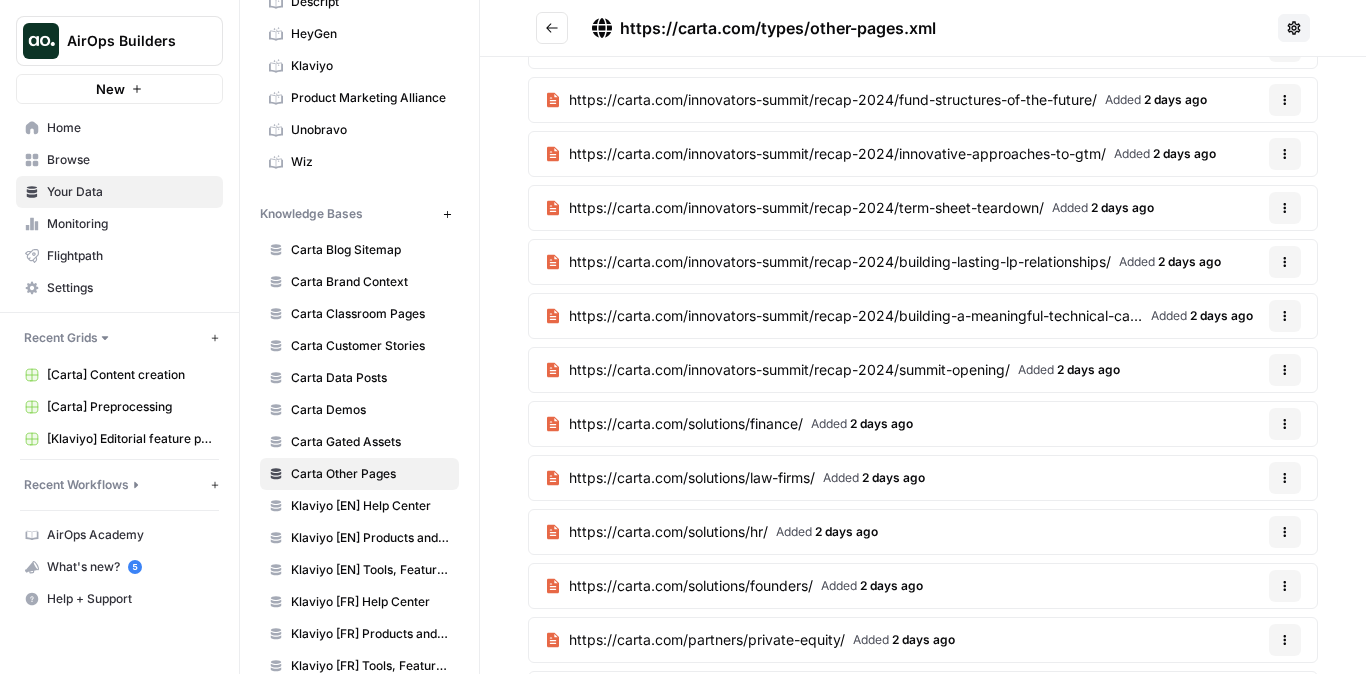 scroll, scrollTop: 33, scrollLeft: 0, axis: vertical 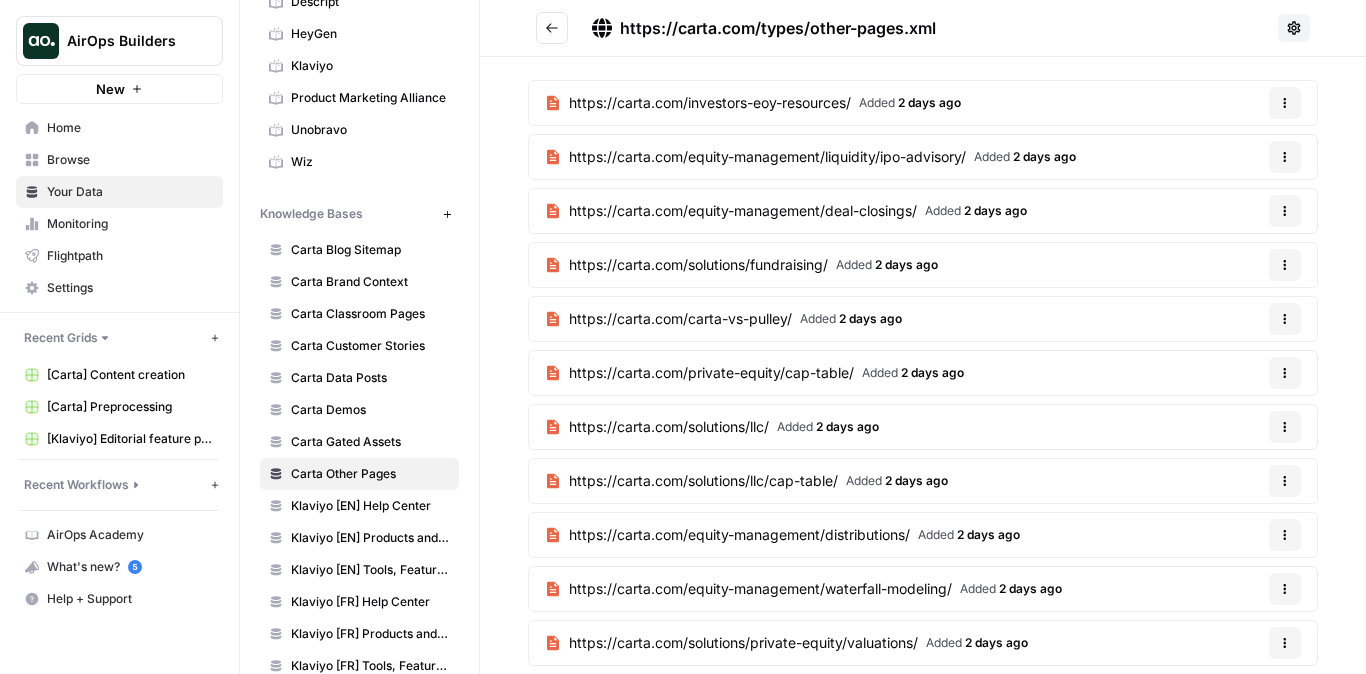 drag, startPoint x: 921, startPoint y: 31, endPoint x: 622, endPoint y: 30, distance: 299.00168 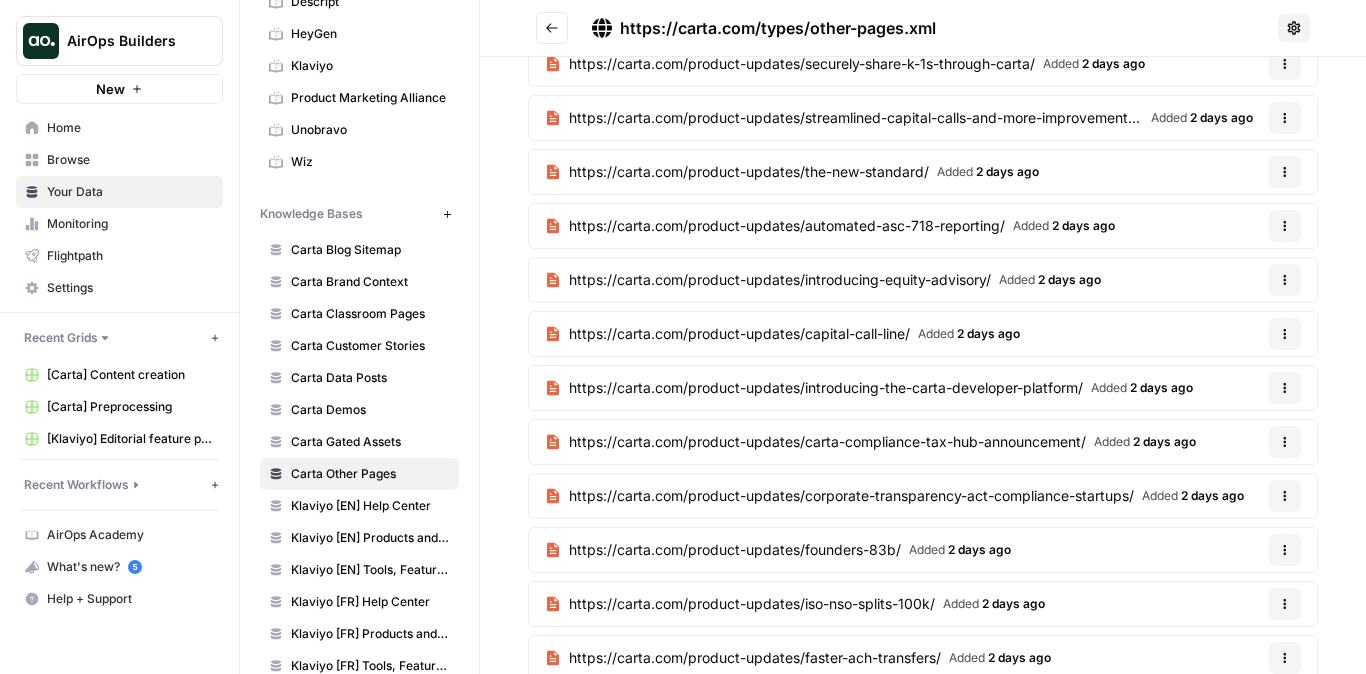scroll, scrollTop: 7965, scrollLeft: 0, axis: vertical 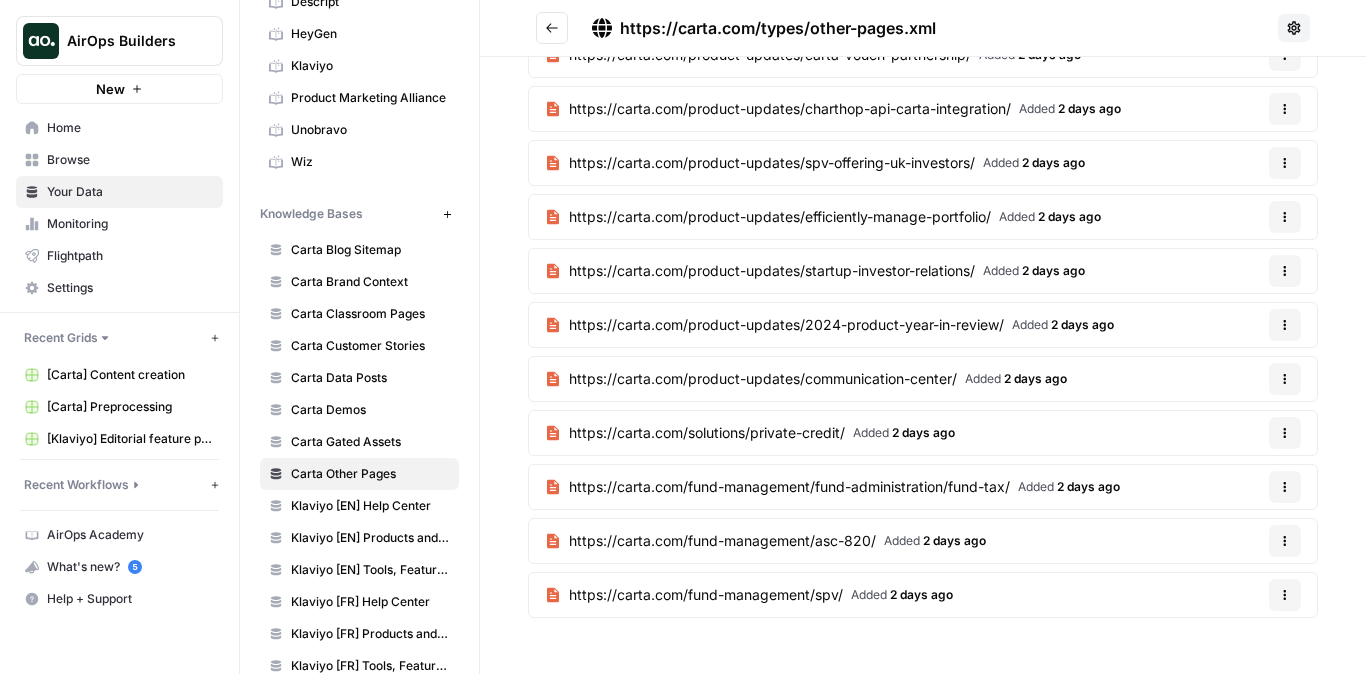 click 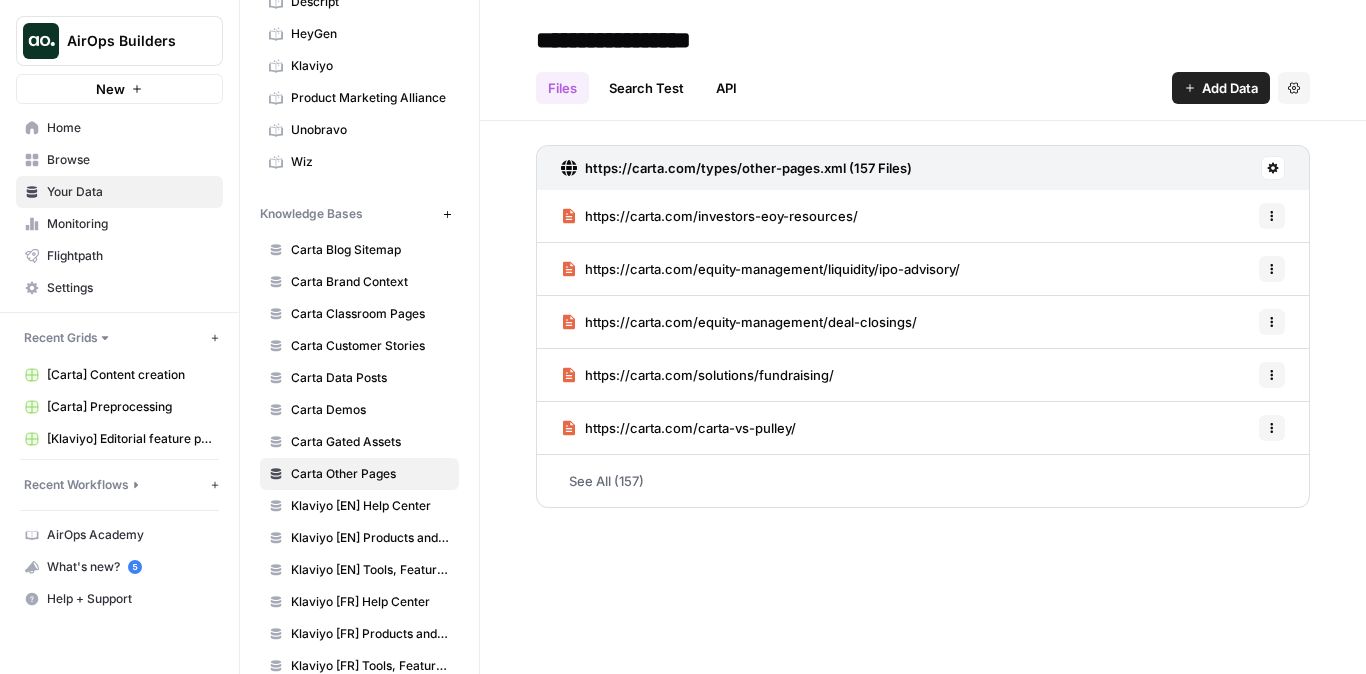 click on "Add Data" at bounding box center (1230, 88) 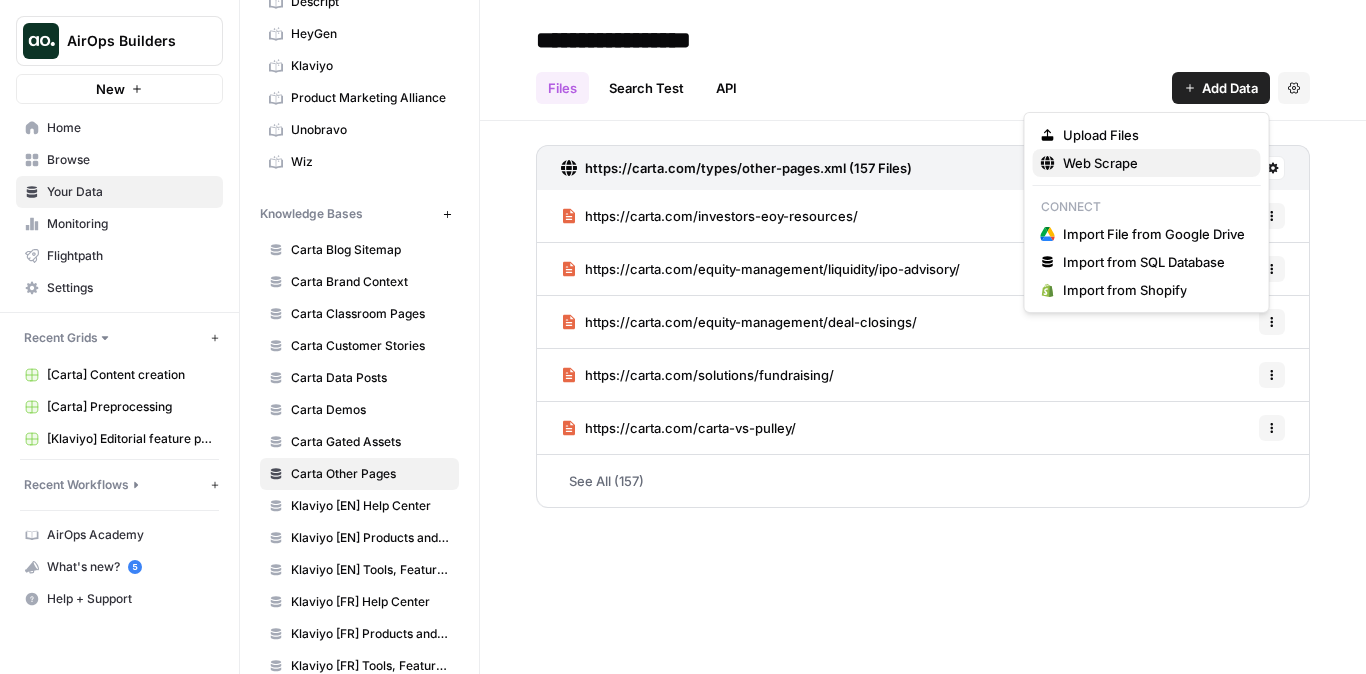 click on "Web Scrape" at bounding box center (1100, 163) 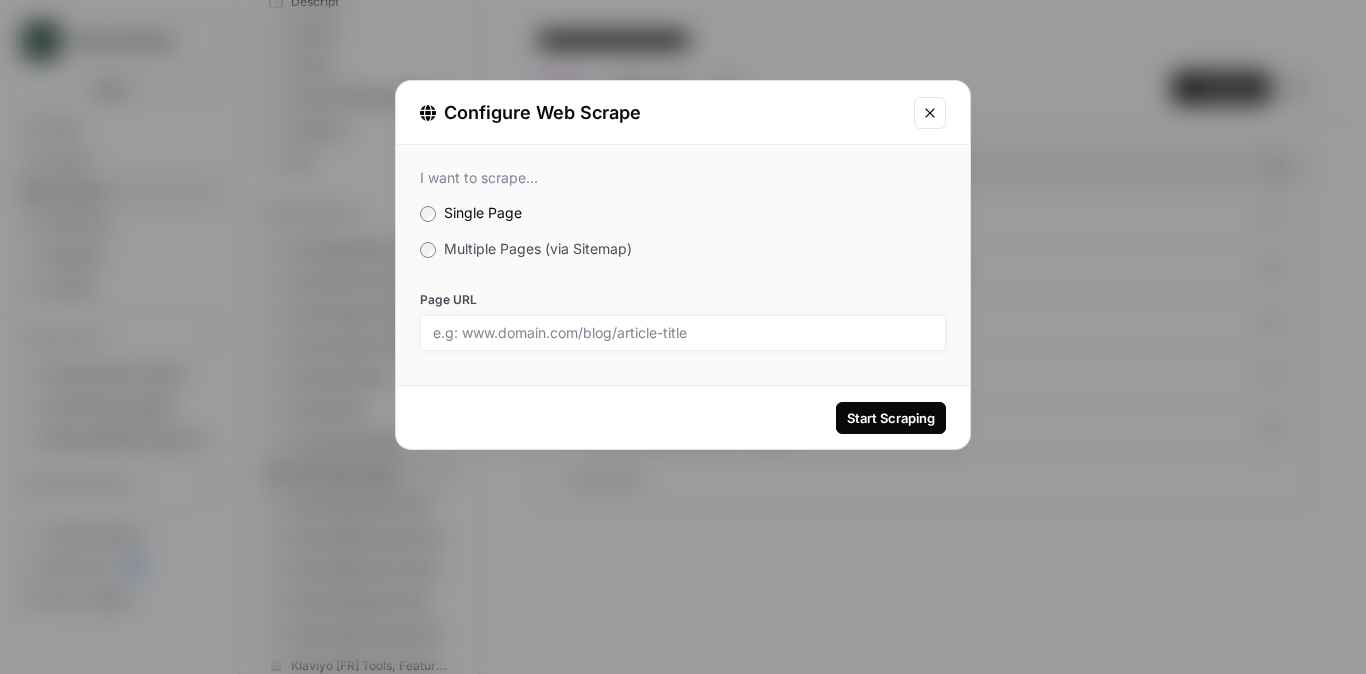 click on "Page URL" at bounding box center [683, 333] 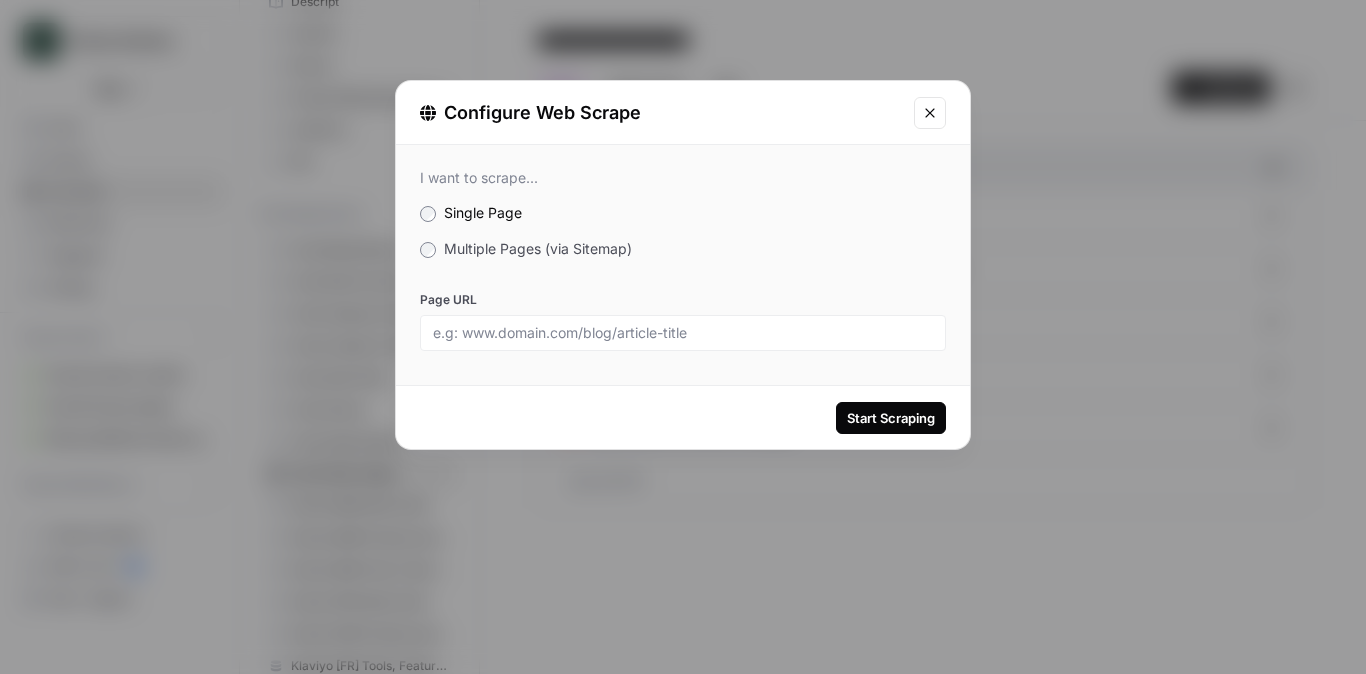 click on "I want to scrape... Single Page Multiple Pages (via Sitemap) Page URL" at bounding box center [683, 260] 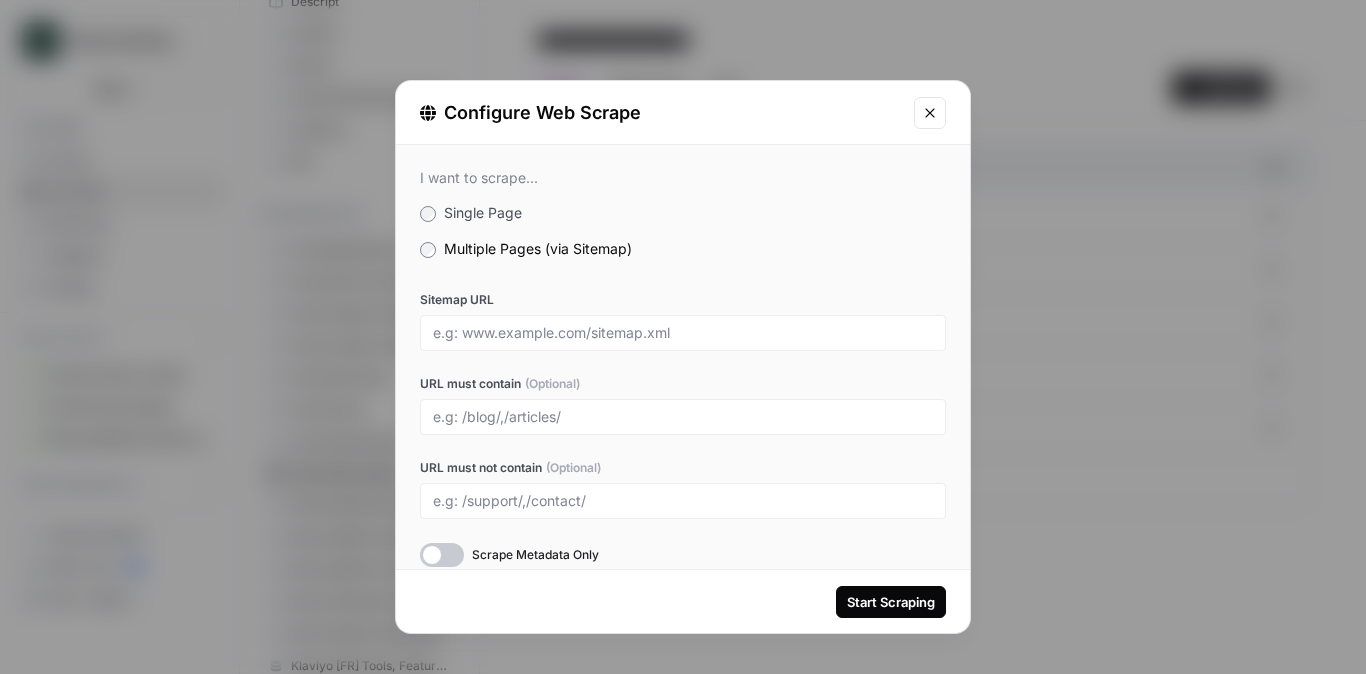click at bounding box center [930, 113] 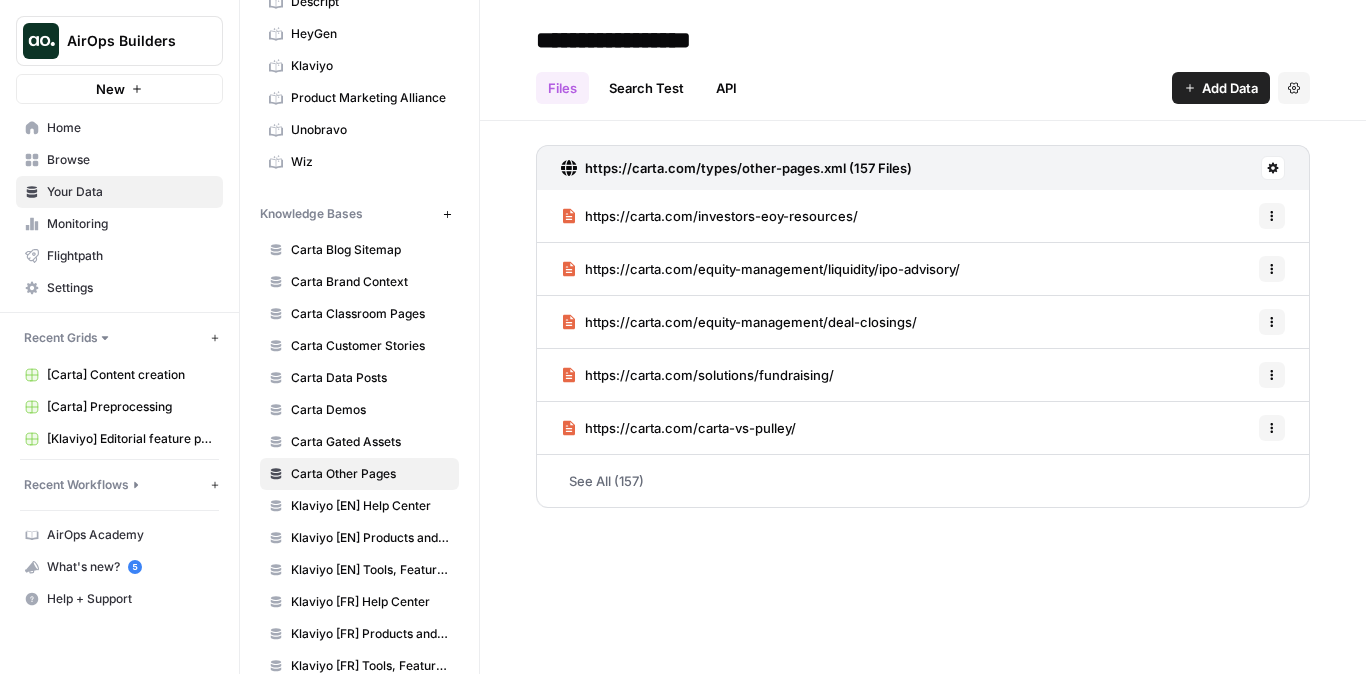 click on "https://carta.com/investors-eoy-resources/" at bounding box center [721, 216] 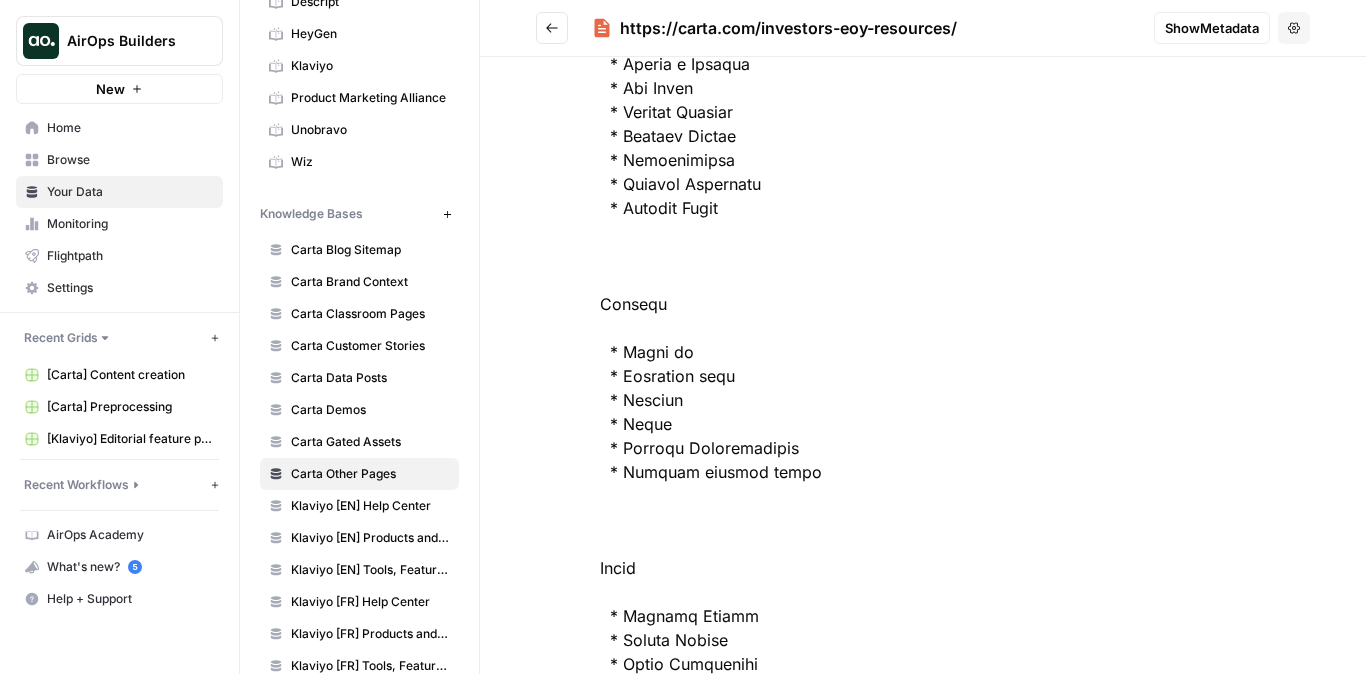 scroll, scrollTop: 3551, scrollLeft: 0, axis: vertical 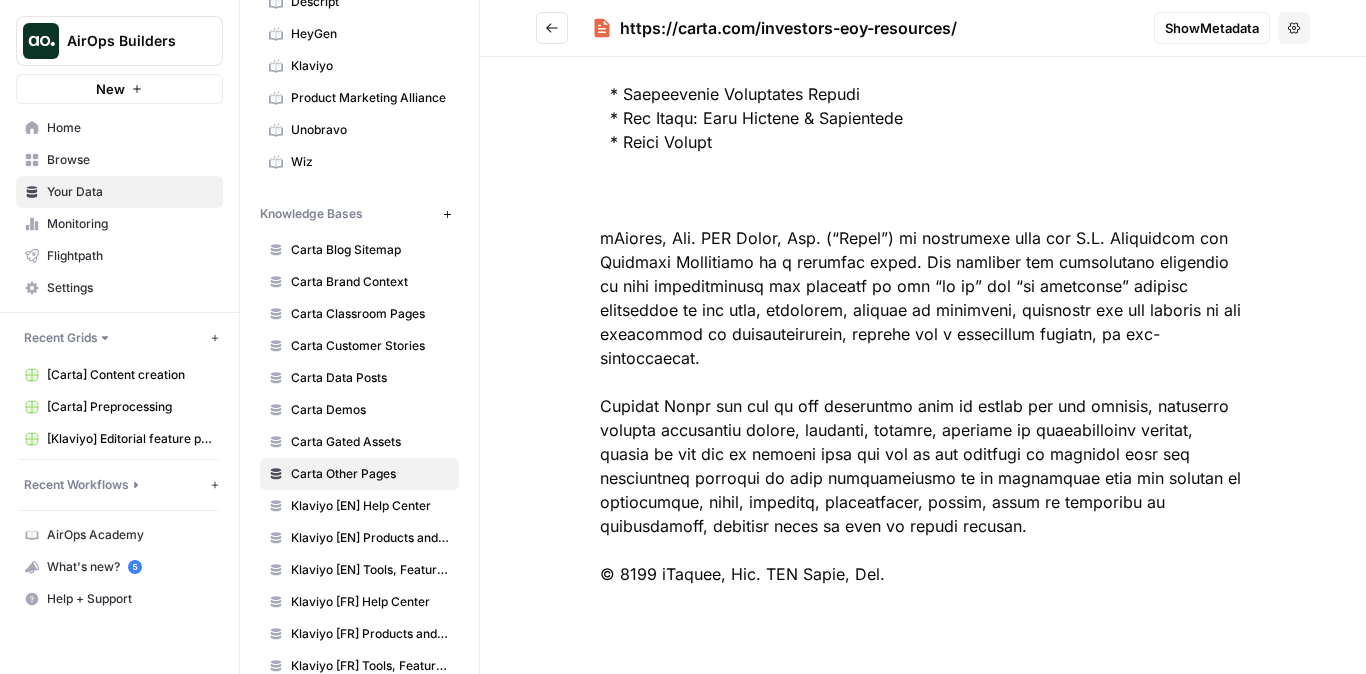 click at bounding box center (552, 28) 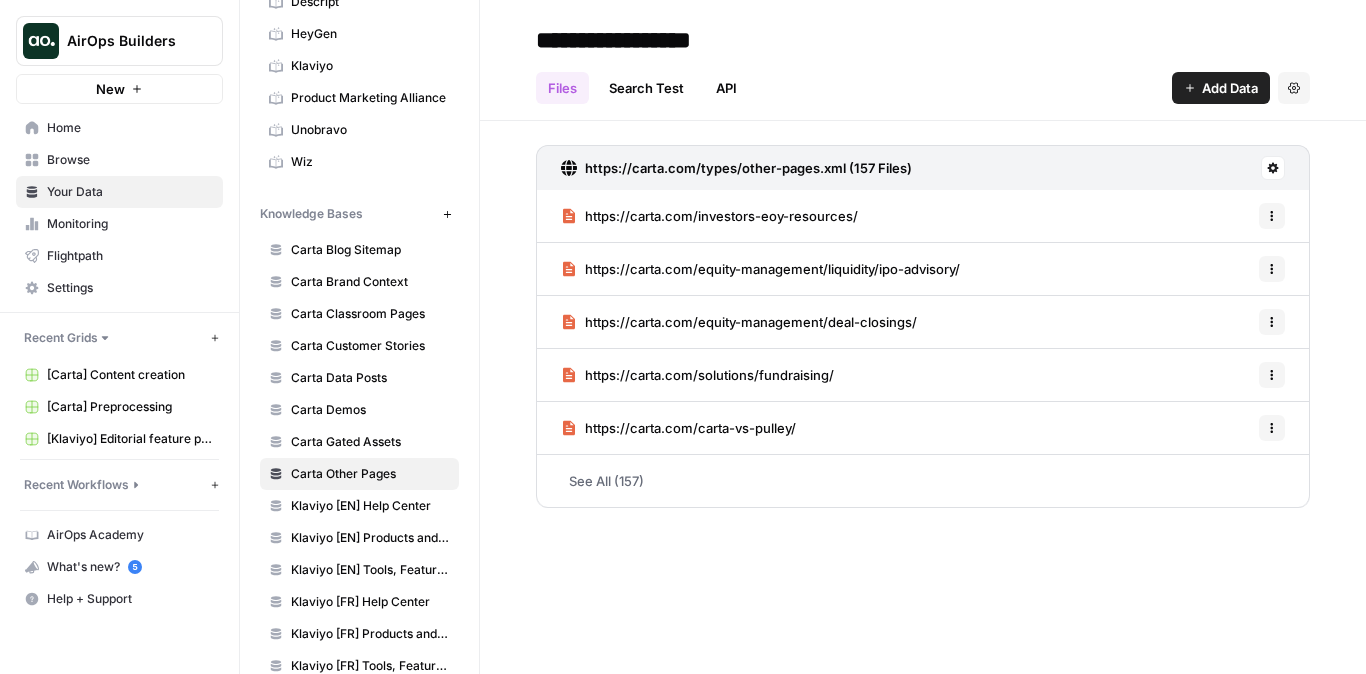 click on "Add Data" at bounding box center (1221, 88) 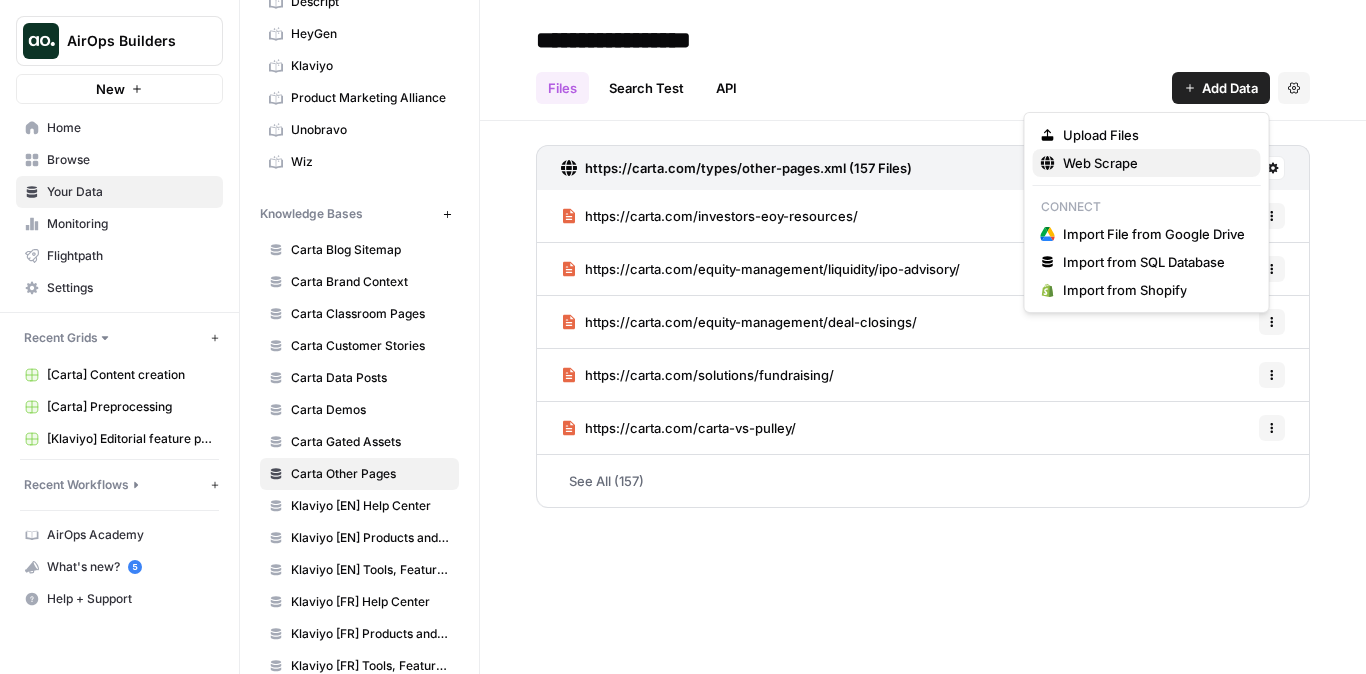 click on "Web Scrape" at bounding box center (1100, 163) 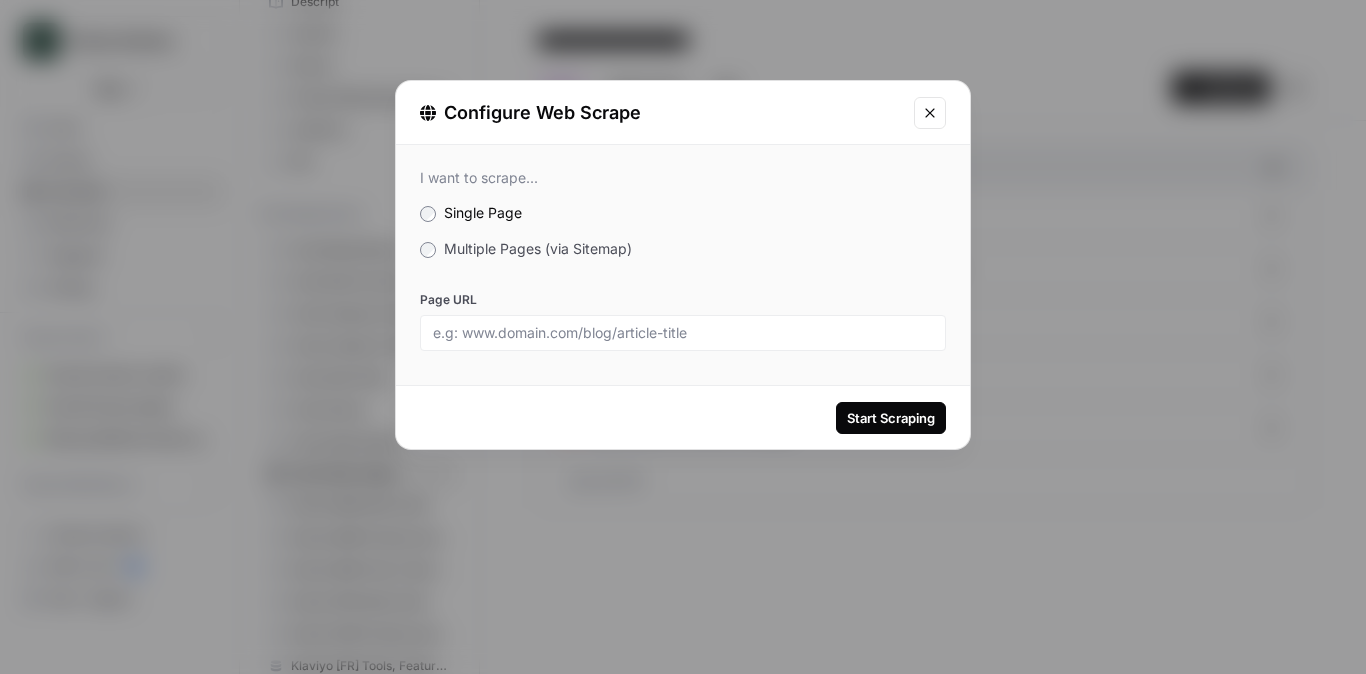 click on "Multiple Pages (via Sitemap)" at bounding box center [538, 248] 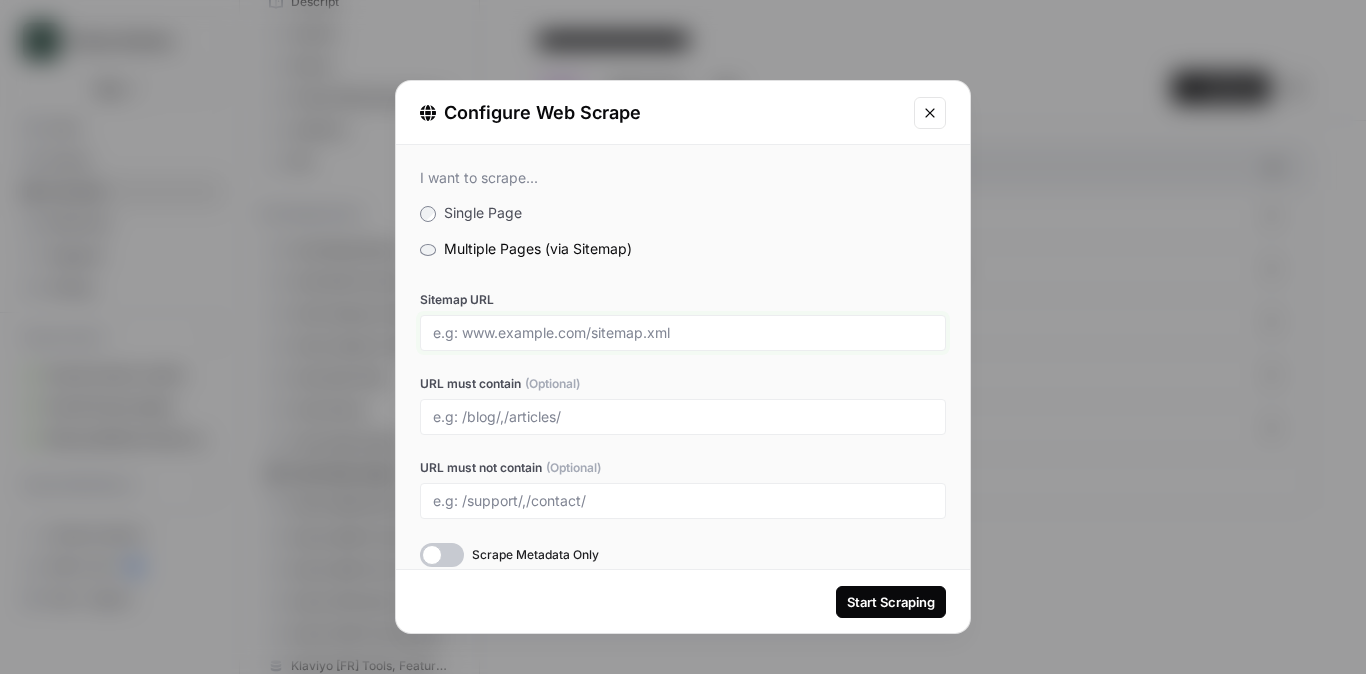 click on "Sitemap URL" at bounding box center (683, 333) 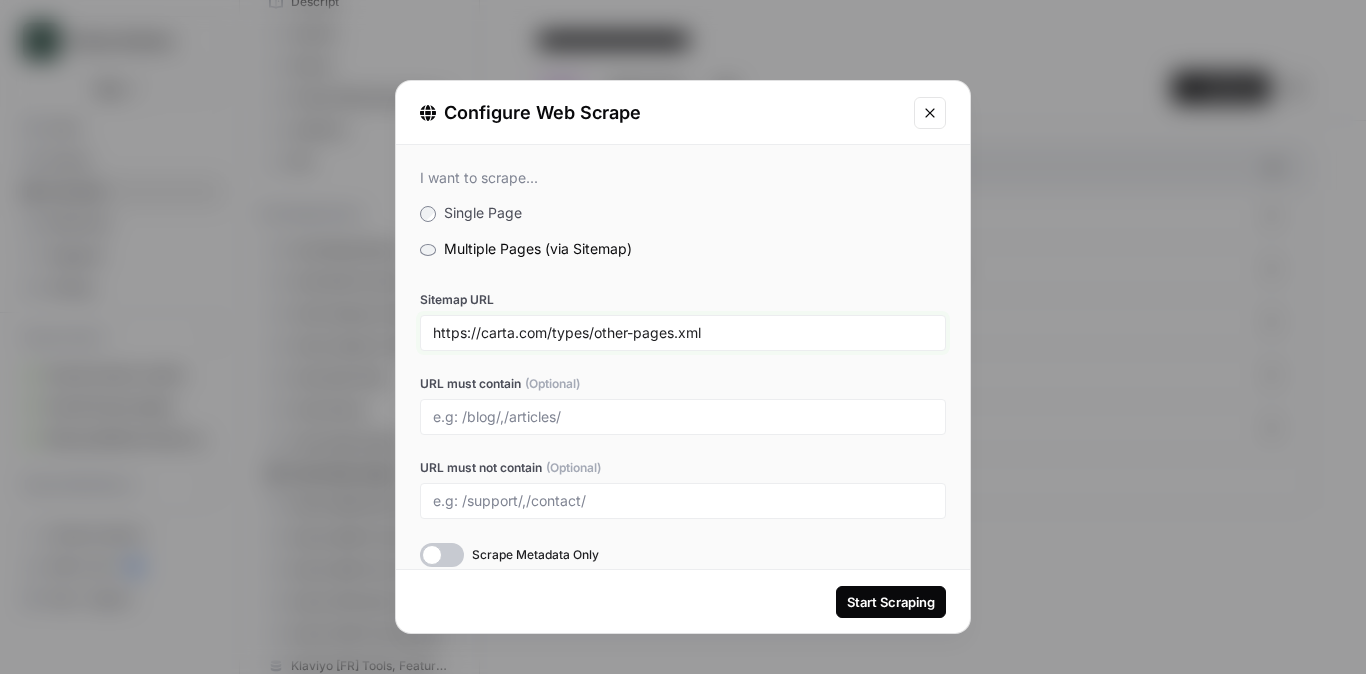 type on "https://carta.com/types/other-pages.xml" 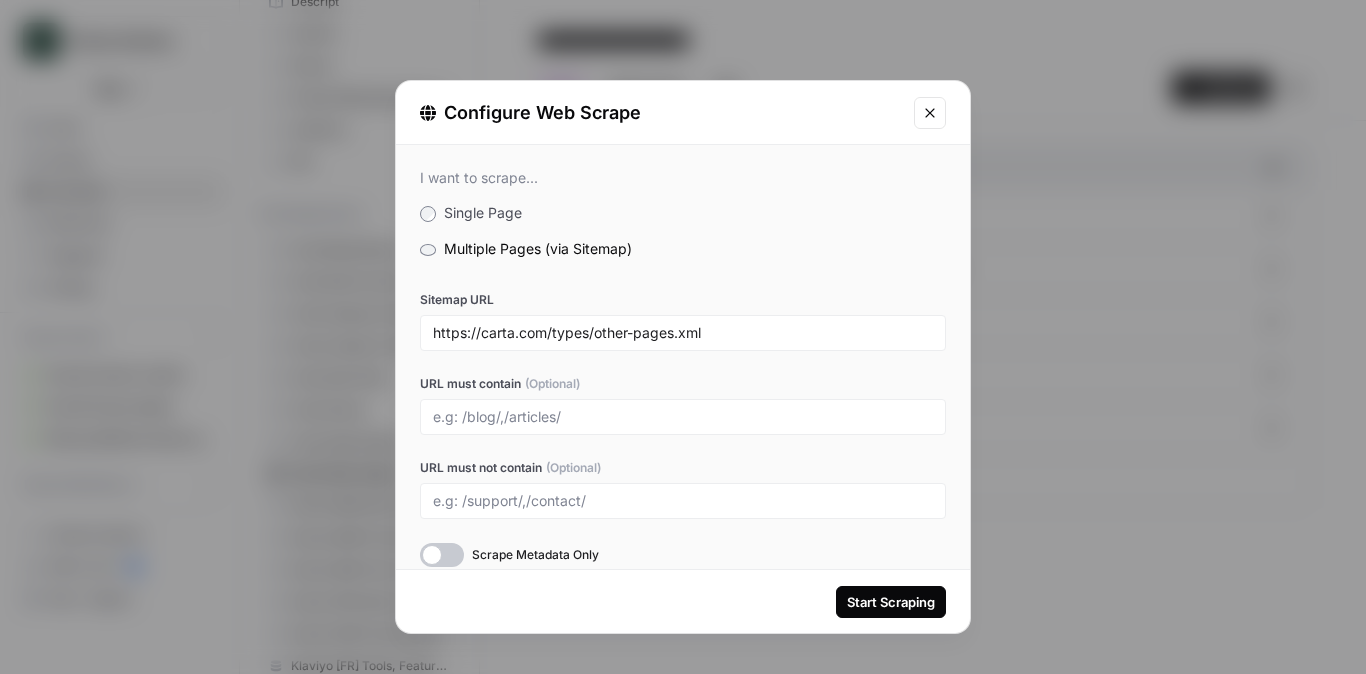 click on "Sitemap URL https://carta.com/types/other-pages.xml URL must contain (Optional) URL must not contain (Optional) Scrape Metadata Only" at bounding box center [683, 429] 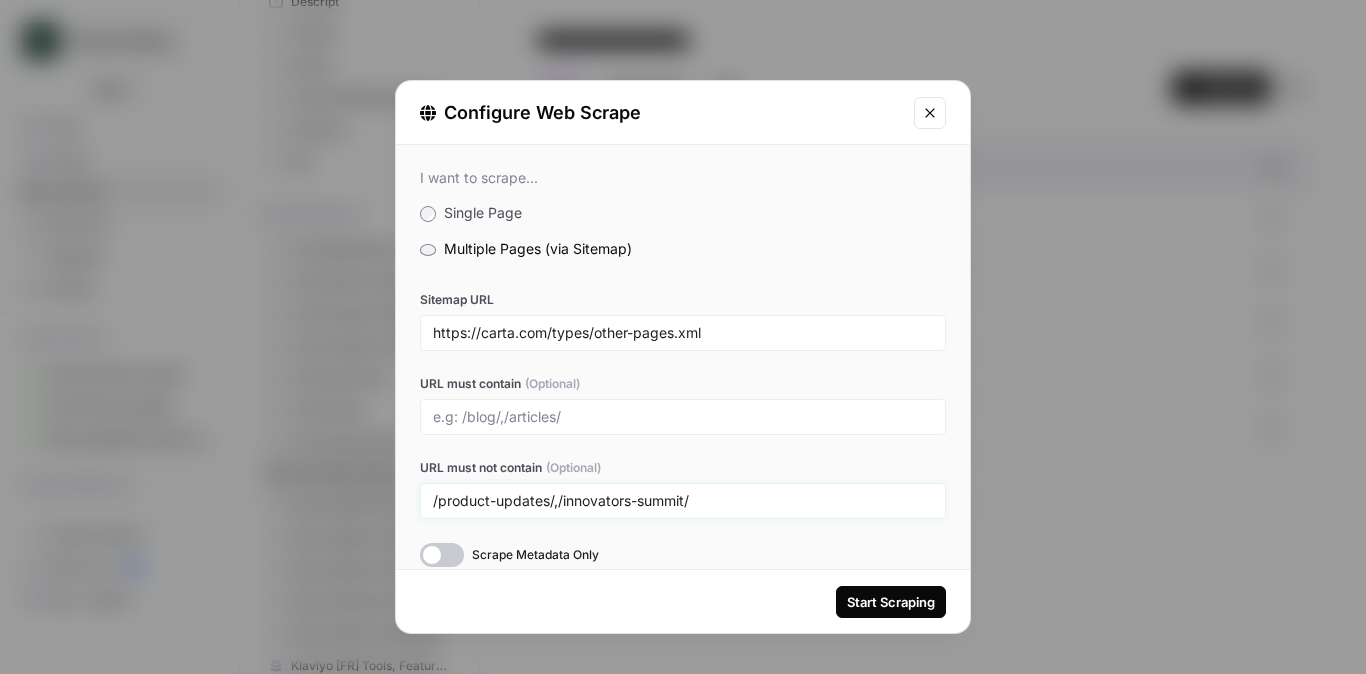 scroll, scrollTop: 21, scrollLeft: 0, axis: vertical 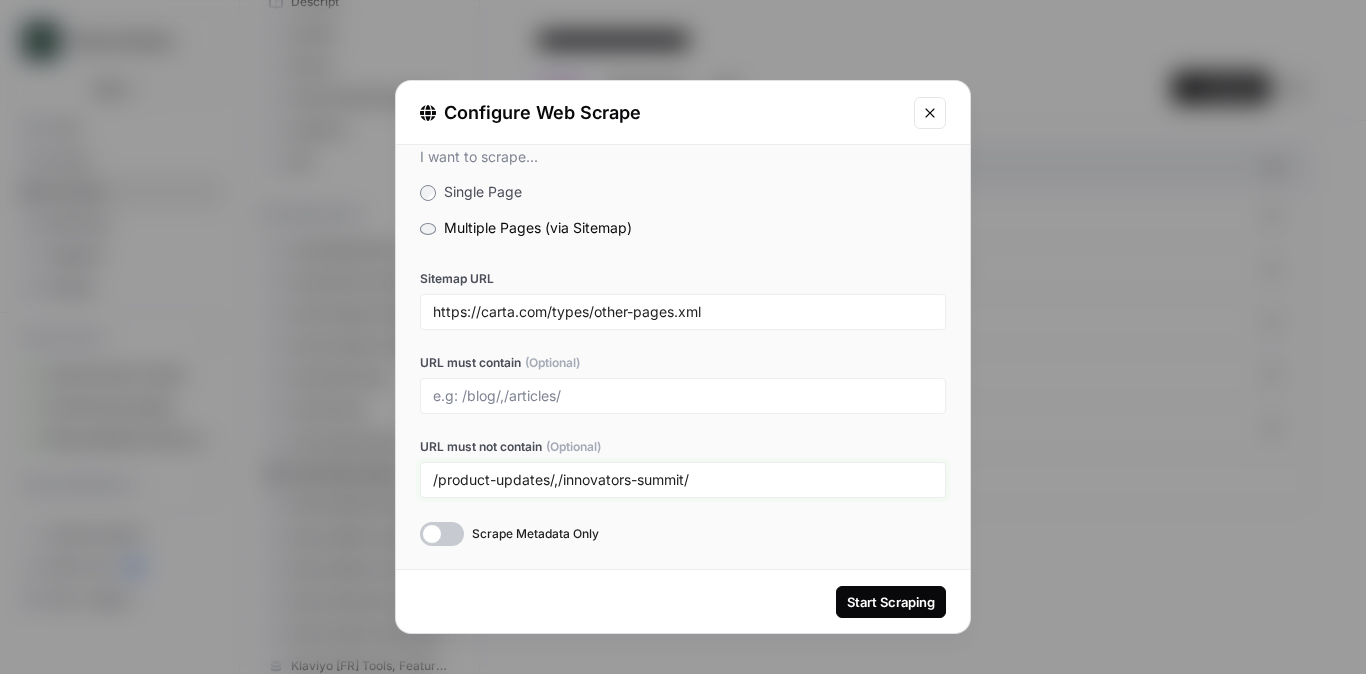 type on "/product-updates/,/innovators-summit/" 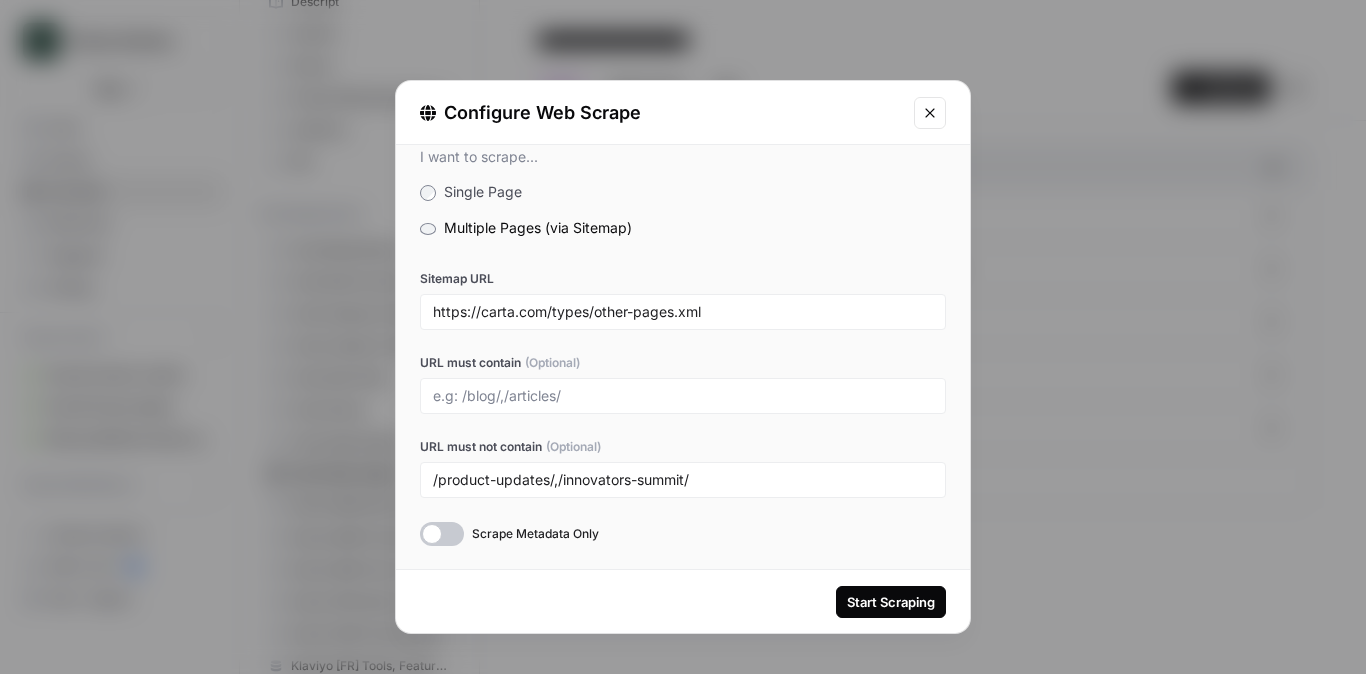 click on "Start Scraping" at bounding box center [891, 602] 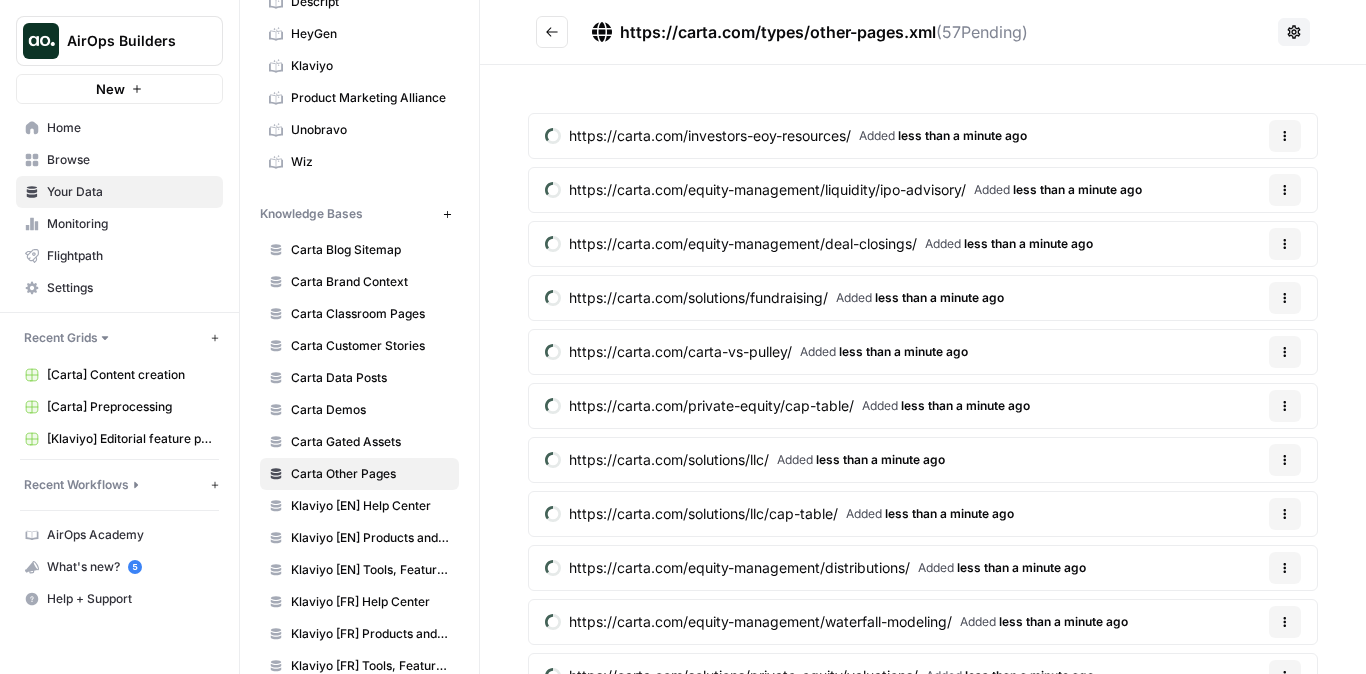 click 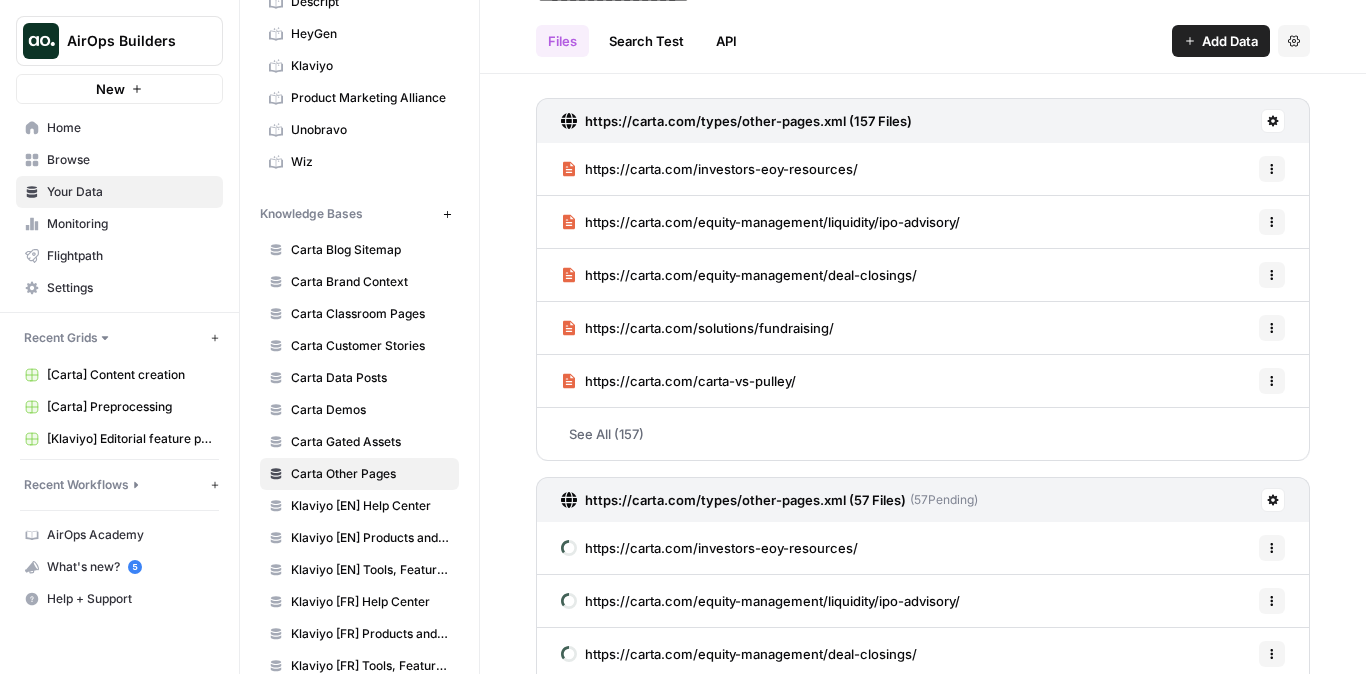 scroll, scrollTop: 11, scrollLeft: 0, axis: vertical 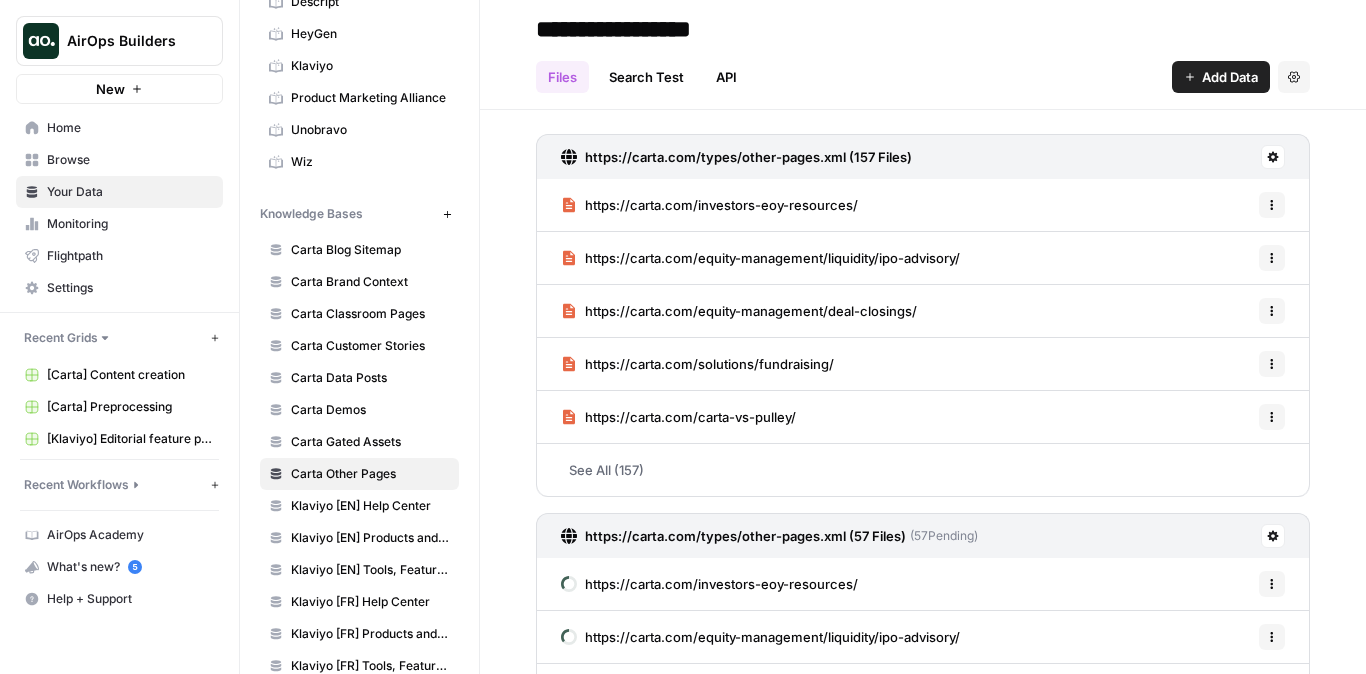 click 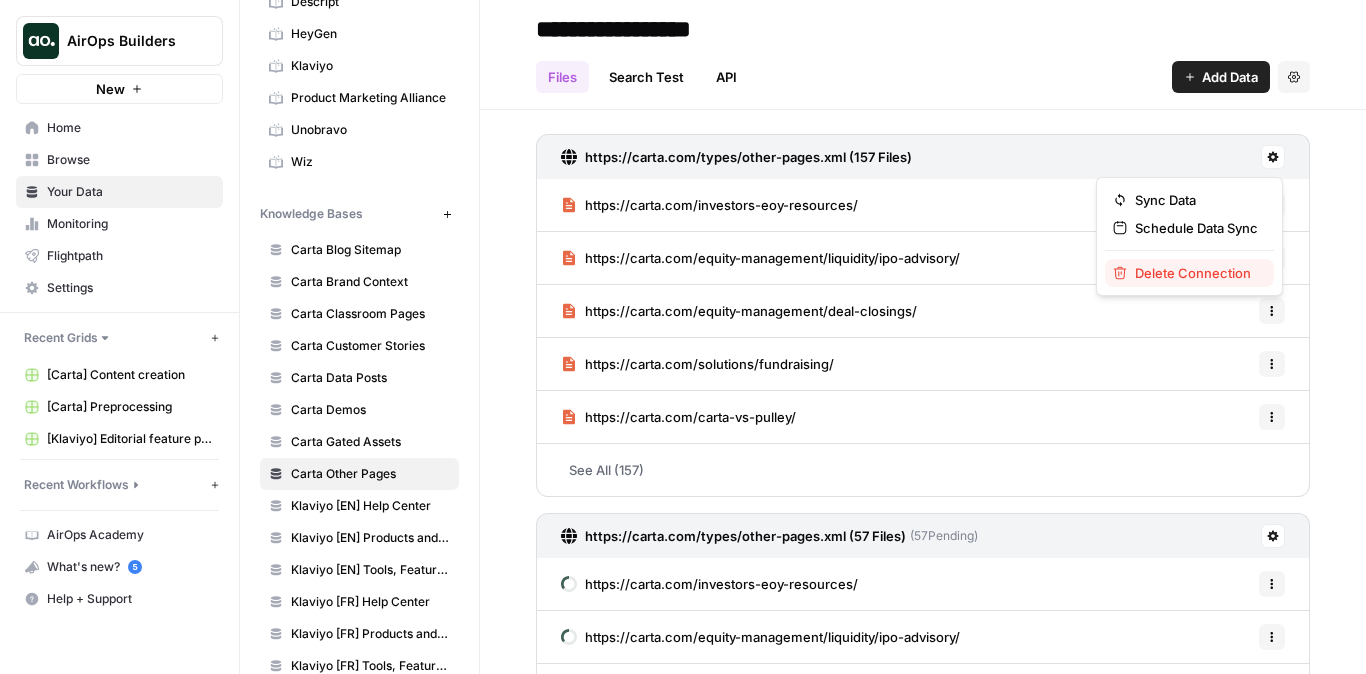 click on "Delete Connection" at bounding box center [1193, 273] 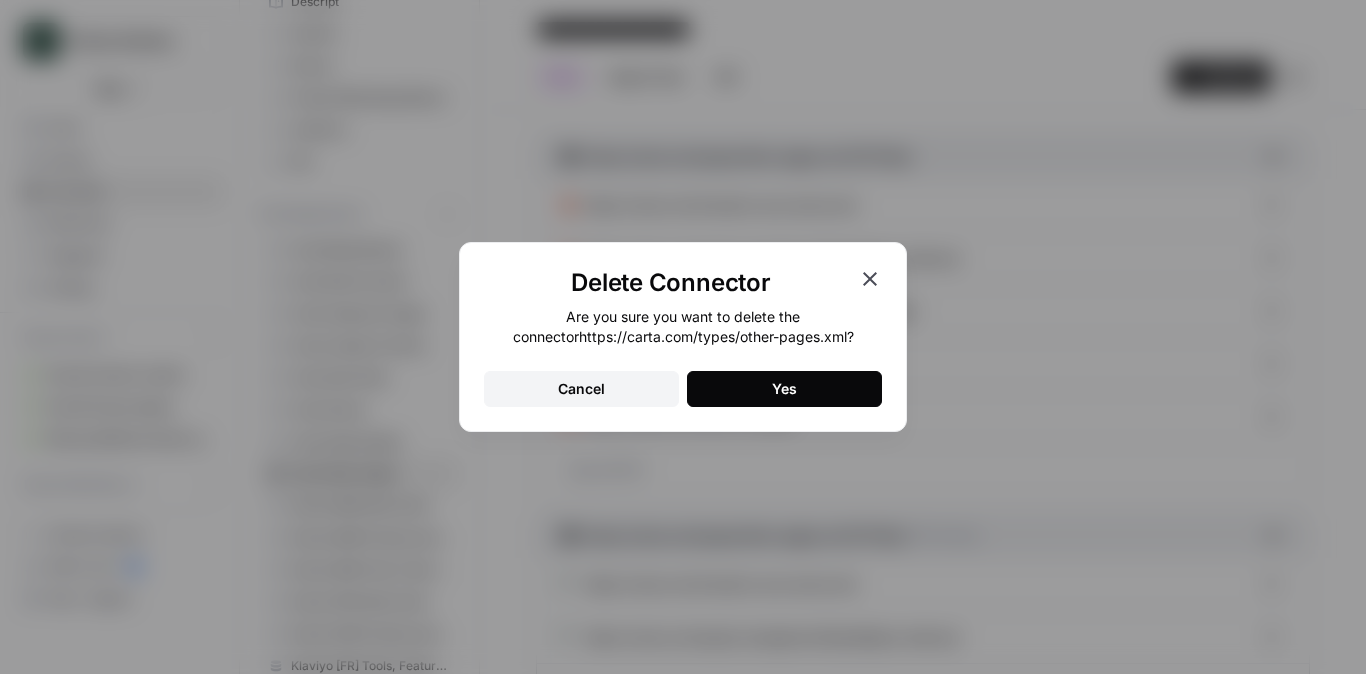click on "Yes" at bounding box center (784, 389) 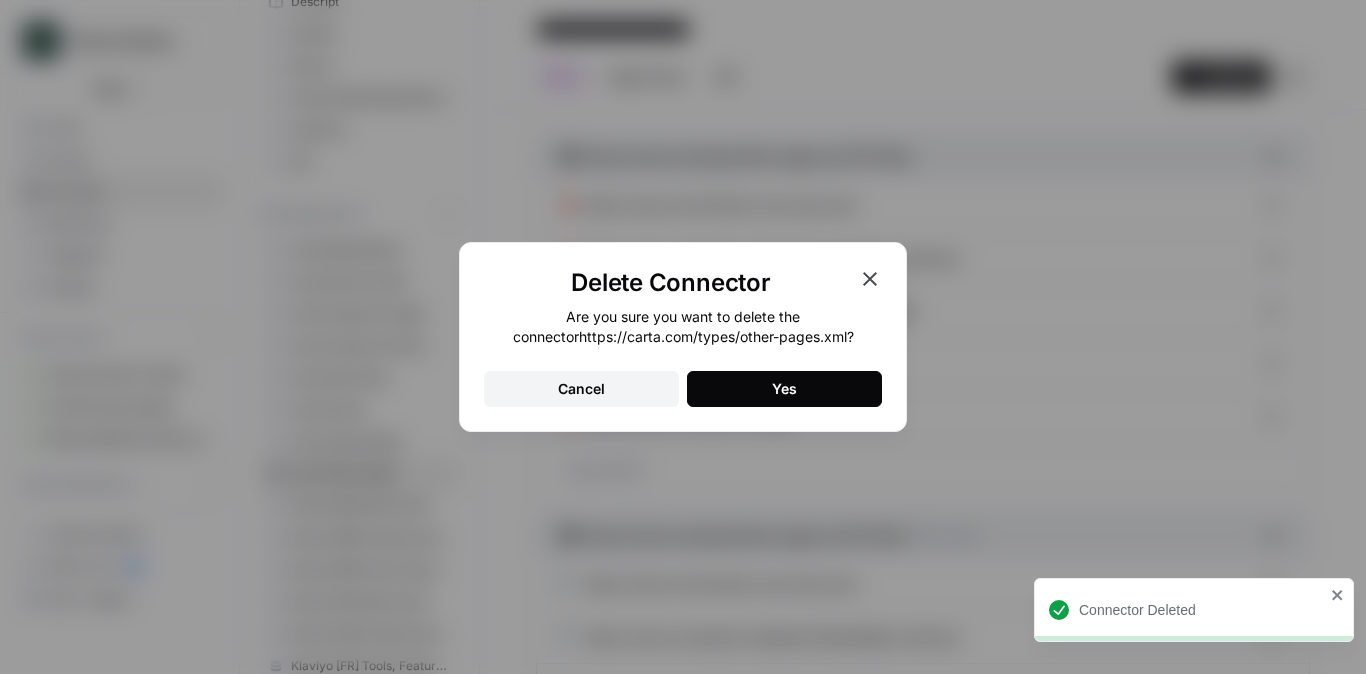 scroll, scrollTop: 0, scrollLeft: 0, axis: both 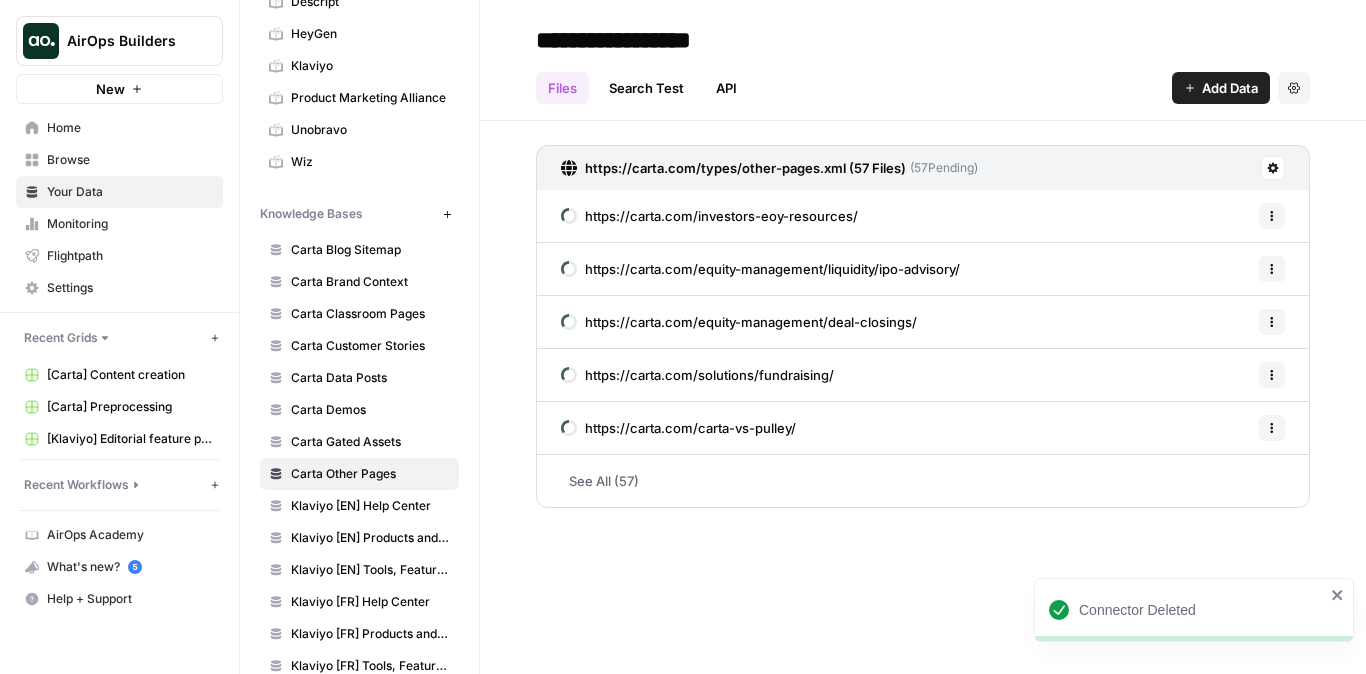click on "**********" at bounding box center [688, 40] 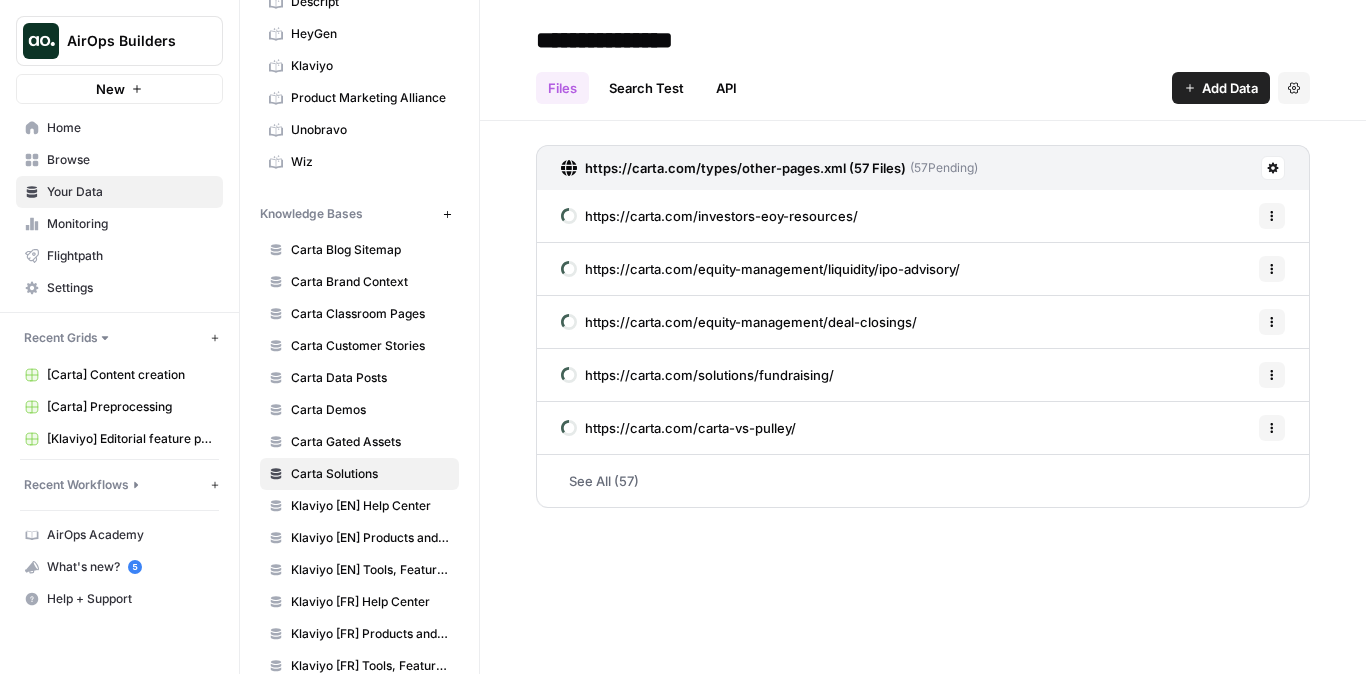 click on "**********" at bounding box center [688, 40] 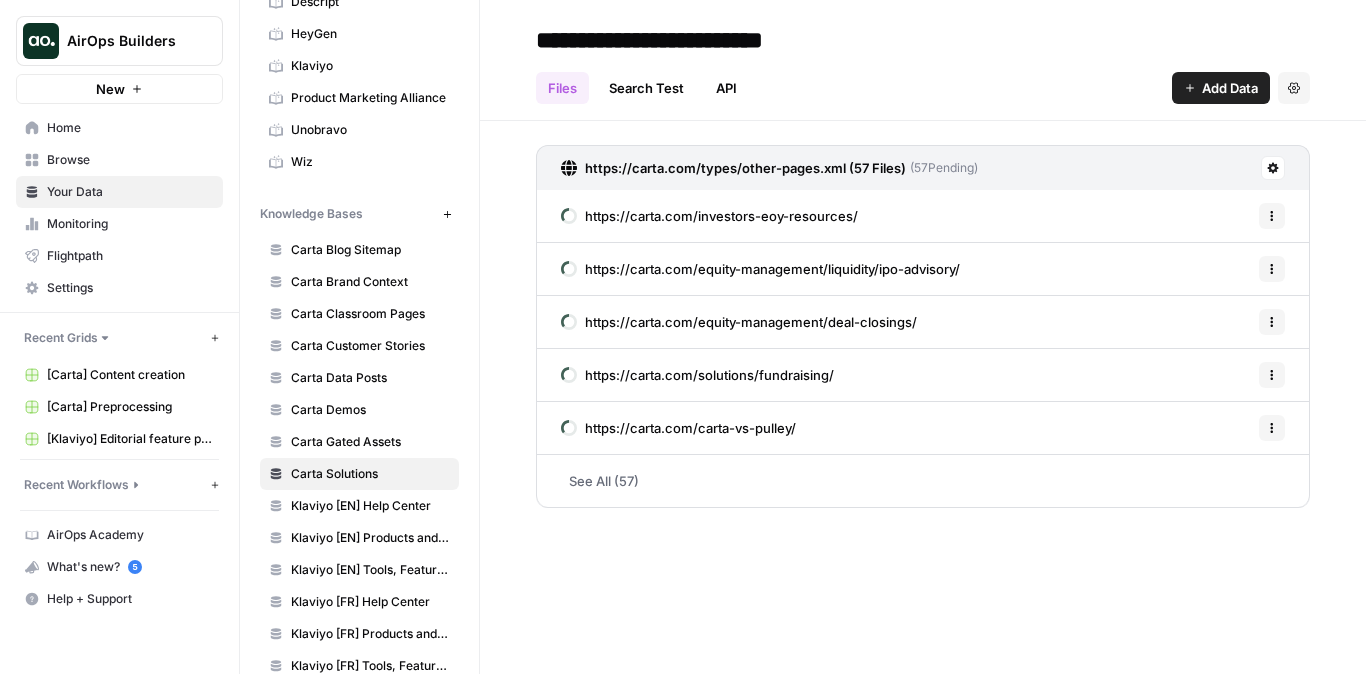 type on "**********" 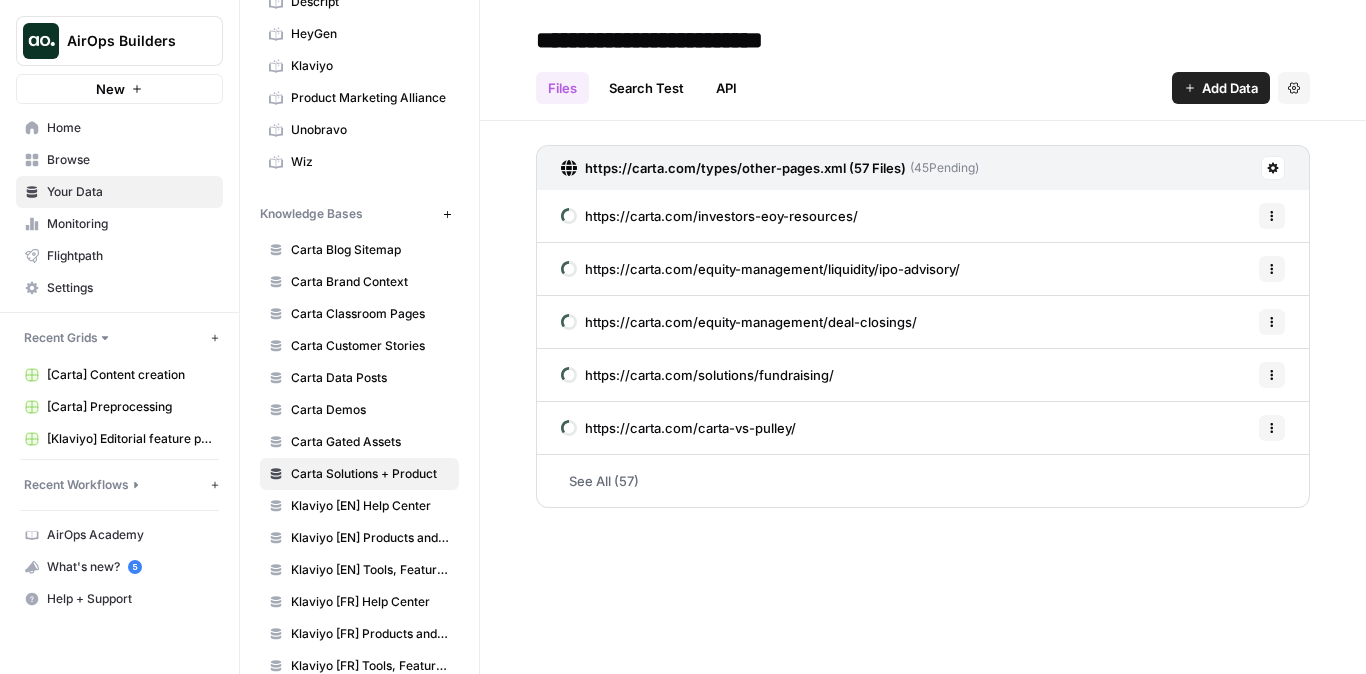 click on "[Carta] Content creation" at bounding box center (130, 375) 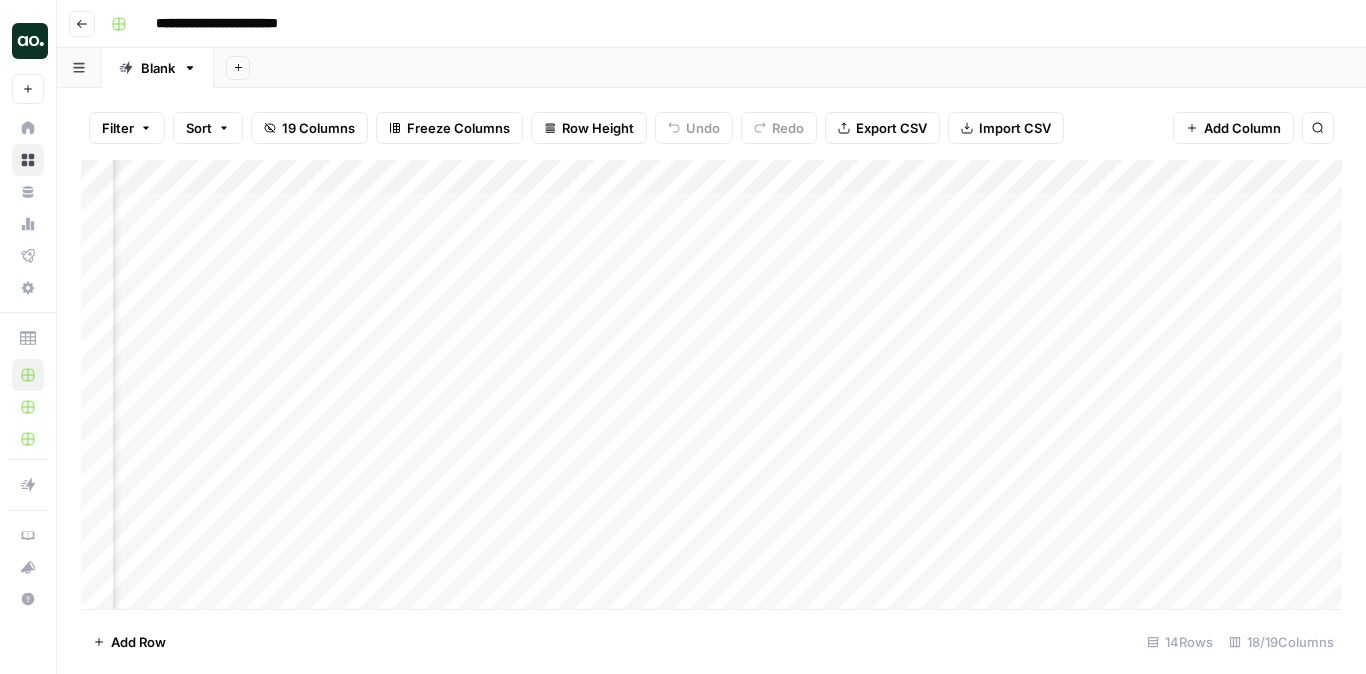 scroll, scrollTop: 0, scrollLeft: 1640, axis: horizontal 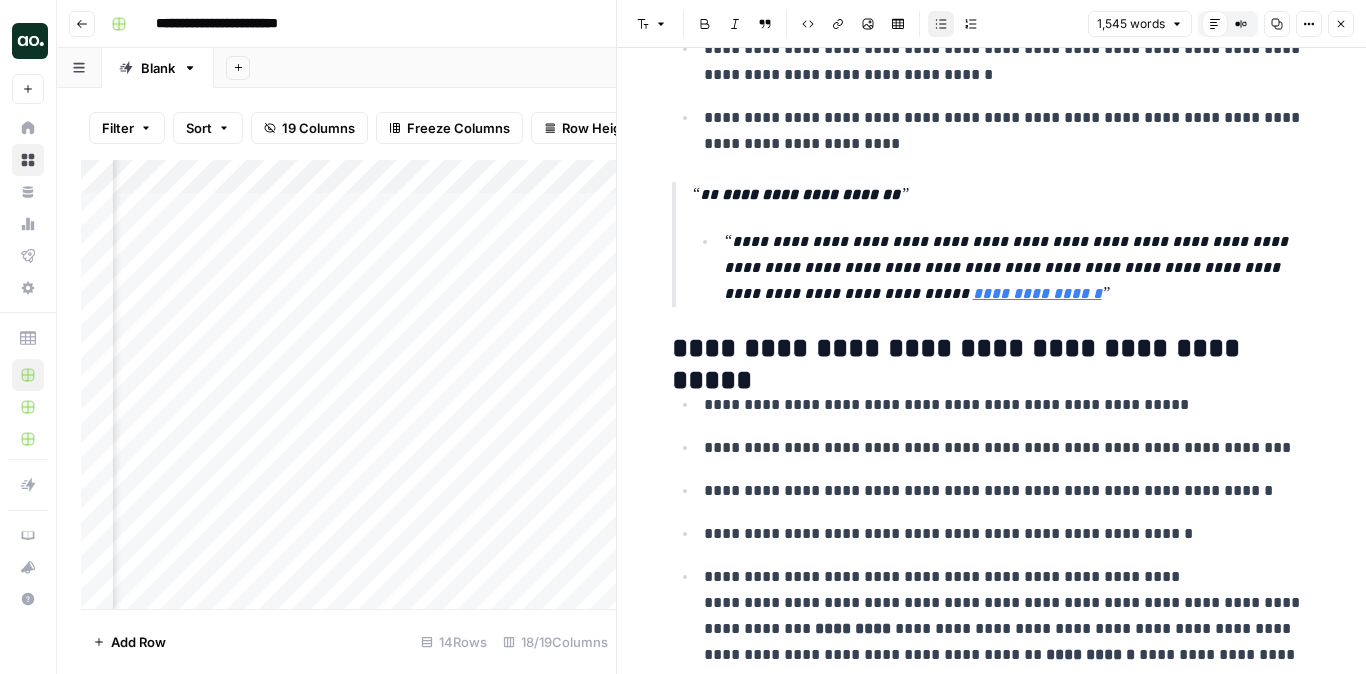 click 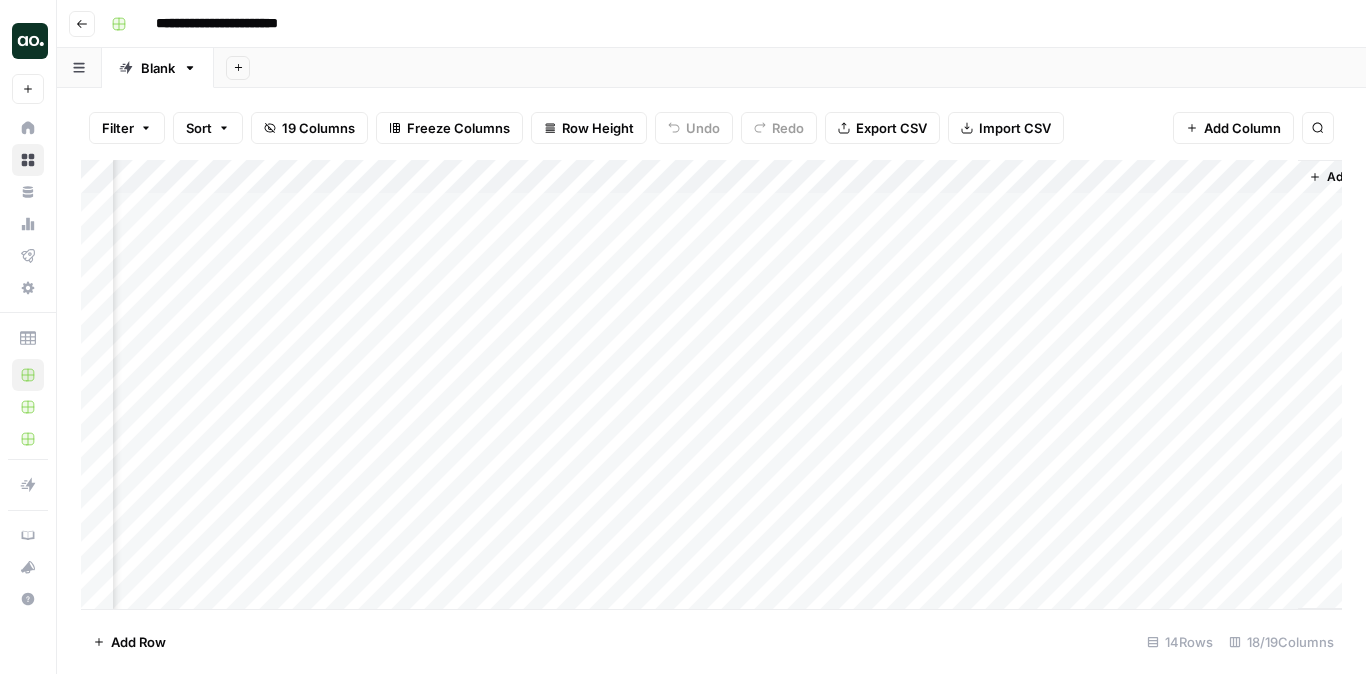 scroll, scrollTop: 0, scrollLeft: 2240, axis: horizontal 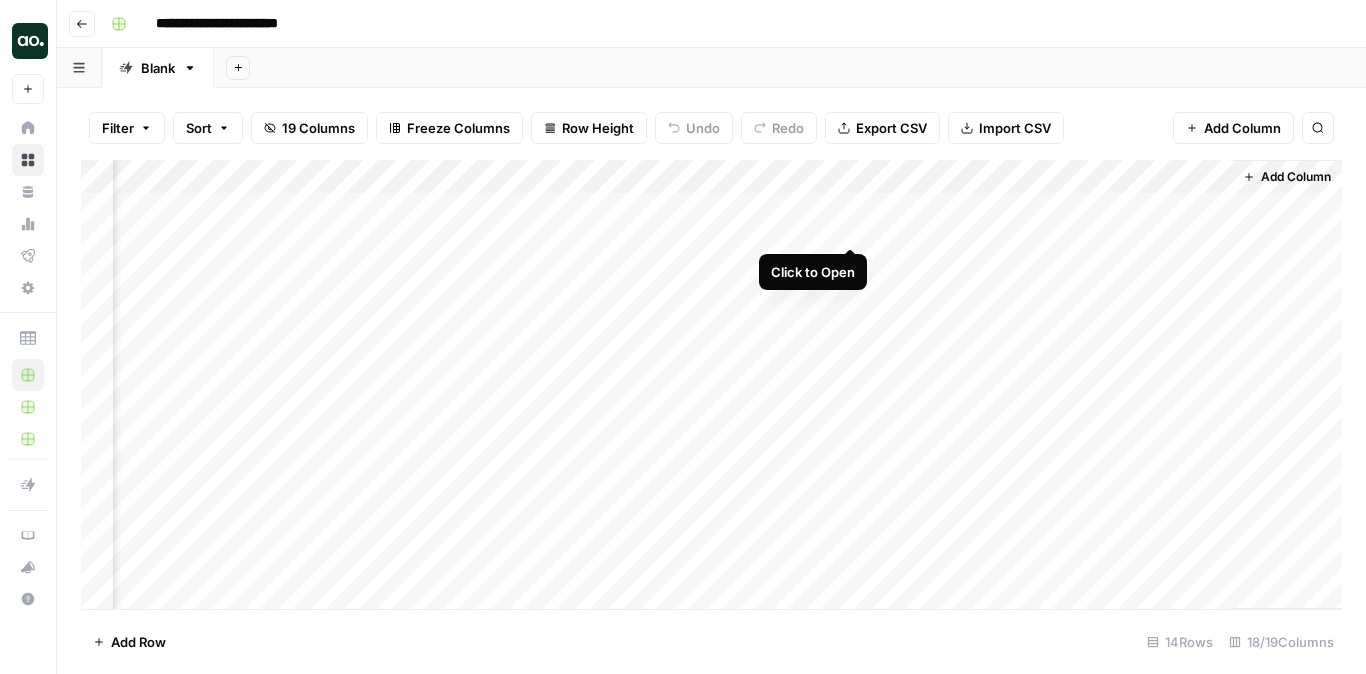 click on "Add Column" at bounding box center (711, 384) 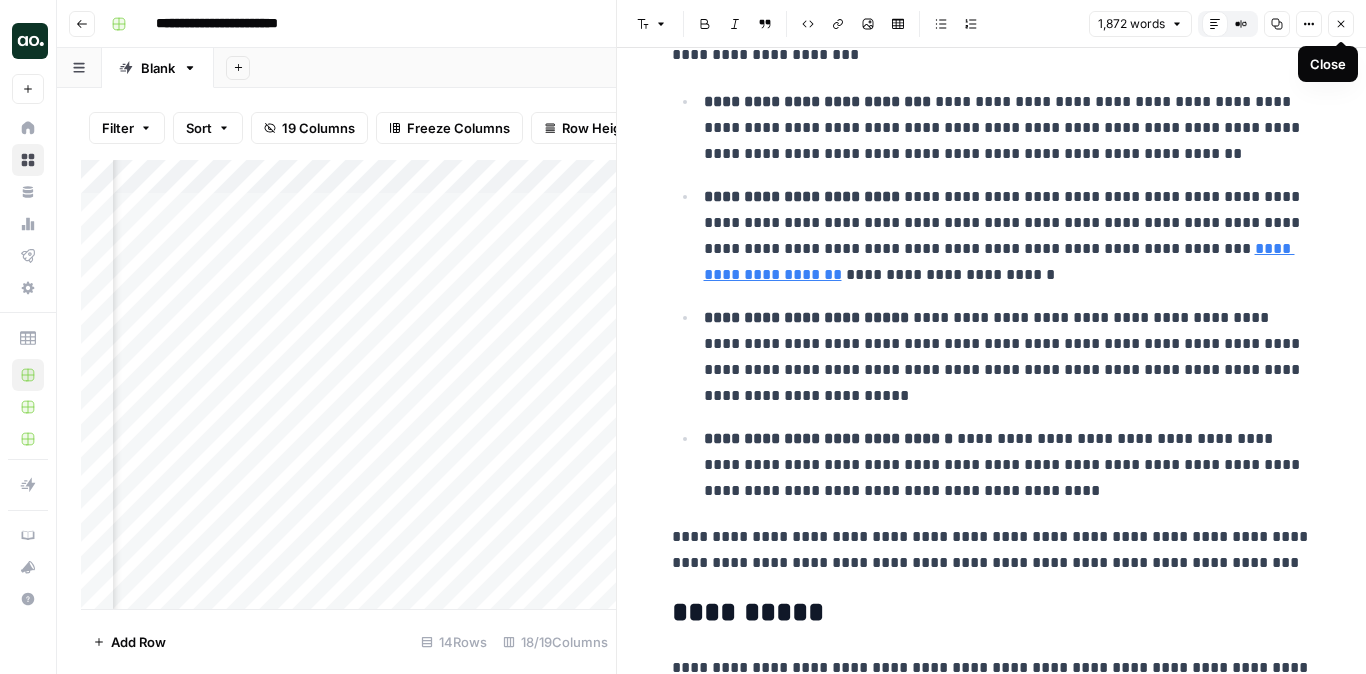 scroll, scrollTop: 4903, scrollLeft: 0, axis: vertical 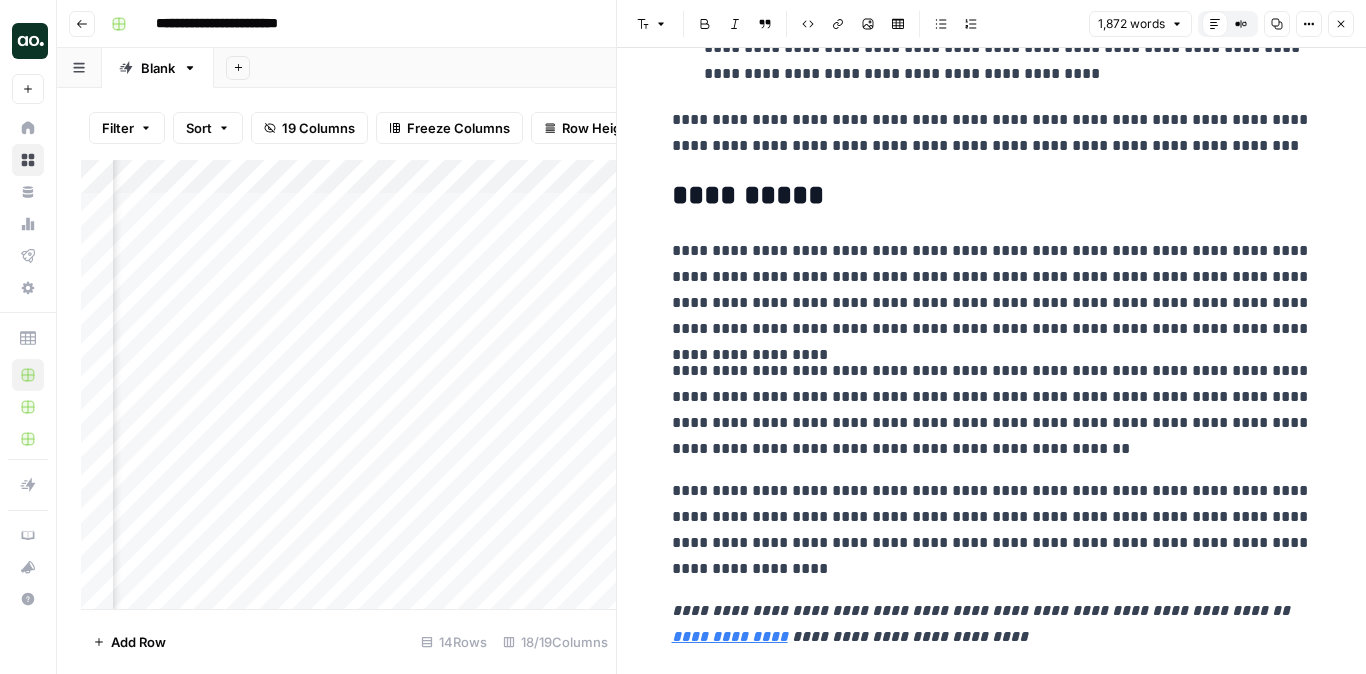 click 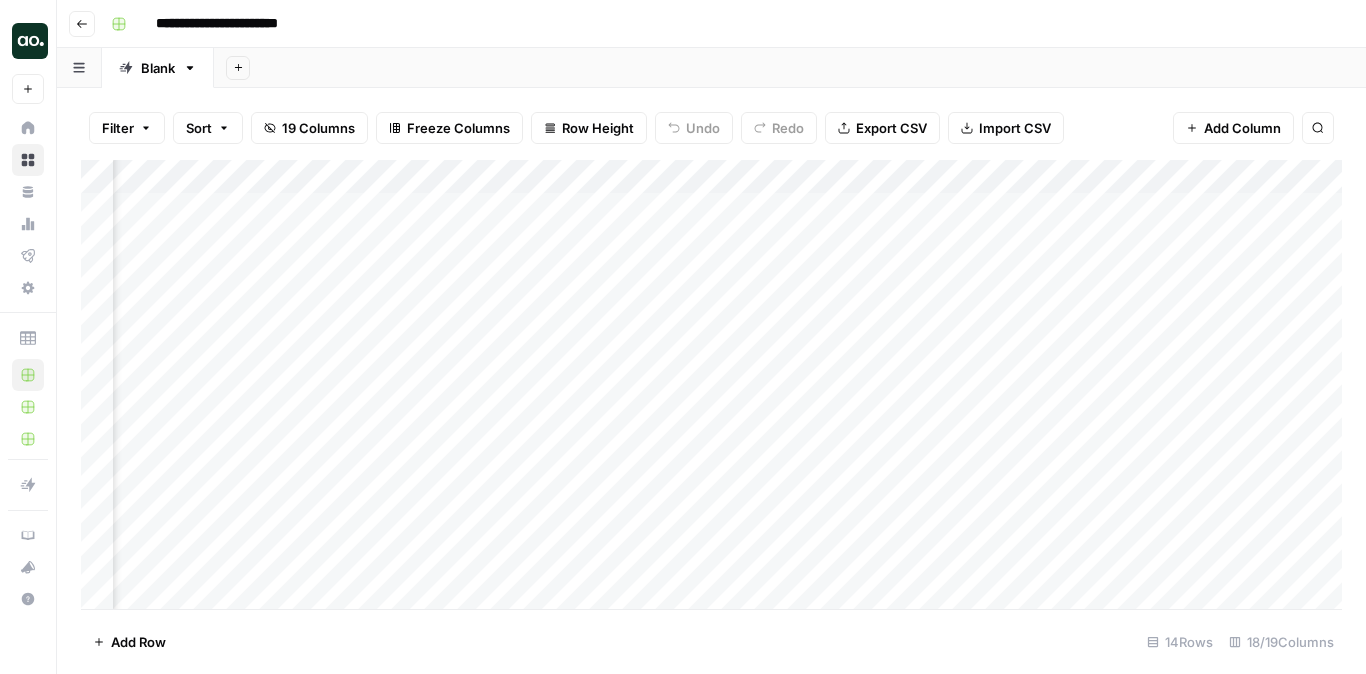 scroll, scrollTop: 0, scrollLeft: 1518, axis: horizontal 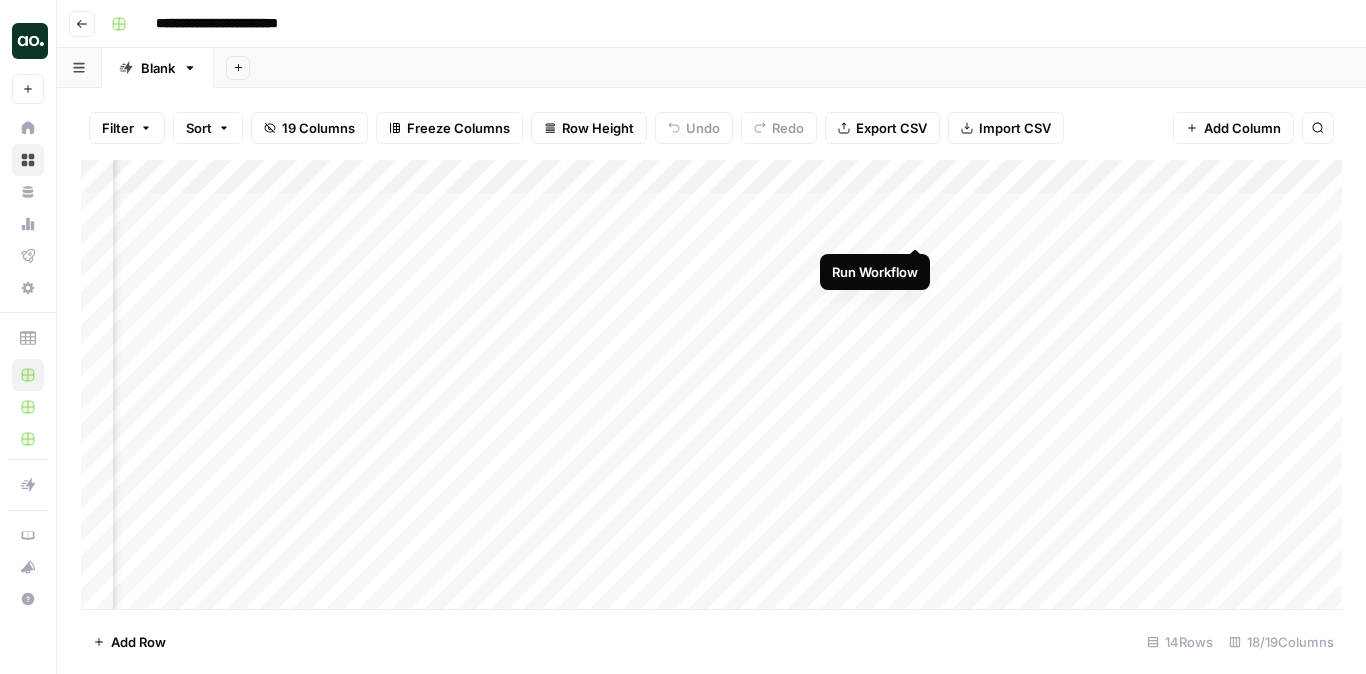 click on "Add Column" at bounding box center [711, 384] 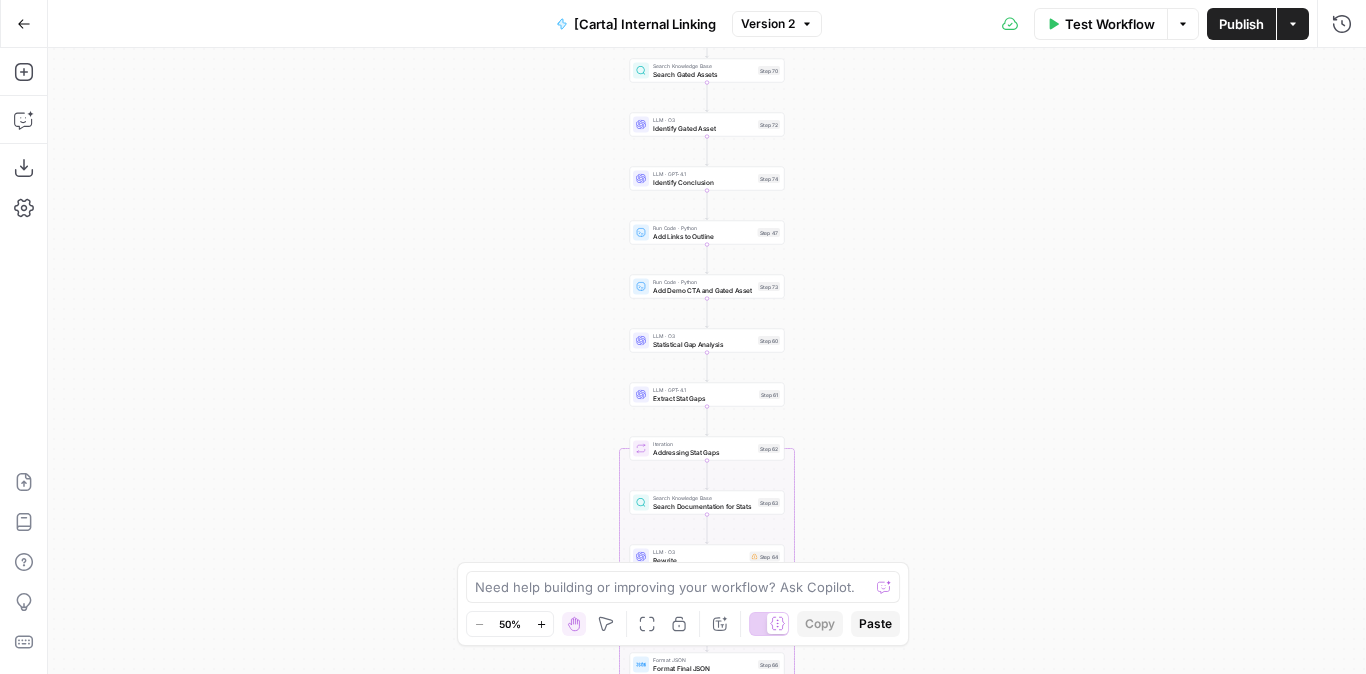 scroll, scrollTop: 0, scrollLeft: 0, axis: both 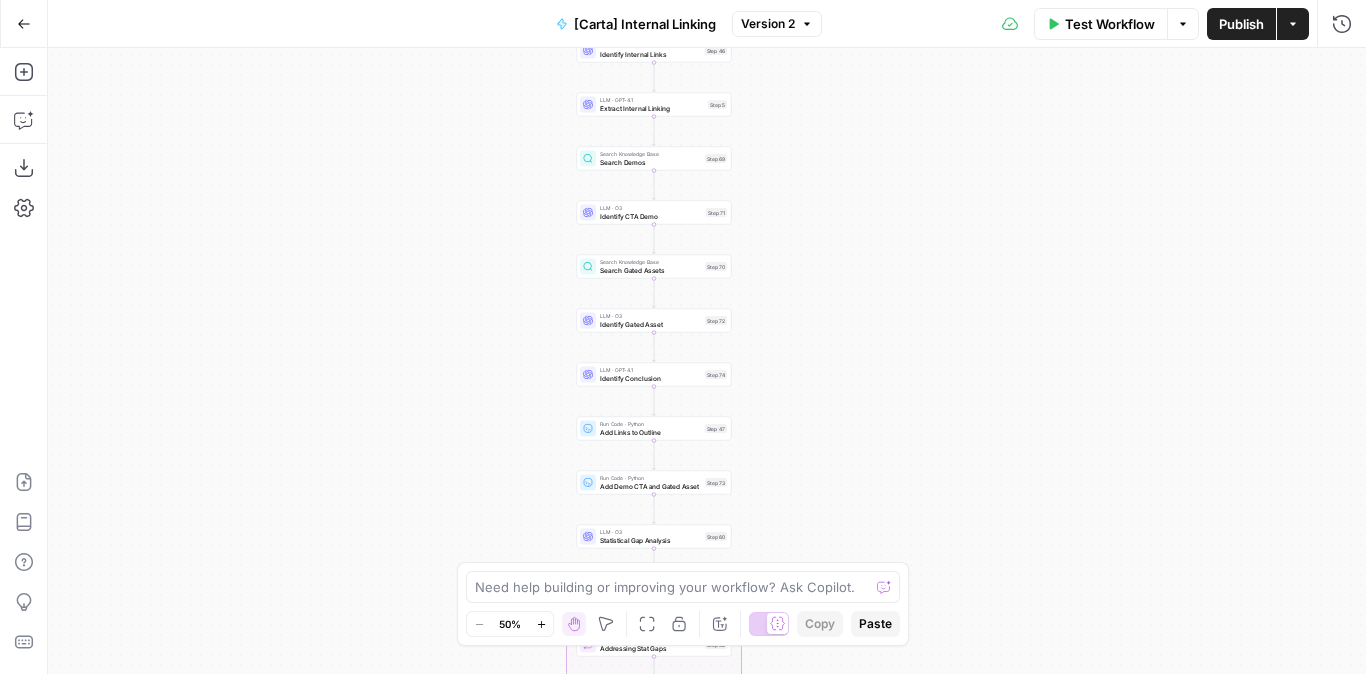 drag, startPoint x: 861, startPoint y: 231, endPoint x: 804, endPoint y: 426, distance: 203.16003 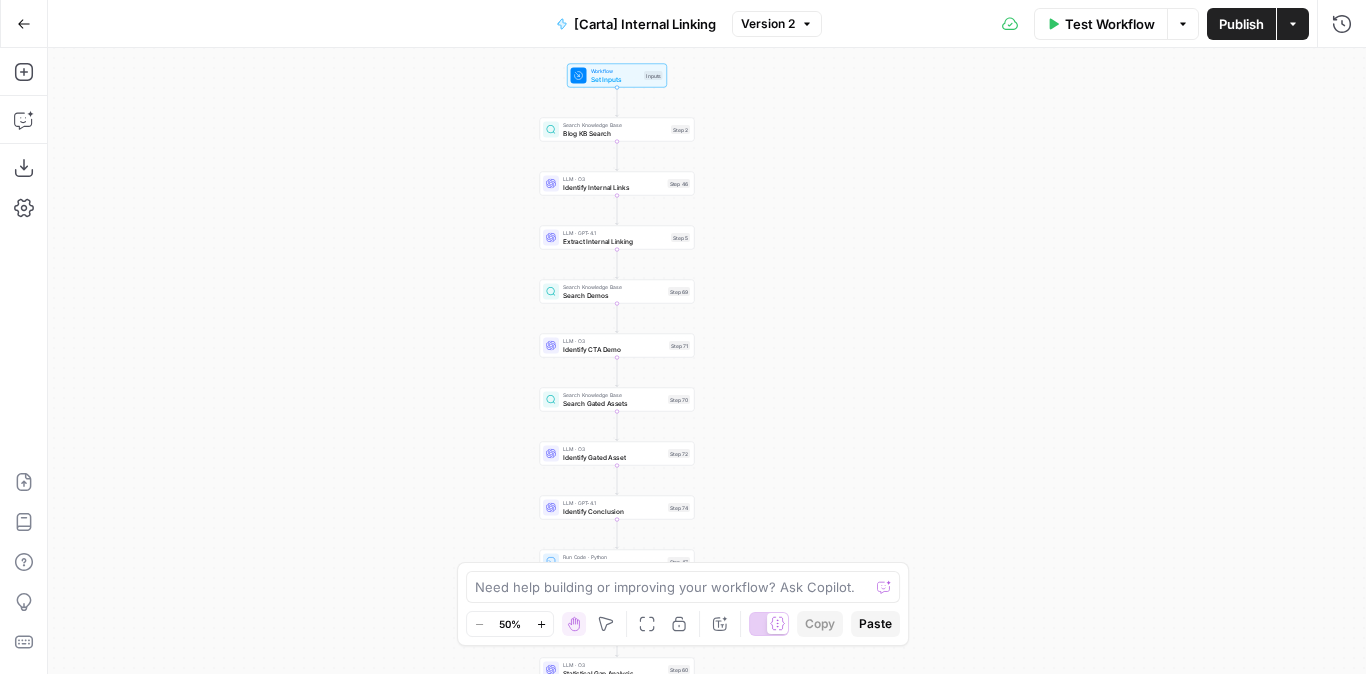 drag, startPoint x: 829, startPoint y: 314, endPoint x: 817, endPoint y: 383, distance: 70.035706 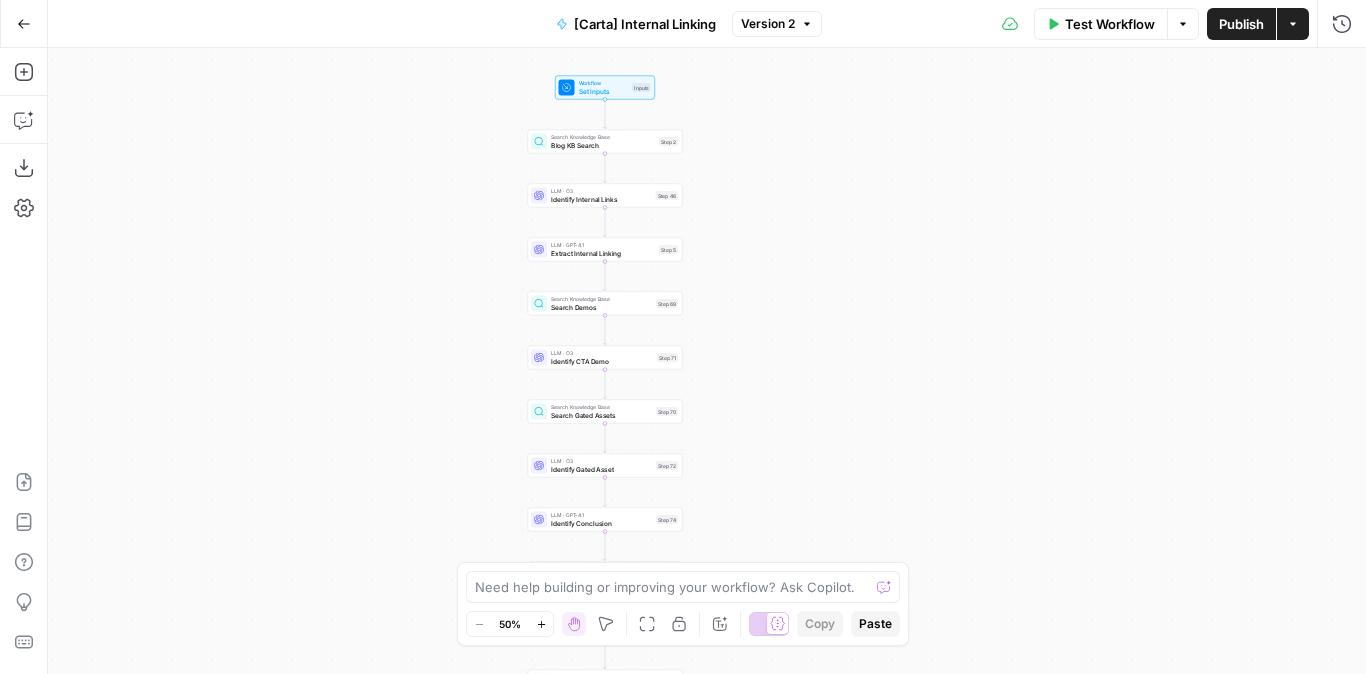 drag, startPoint x: 478, startPoint y: 273, endPoint x: 478, endPoint y: 216, distance: 57 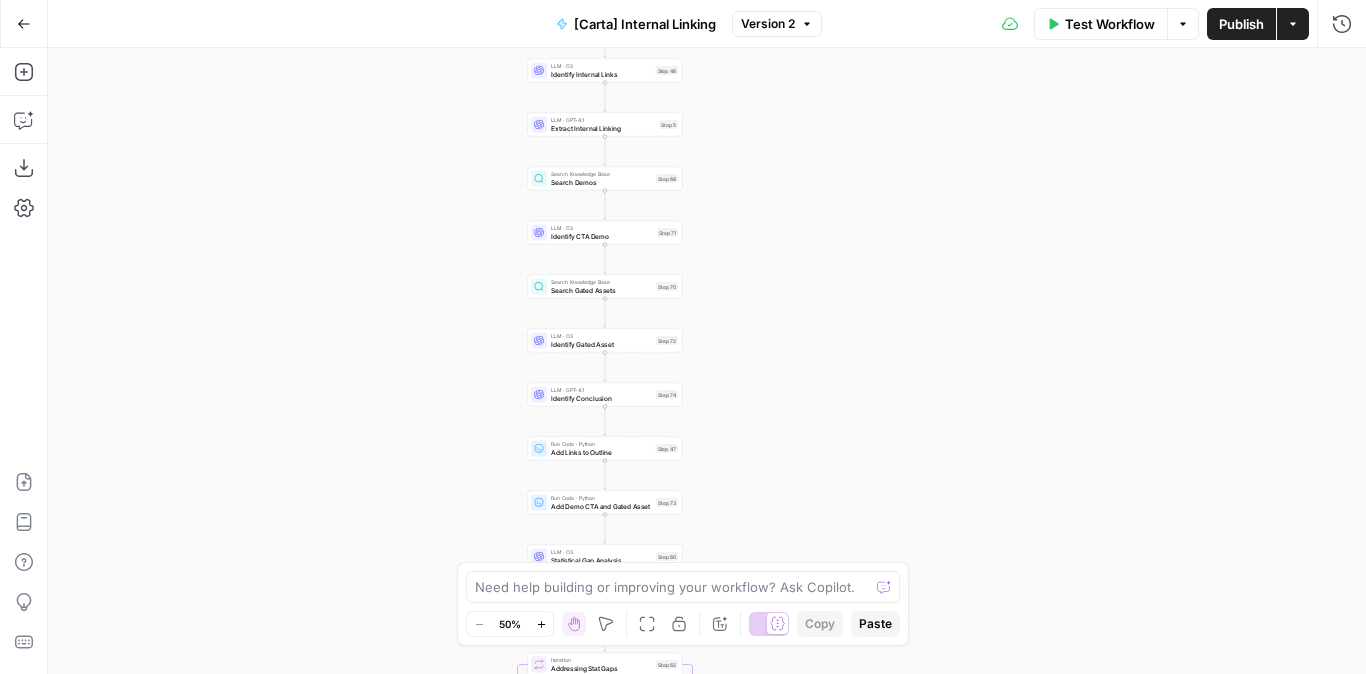 drag, startPoint x: 469, startPoint y: 449, endPoint x: 469, endPoint y: 325, distance: 124 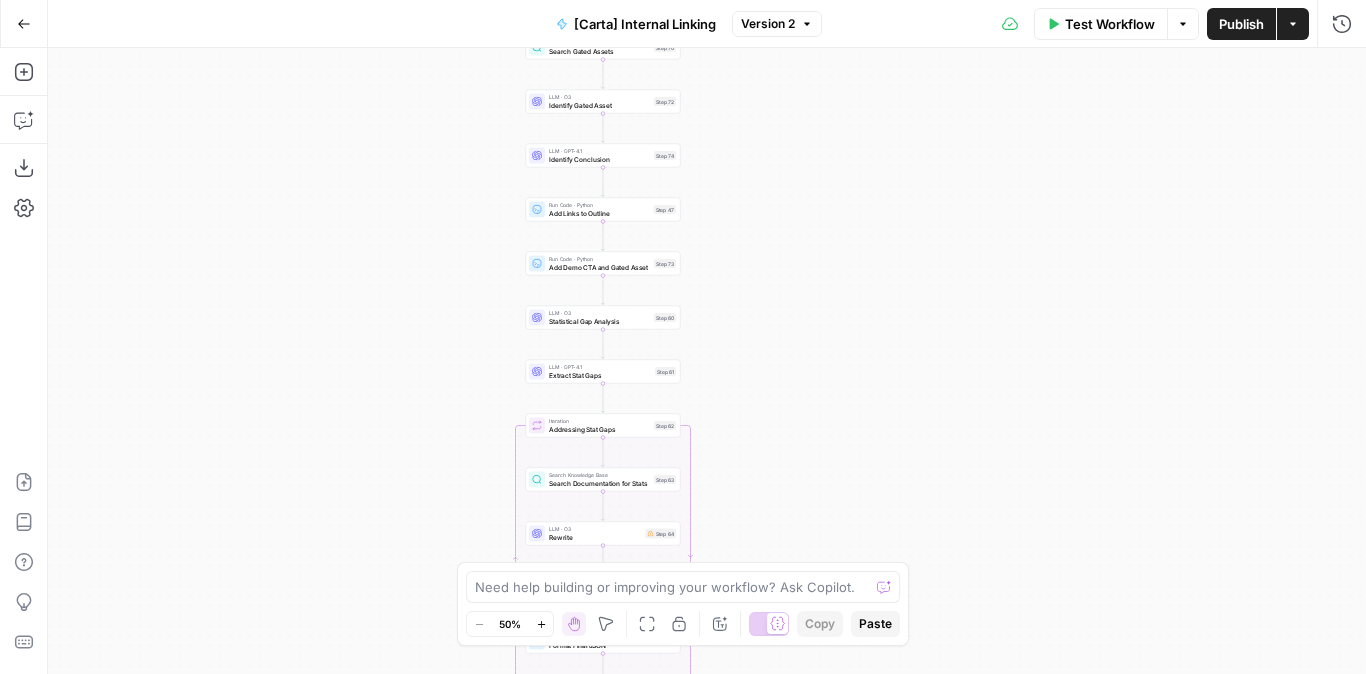 drag, startPoint x: 470, startPoint y: 485, endPoint x: 469, endPoint y: 208, distance: 277.0018 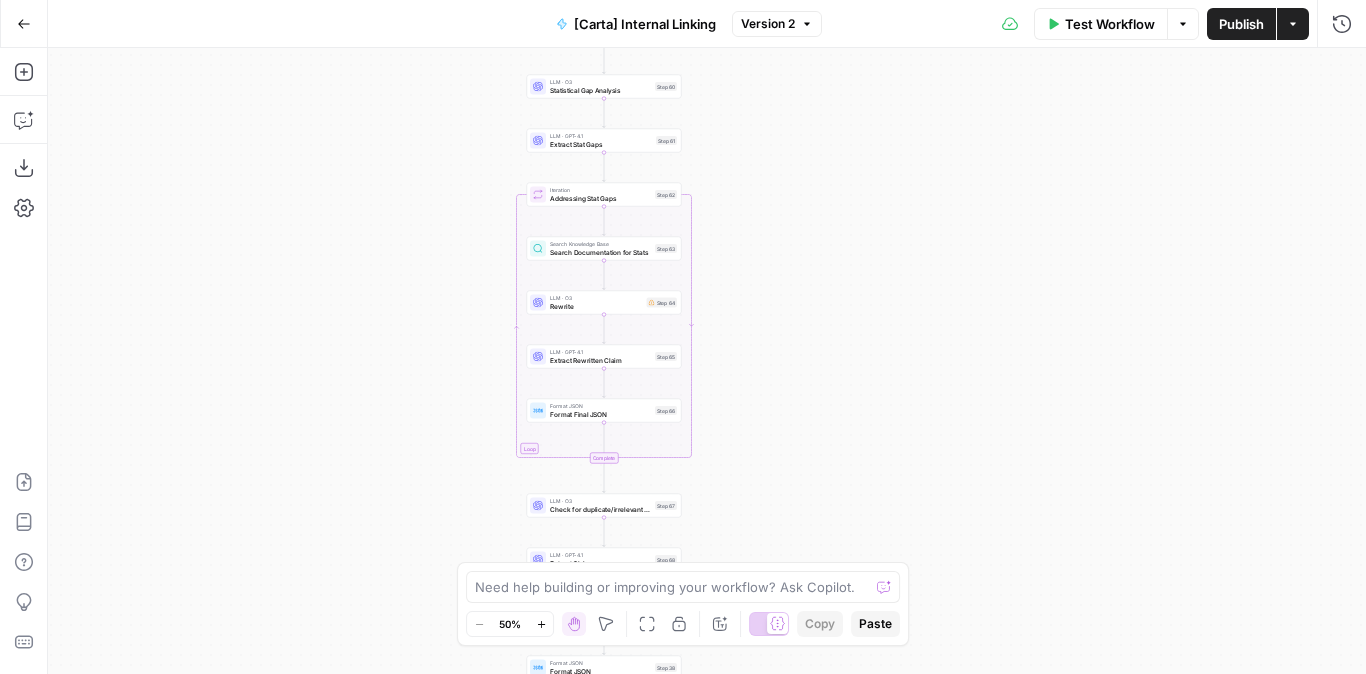 drag, startPoint x: 469, startPoint y: 389, endPoint x: 469, endPoint y: 200, distance: 189 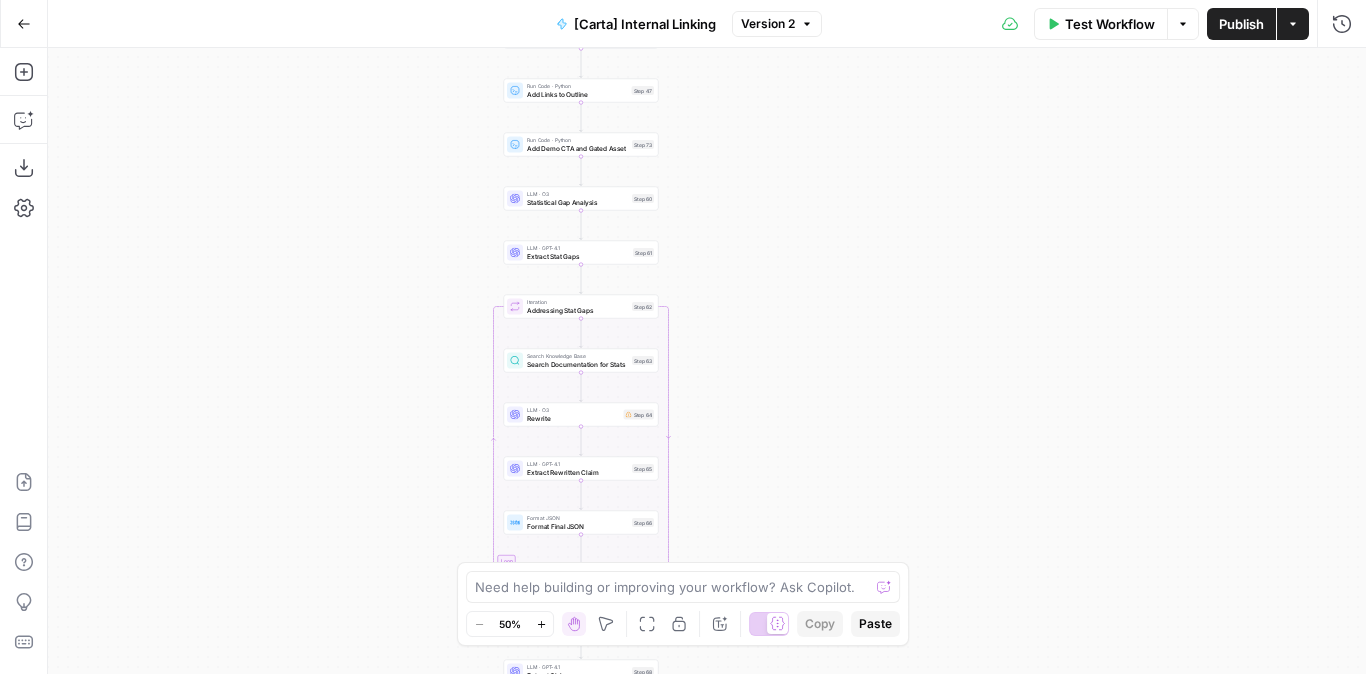 drag, startPoint x: 471, startPoint y: 392, endPoint x: 443, endPoint y: 641, distance: 250.56935 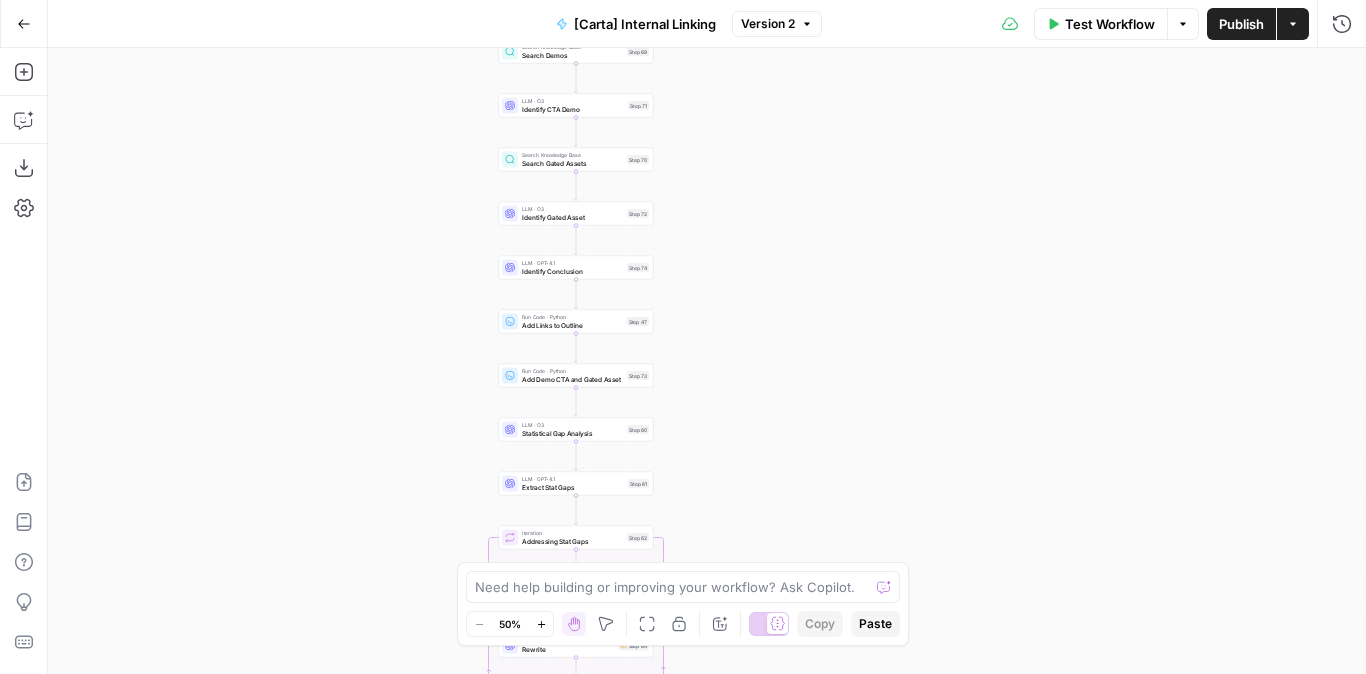 drag, startPoint x: 449, startPoint y: 360, endPoint x: 449, endPoint y: 482, distance: 122 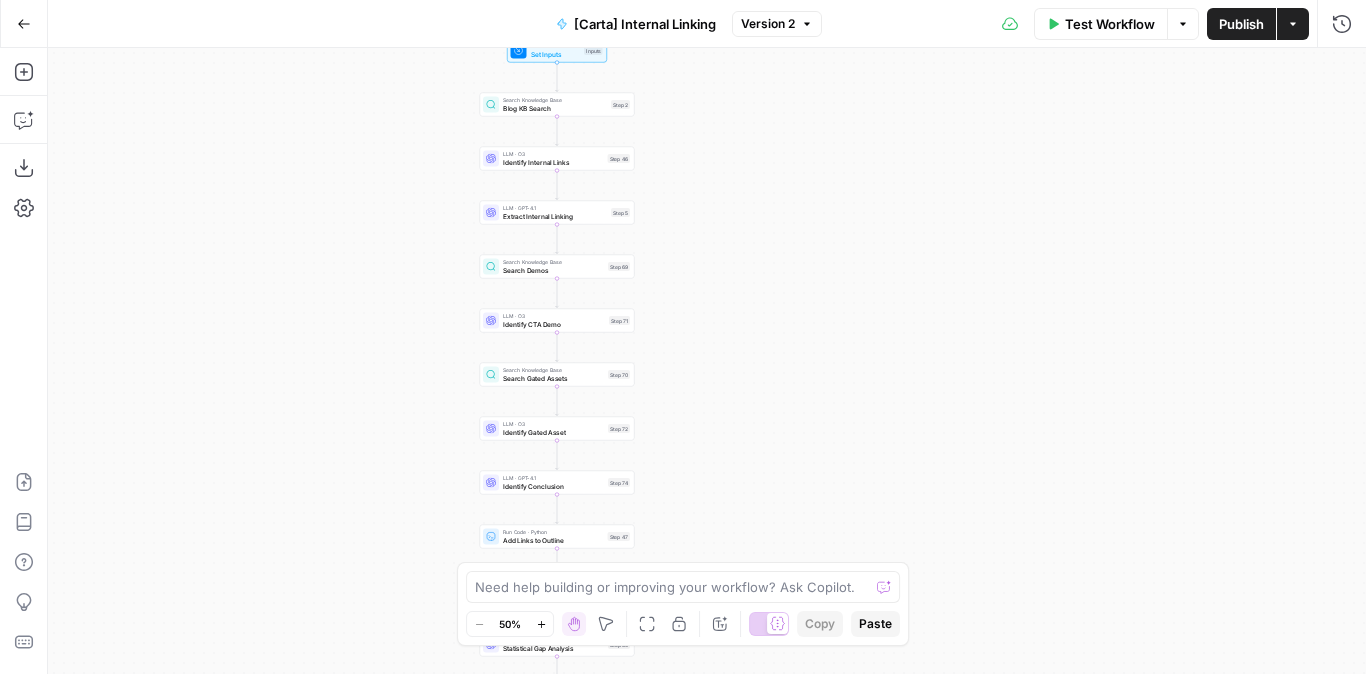 drag, startPoint x: 448, startPoint y: 519, endPoint x: 438, endPoint y: 659, distance: 140.35669 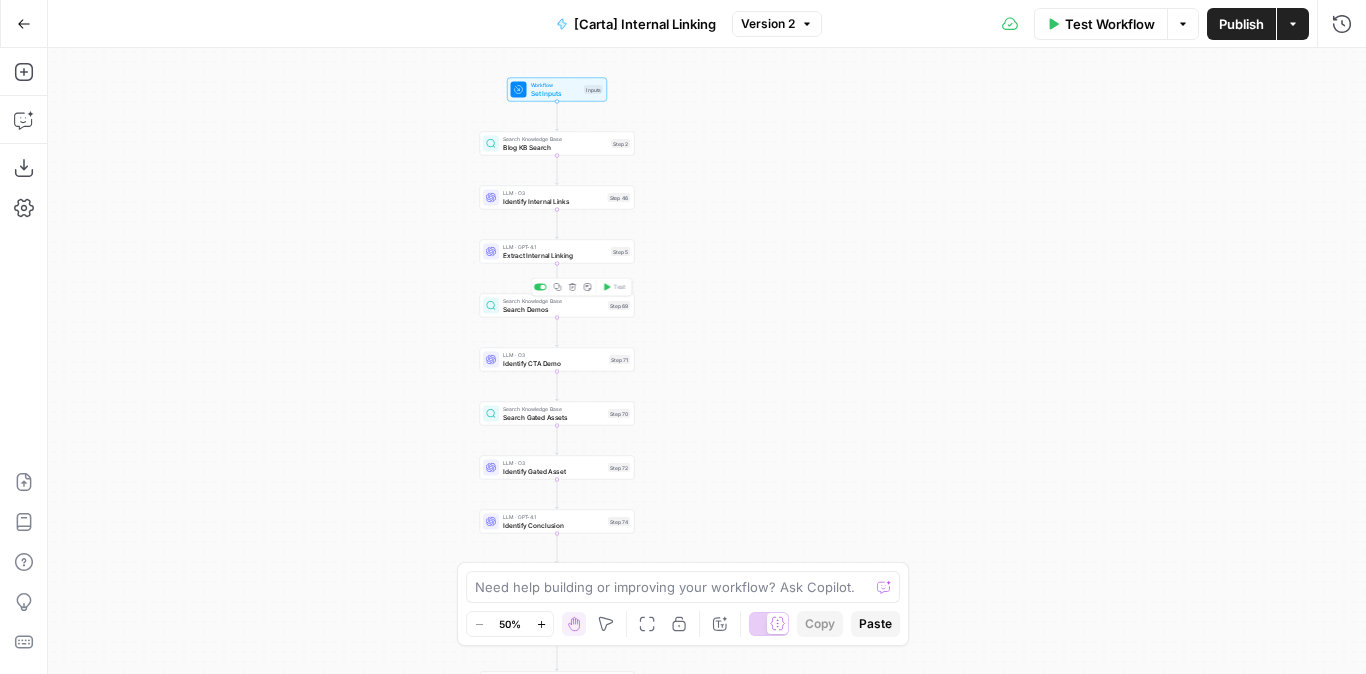 click on "Search Demos" at bounding box center (553, 309) 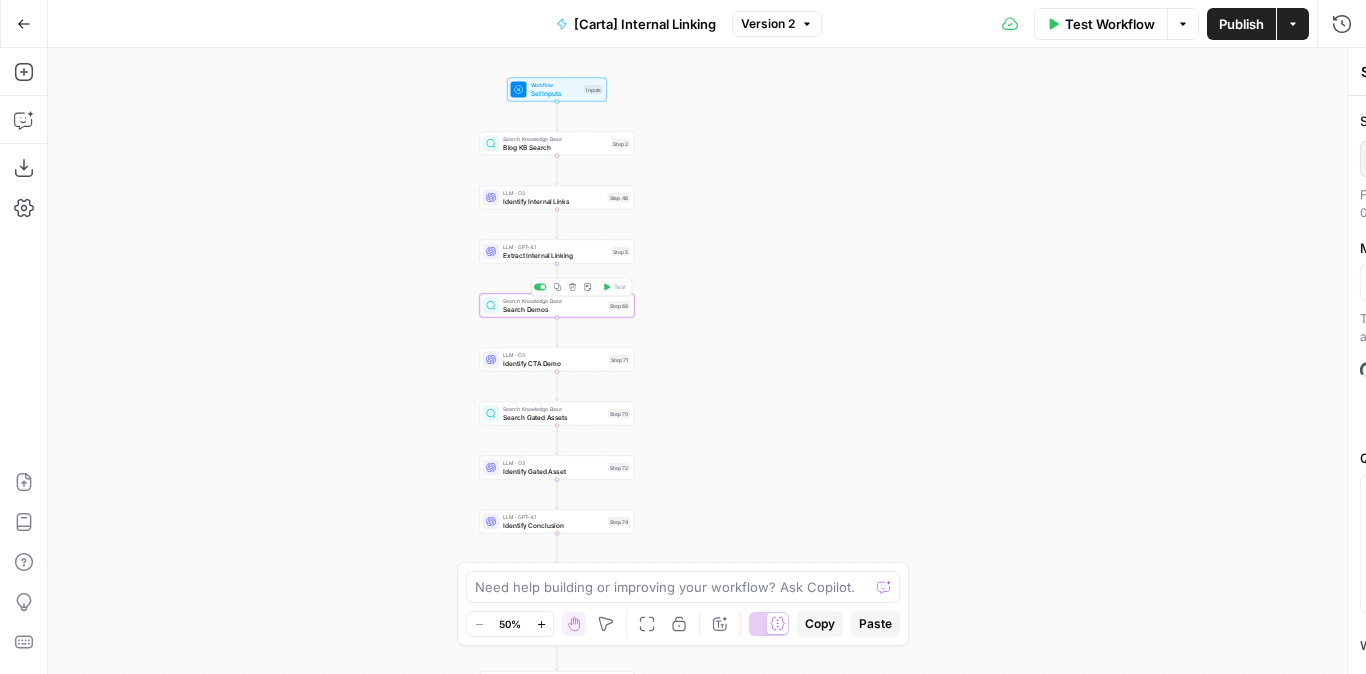 type on "Carta Demos" 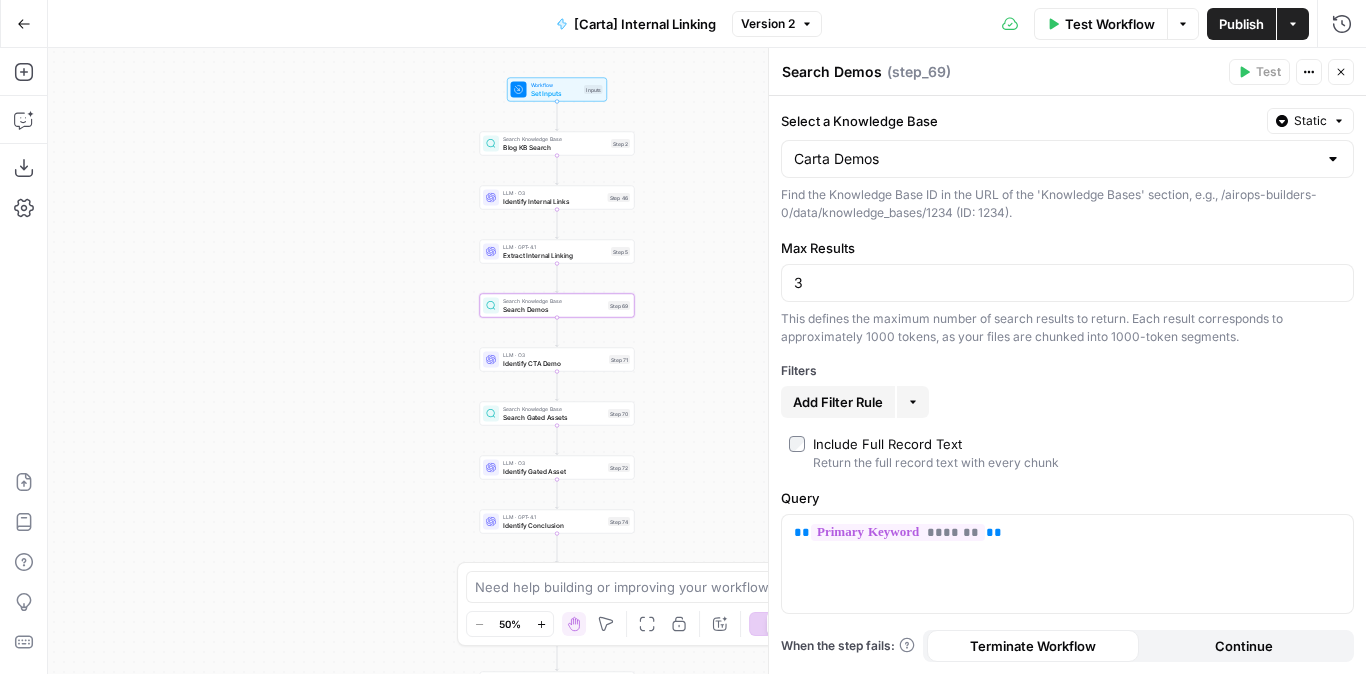 drag, startPoint x: 403, startPoint y: 425, endPoint x: 385, endPoint y: 276, distance: 150.08331 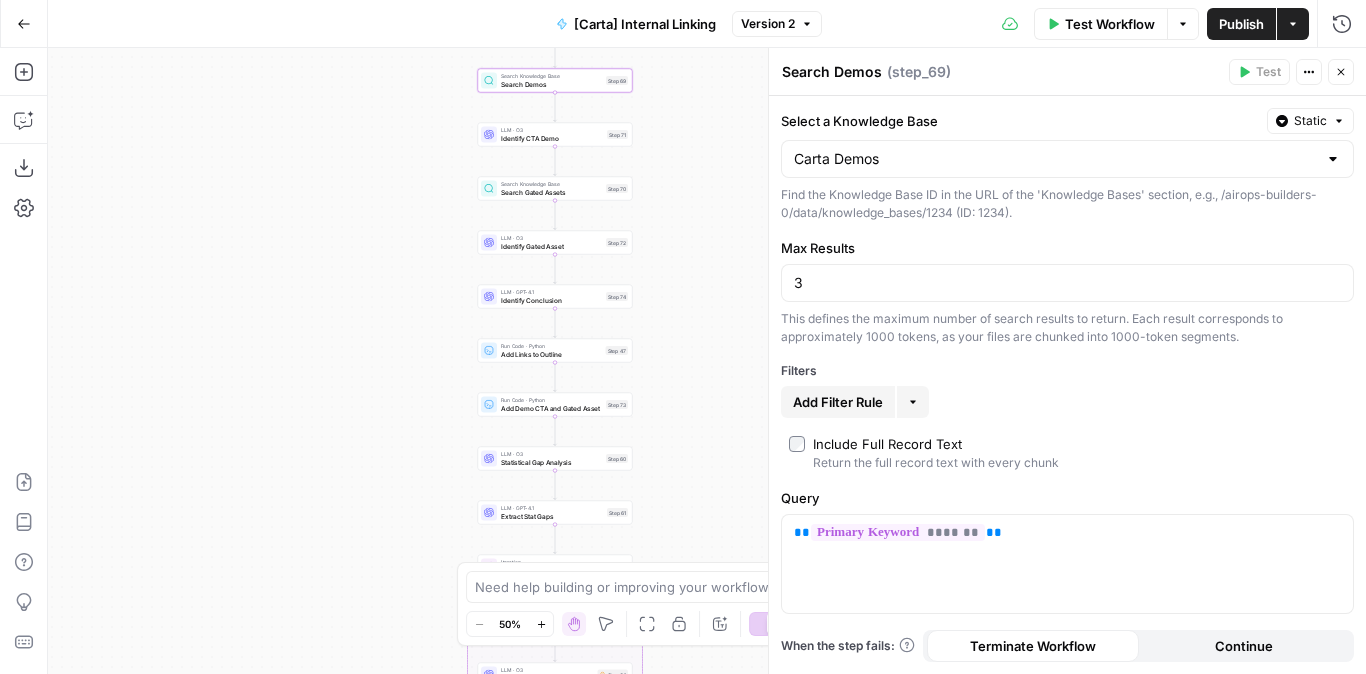 drag, startPoint x: 391, startPoint y: 426, endPoint x: 391, endPoint y: 229, distance: 197 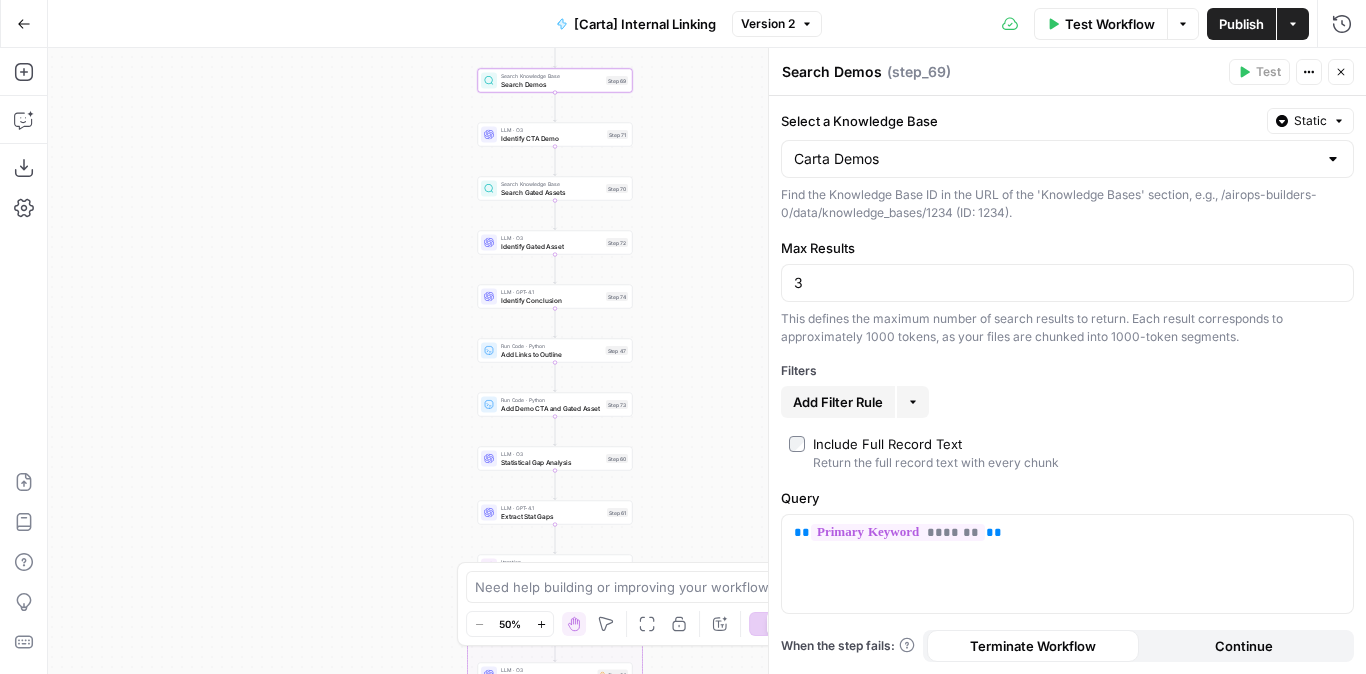 click on "Workflow Set Inputs Inputs Search Knowledge Base Blog KB Search Step 2 LLM · O3 Identify Internal Links Step 46 LLM · GPT-4.1 Extract Internal Linking Step 5 Search Knowledge Base Search Demos Step 69 LLM · O3 Identify CTA Demo Step 71 Search Knowledge Base Search Gated Assets Step 70 LLM · O3 Identify Gated Asset Step 72 LLM · GPT-4.1 Identify Conclusion Step 74 Run Code · Python Add Links to Outline Step 47 Run Code · Python Add Demo CTA and Gated Asset Step 73 LLM · O3 Statistical Gap Analysis Step 60 LLM · GPT-4.1 Extract Stat Gaps Step 61 Loop Iteration Addressing Stat Gaps Step 62 Search Knowledge Base Search Documentation for Stats Step 63 LLM · O3 Rewrite Step 64 LLM · GPT-4.1 Extract Rewritten Claim Step 65 Format JSON Format Final JSON Step 66 Complete LLM · O3 Check for duplicate/irrelevant stats Step 67 LLM · GPT-4.1 Extract Claims Step 68 Run Code · Python Add Data to Outline Step 75 Format JSON Format JSON Step 38 End Output" at bounding box center (707, 361) 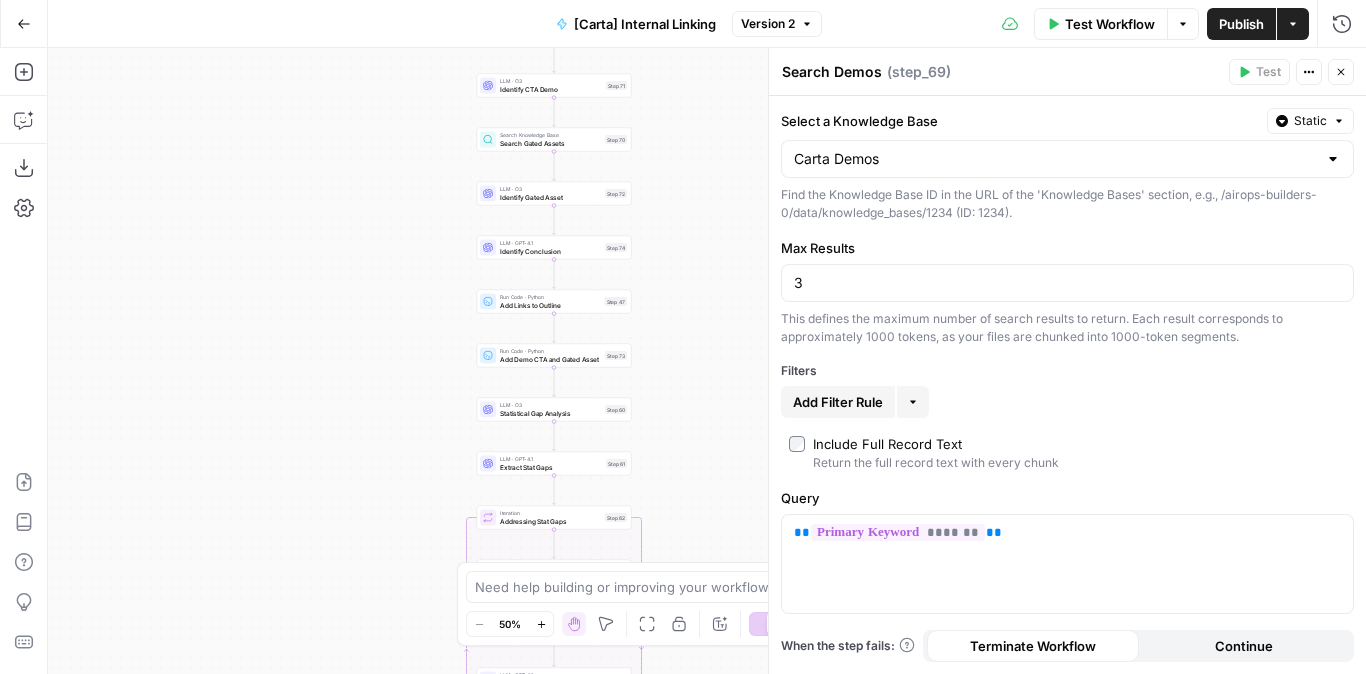 drag, startPoint x: 428, startPoint y: 327, endPoint x: 428, endPoint y: 251, distance: 76 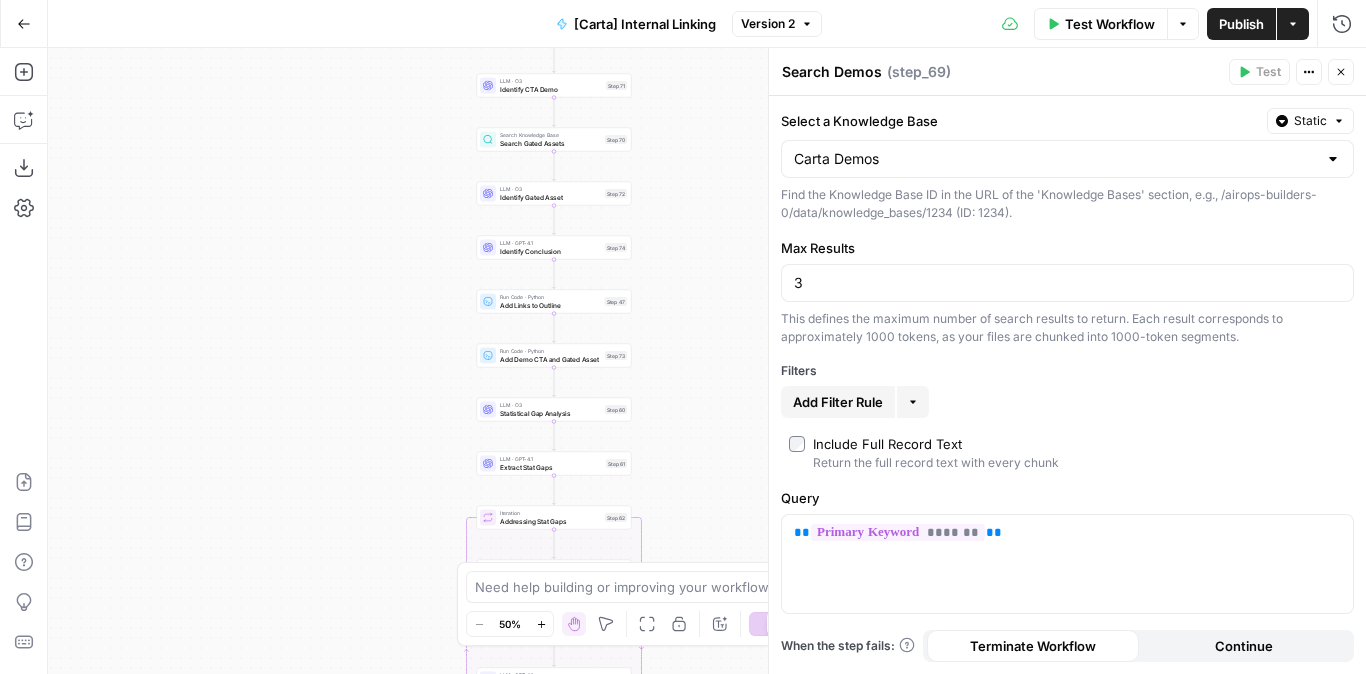 click on "Workflow Set Inputs Inputs Search Knowledge Base Blog KB Search Step 2 LLM · O3 Identify Internal Links Step 46 LLM · GPT-4.1 Extract Internal Linking Step 5 Search Knowledge Base Search Demos Step 69 LLM · O3 Identify CTA Demo Step 71 Search Knowledge Base Search Gated Assets Step 70 LLM · O3 Identify Gated Asset Step 72 LLM · GPT-4.1 Identify Conclusion Step 74 Run Code · Python Add Links to Outline Step 47 Run Code · Python Add Demo CTA and Gated Asset Step 73 LLM · O3 Statistical Gap Analysis Step 60 LLM · GPT-4.1 Extract Stat Gaps Step 61 Loop Iteration Addressing Stat Gaps Step 62 Search Knowledge Base Search Documentation for Stats Step 63 LLM · O3 Rewrite Step 64 LLM · GPT-4.1 Extract Rewritten Claim Step 65 Format JSON Format Final JSON Step 66 Complete LLM · O3 Check for duplicate/irrelevant stats Step 67 LLM · GPT-4.1 Extract Claims Step 68 Run Code · Python Add Data to Outline Step 75 Format JSON Format JSON Step 38 End Output" at bounding box center (707, 361) 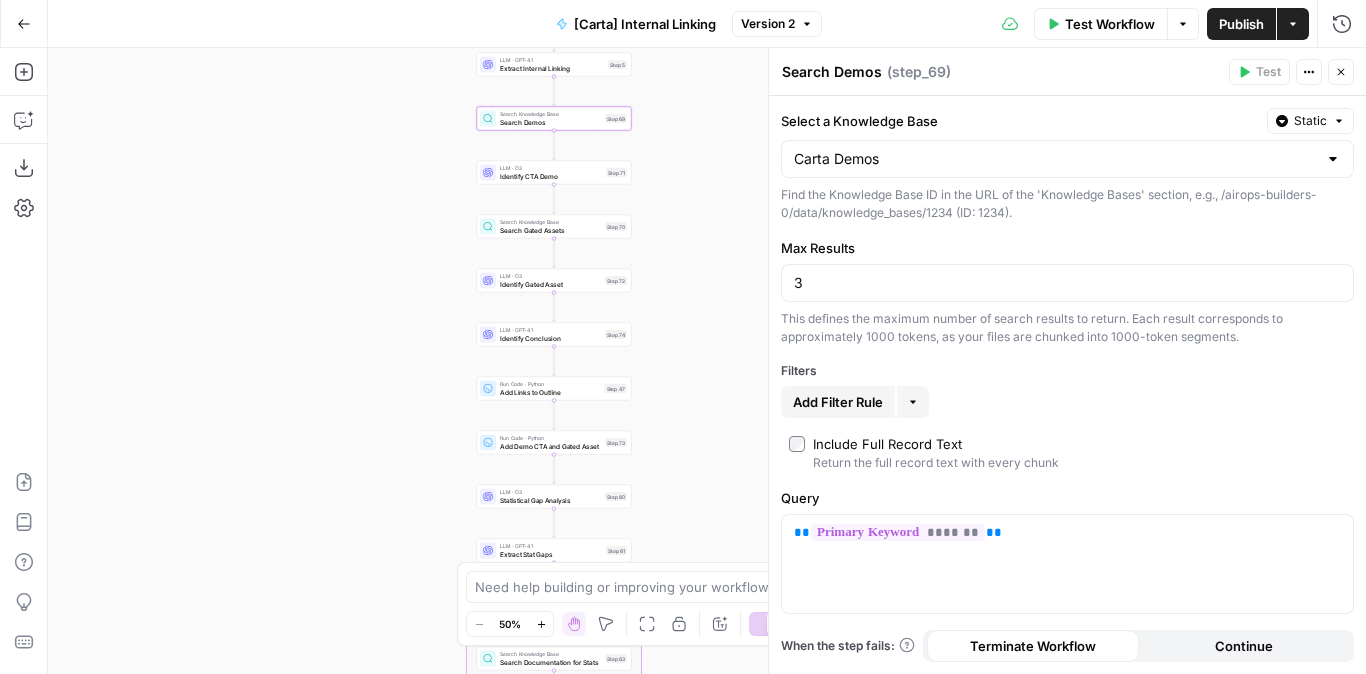 drag, startPoint x: 668, startPoint y: 146, endPoint x: 668, endPoint y: 262, distance: 116 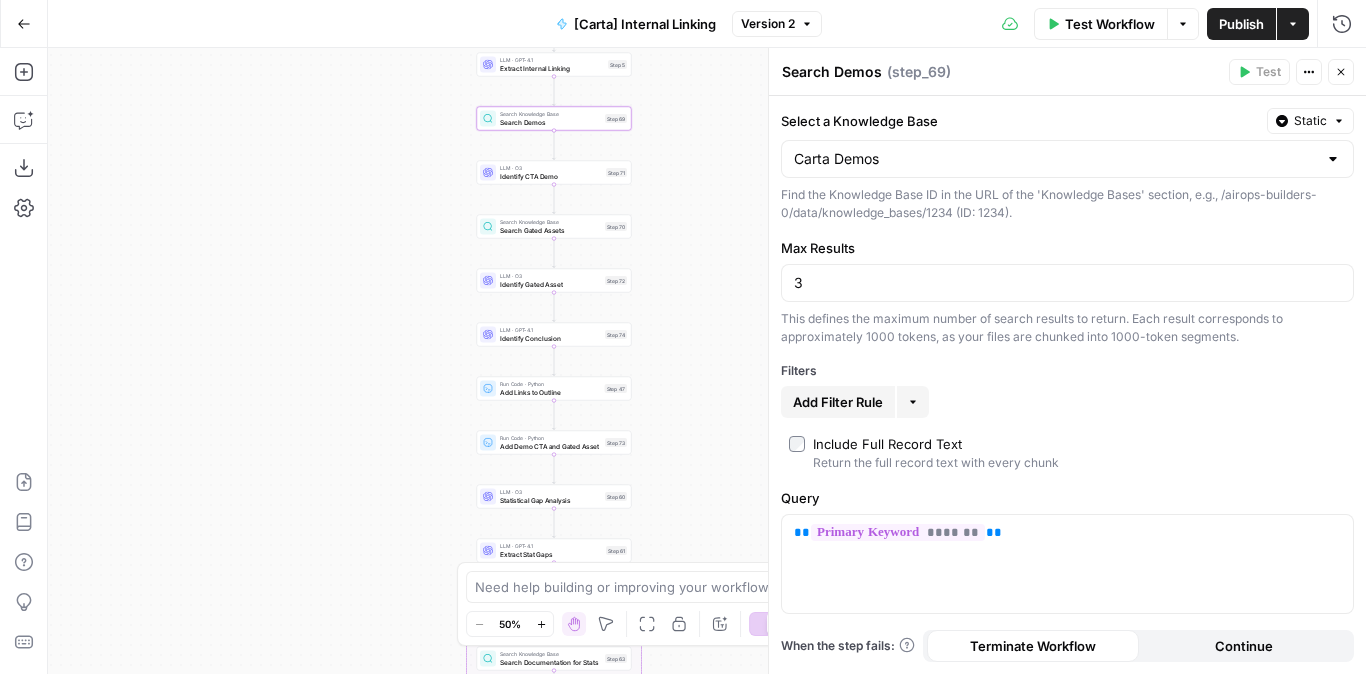 click on "Workflow Set Inputs Inputs Search Knowledge Base Blog KB Search Step 2 LLM · O3 Identify Internal Links Step 46 LLM · GPT-4.1 Extract Internal Linking Step 5 Search Knowledge Base Search Demos Step 69 LLM · O3 Identify CTA Demo Step 71 Search Knowledge Base Search Gated Assets Step 70 LLM · O3 Identify Gated Asset Step 72 LLM · GPT-4.1 Identify Conclusion Step 74 Run Code · Python Add Links to Outline Step 47 Run Code · Python Add Demo CTA and Gated Asset Step 73 LLM · O3 Statistical Gap Analysis Step 60 LLM · GPT-4.1 Extract Stat Gaps Step 61 Loop Iteration Addressing Stat Gaps Step 62 Search Knowledge Base Search Documentation for Stats Step 63 LLM · O3 Rewrite Step 64 LLM · GPT-4.1 Extract Rewritten Claim Step 65 Format JSON Format Final JSON Step 66 Complete LLM · O3 Check for duplicate/irrelevant stats Step 67 LLM · GPT-4.1 Extract Claims Step 68 Run Code · Python Add Data to Outline Step 75 Format JSON Format JSON Step 38 End Output" at bounding box center (707, 361) 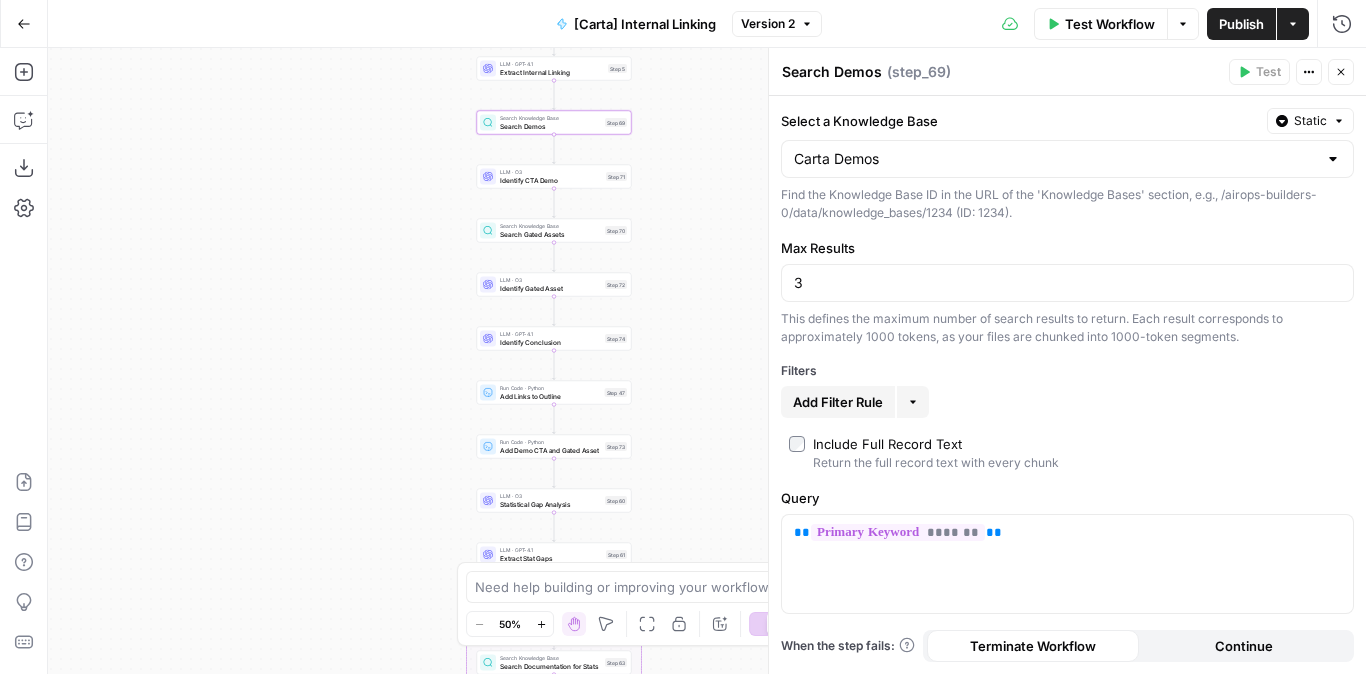 drag, startPoint x: 681, startPoint y: 178, endPoint x: 679, endPoint y: 287, distance: 109.01835 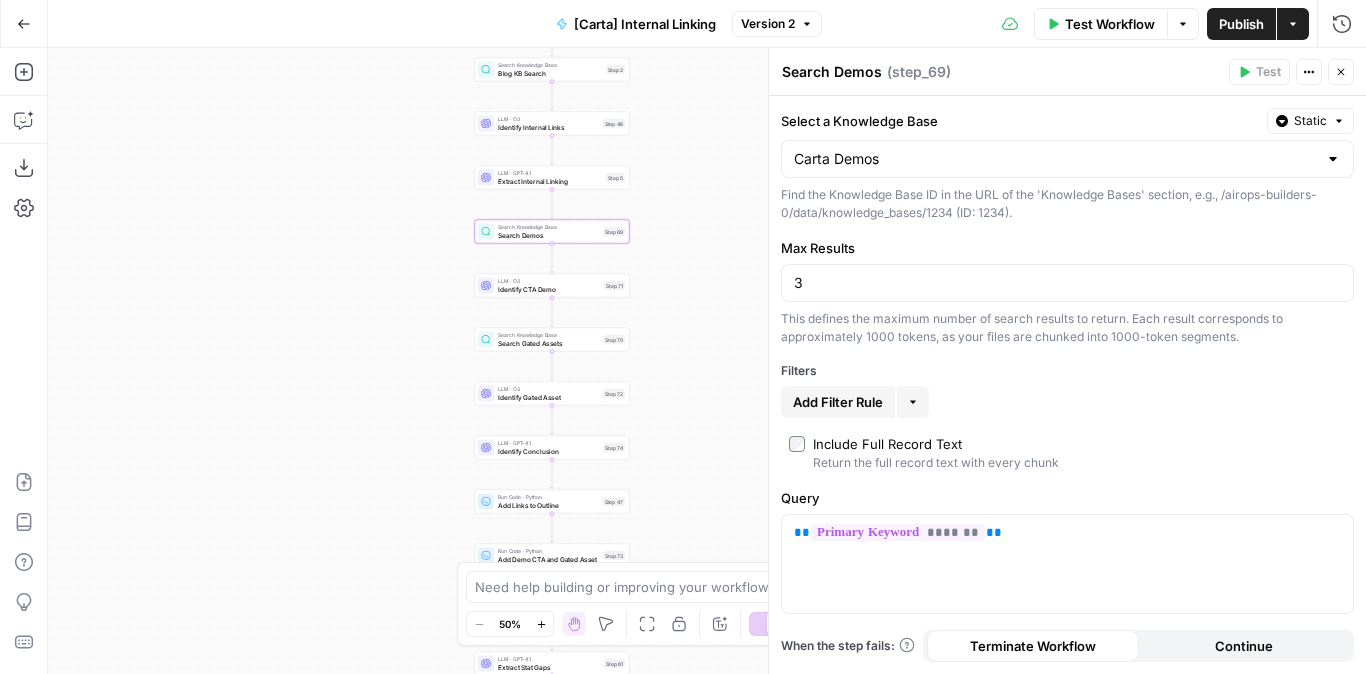 drag, startPoint x: 657, startPoint y: 161, endPoint x: 657, endPoint y: 251, distance: 90 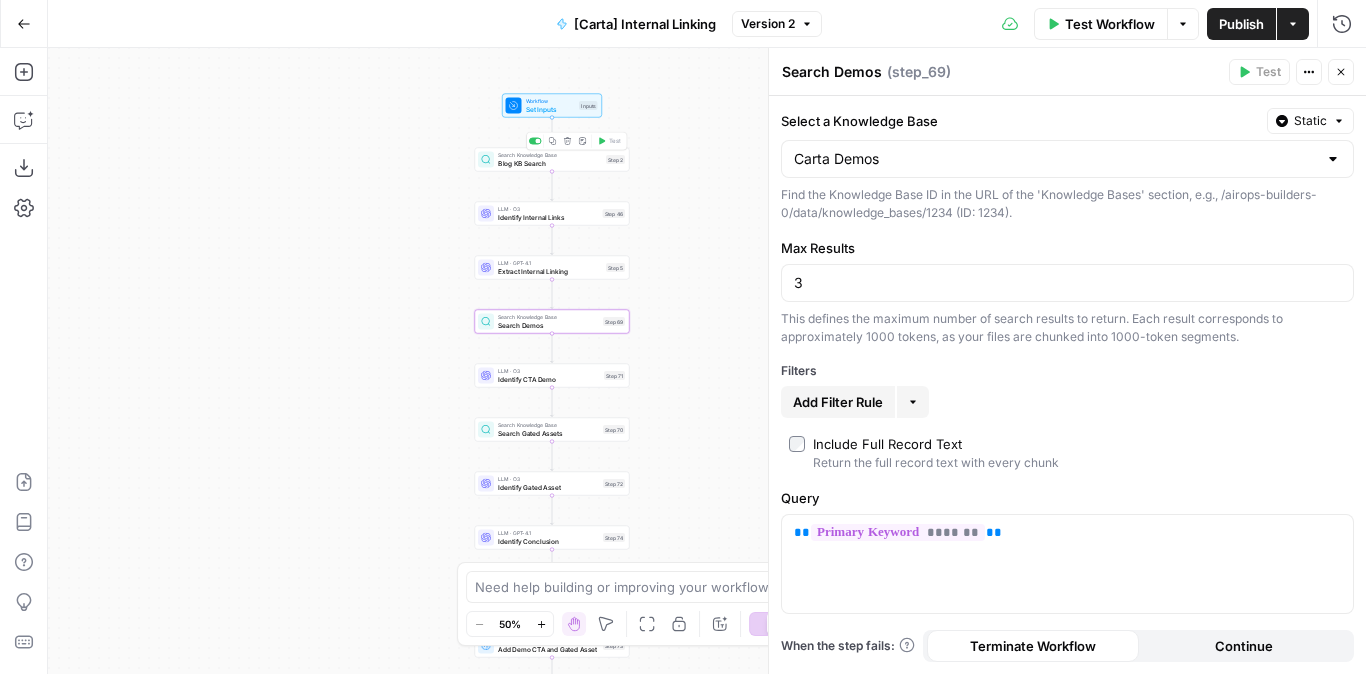 click on "Search Knowledge Base Blog KB Search Step 2 Copy step Delete step Add Note Test" at bounding box center [552, 160] 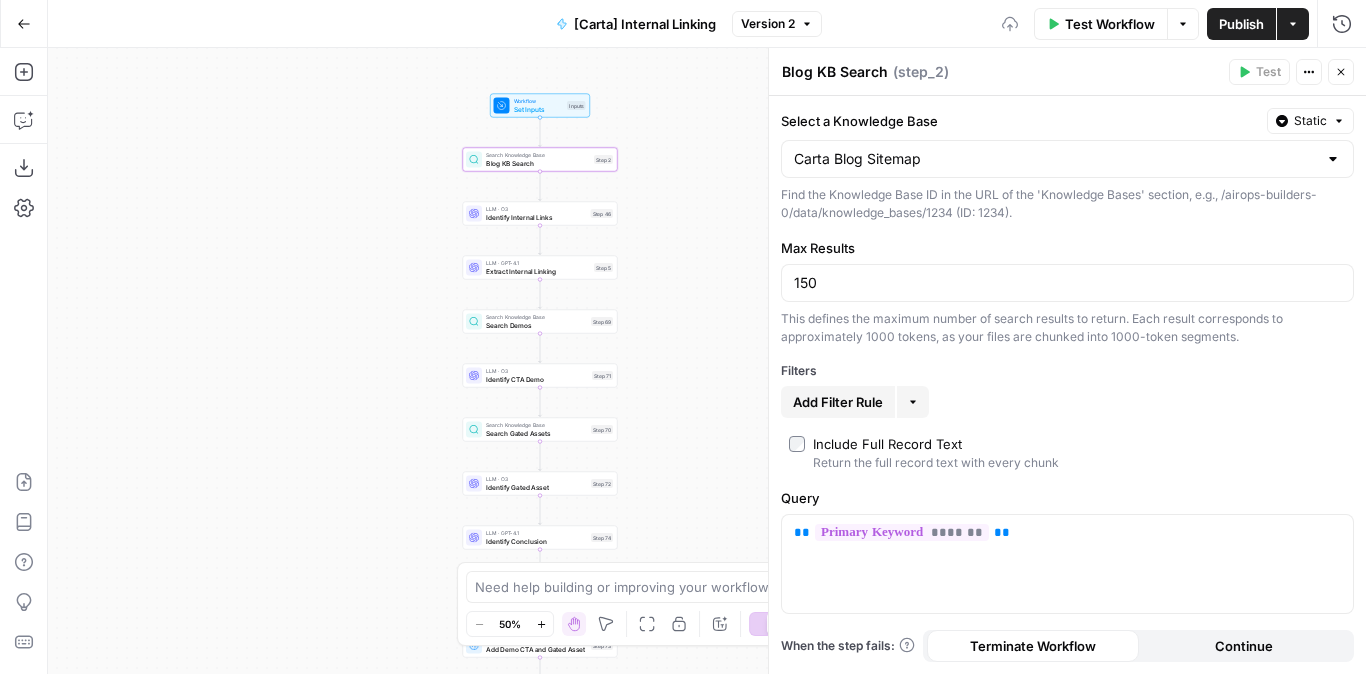 drag, startPoint x: 394, startPoint y: 243, endPoint x: 277, endPoint y: 240, distance: 117.03845 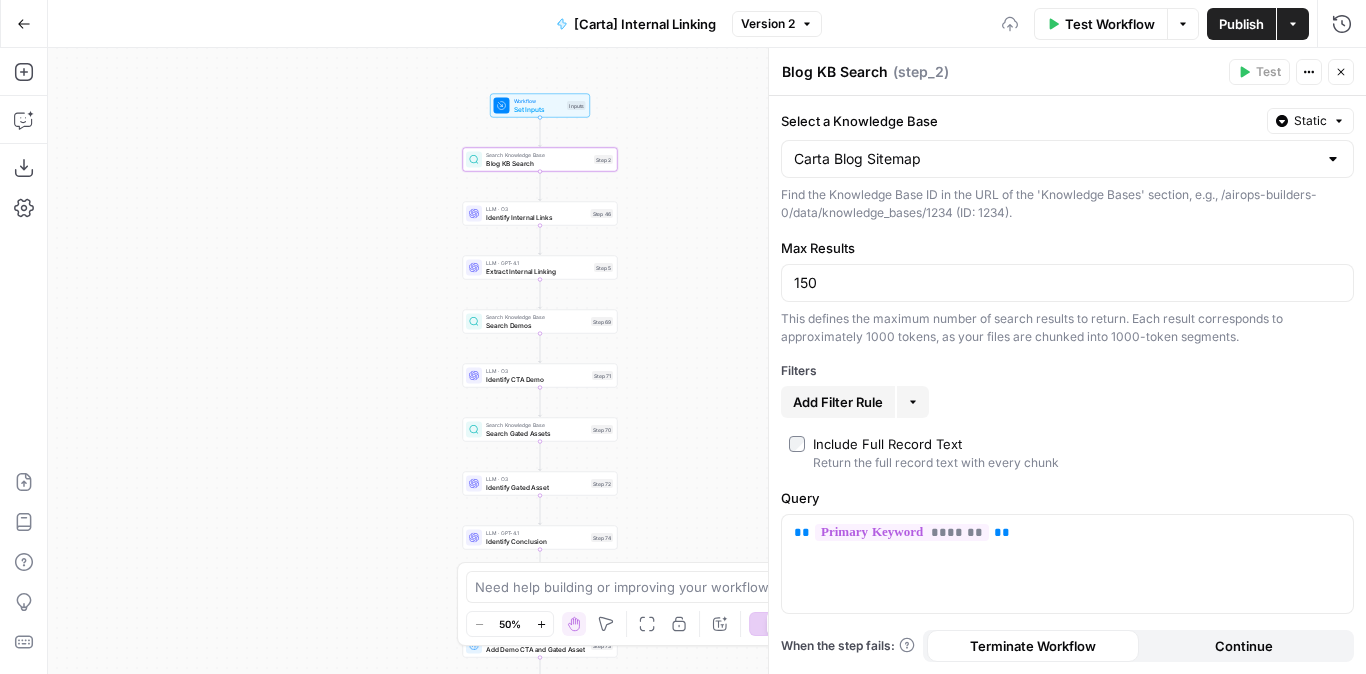 click on "Workflow Set Inputs Inputs Search Knowledge Base Blog KB Search Step 2 LLM · O3 Identify Internal Links Step 46 LLM · GPT-4.1 Extract Internal Linking Step 5 Search Knowledge Base Search Demos Step 69 LLM · O3 Identify CTA Demo Step 71 Search Knowledge Base Search Gated Assets Step 70 LLM · O3 Identify Gated Asset Step 72 LLM · GPT-4.1 Identify Conclusion Step 74 Run Code · Python Add Links to Outline Step 47 Run Code · Python Add Demo CTA and Gated Asset Step 73 LLM · O3 Statistical Gap Analysis Step 60 LLM · GPT-4.1 Extract Stat Gaps Step 61 Loop Iteration Addressing Stat Gaps Step 62 Search Knowledge Base Search Documentation for Stats Step 63 LLM · O3 Rewrite Step 64 LLM · GPT-4.1 Extract Rewritten Claim Step 65 Format JSON Format Final JSON Step 66 Complete LLM · O3 Check for duplicate/irrelevant stats Step 67 LLM · GPT-4.1 Extract Claims Step 68 Run Code · Python Add Data to Outline Step 75 Format JSON Format JSON Step 38 End Output" at bounding box center [707, 361] 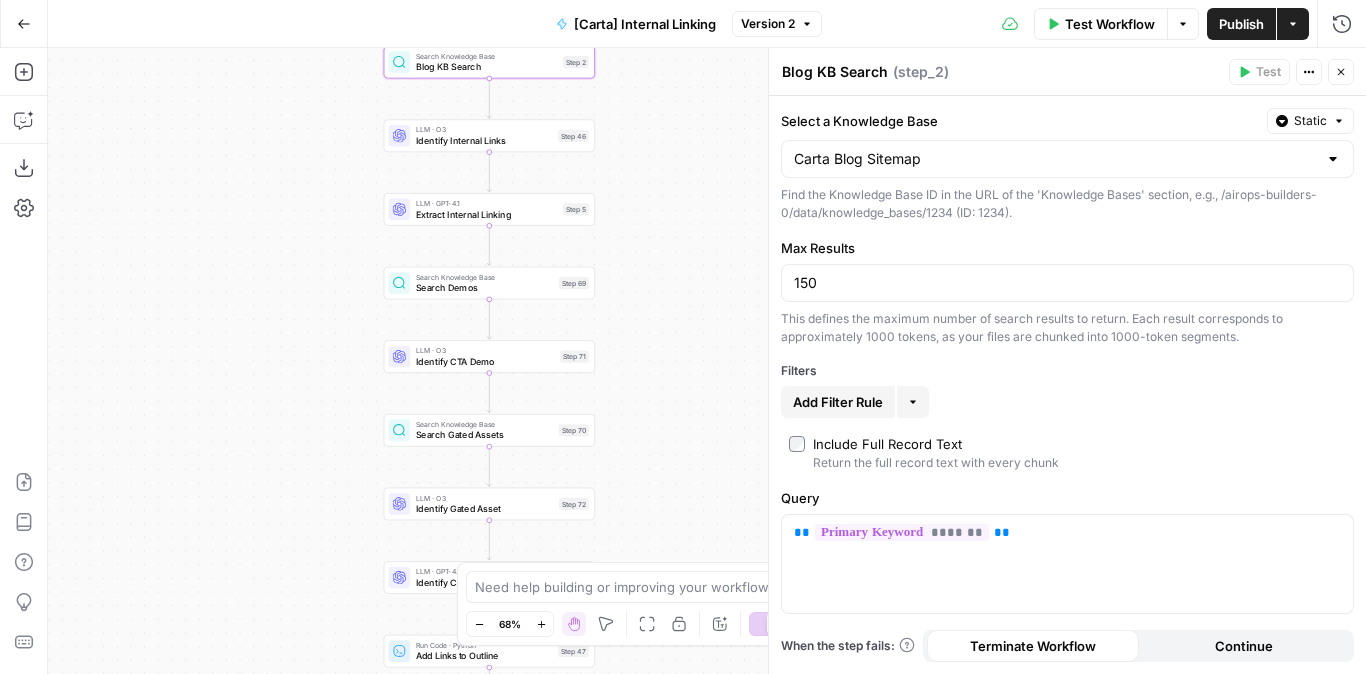 drag, startPoint x: 274, startPoint y: 547, endPoint x: 226, endPoint y: 364, distance: 189.19038 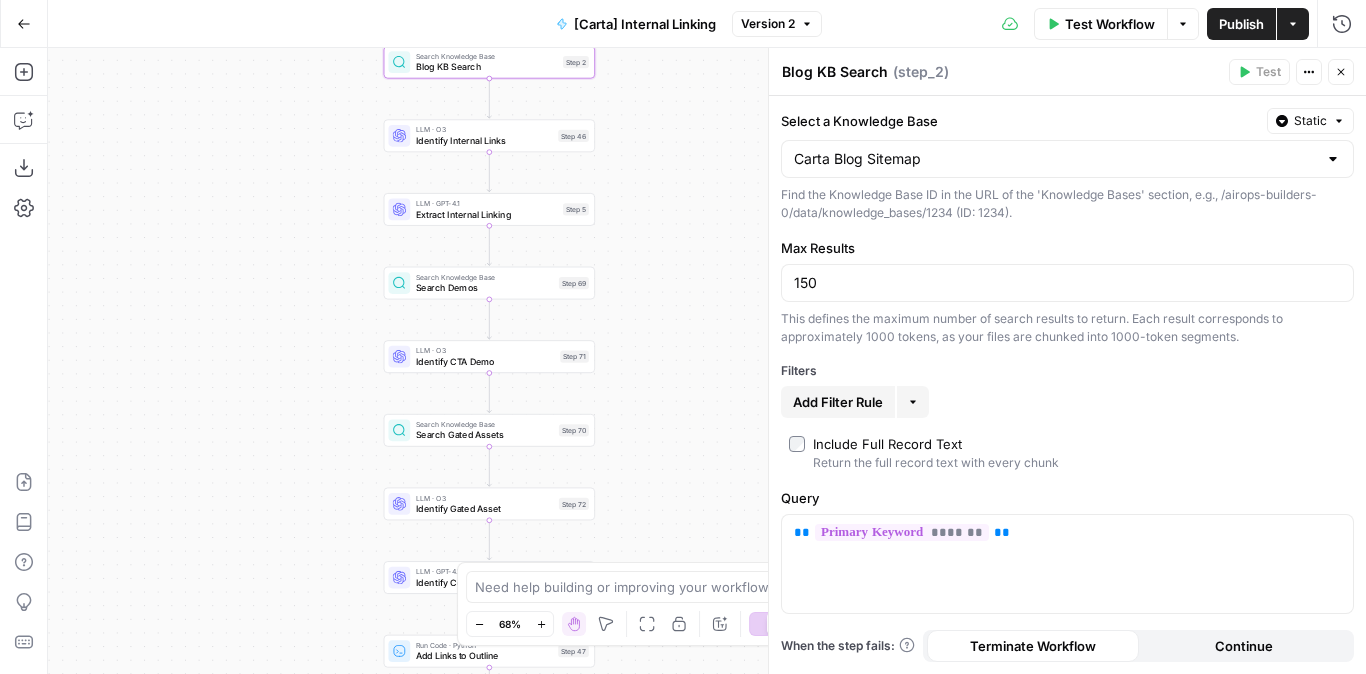 click on "Workflow Set Inputs Inputs Search Knowledge Base Blog KB Search Step 2 LLM · O3 Identify Internal Links Step 46 LLM · GPT-4.1 Extract Internal Linking Step 5 Search Knowledge Base Search Demos Step 69 LLM · O3 Identify CTA Demo Step 71 Search Knowledge Base Search Gated Assets Step 70 LLM · O3 Identify Gated Asset Step 72 LLM · GPT-4.1 Identify Conclusion Step 74 Run Code · Python Add Links to Outline Step 47 Run Code · Python Add Demo CTA and Gated Asset Step 73 LLM · O3 Statistical Gap Analysis Step 60 LLM · GPT-4.1 Extract Stat Gaps Step 61 Loop Iteration Addressing Stat Gaps Step 62 Search Knowledge Base Search Documentation for Stats Step 63 LLM · O3 Rewrite Step 64 LLM · GPT-4.1 Extract Rewritten Claim Step 65 Format JSON Format Final JSON Step 66 Complete LLM · O3 Check for duplicate/irrelevant stats Step 67 LLM · GPT-4.1 Extract Claims Step 68 Run Code · Python Add Data to Outline Step 75 Format JSON Format JSON Step 38 End Output" at bounding box center [707, 361] 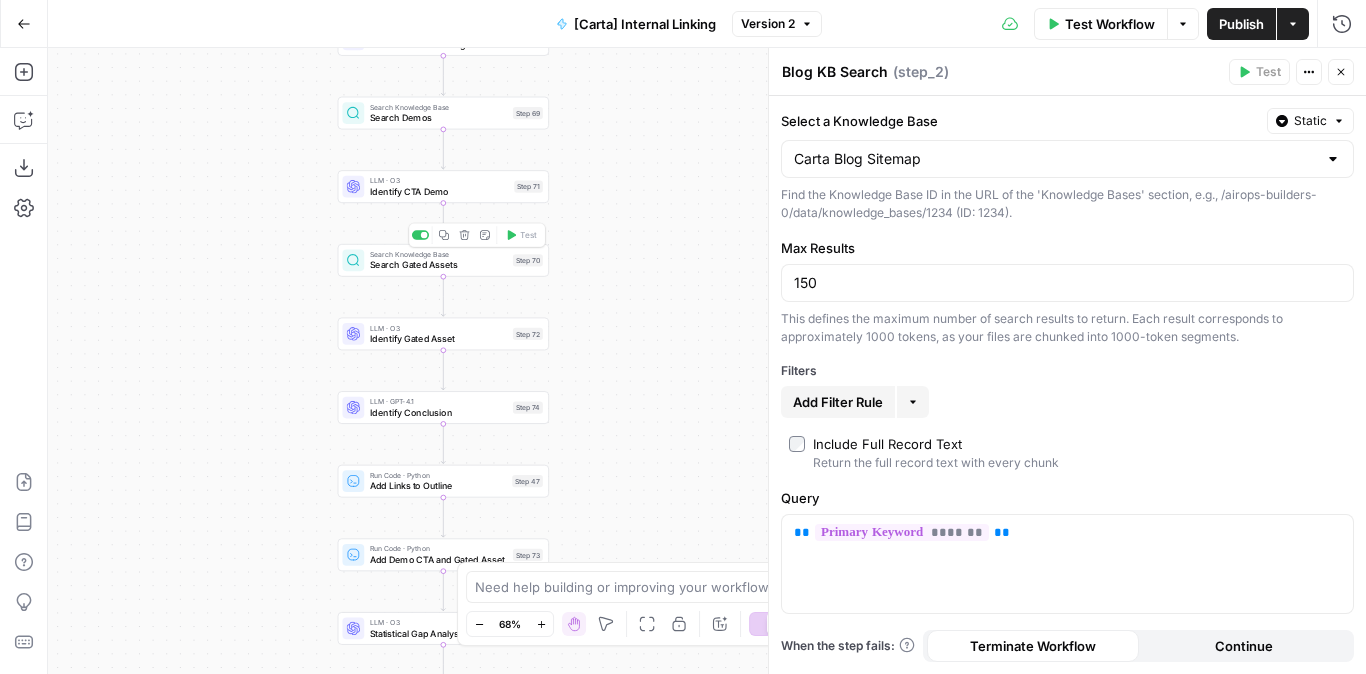 click on "Search Knowledge Base Search Gated Assets Step 70 Copy step Delete step Add Note Test" at bounding box center [443, 260] 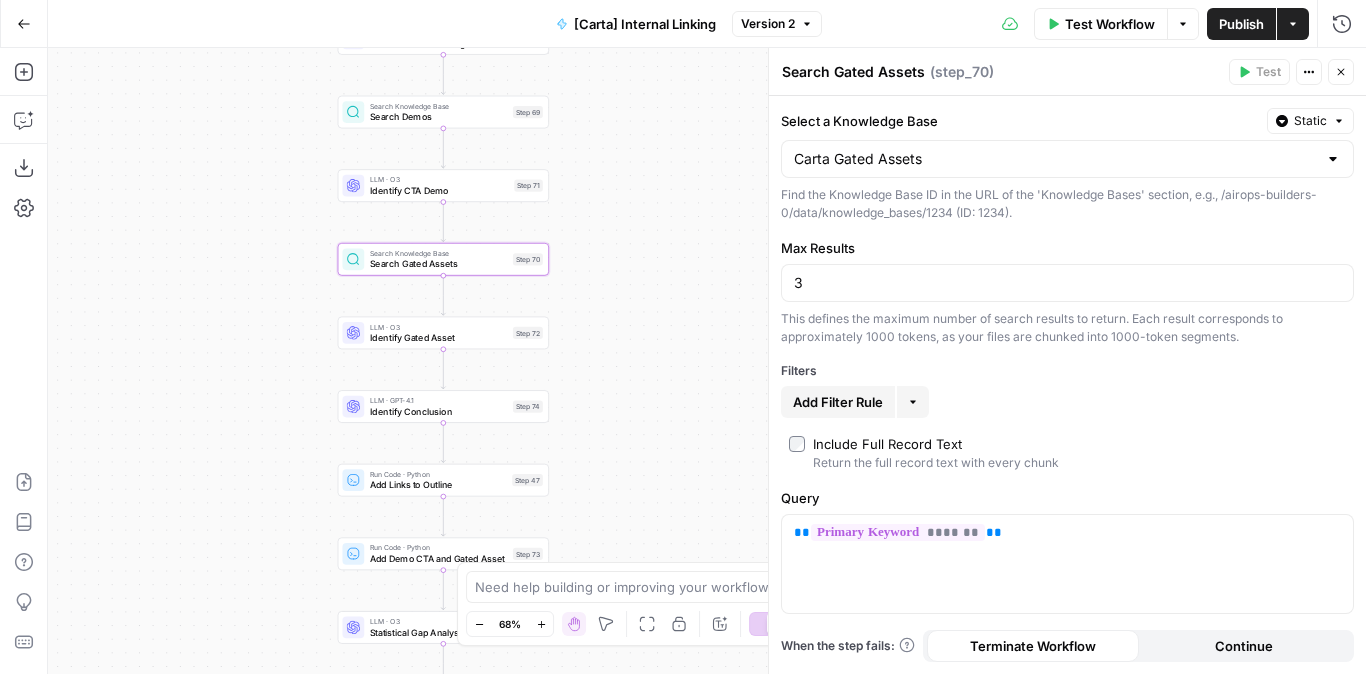 drag, startPoint x: 257, startPoint y: 391, endPoint x: 257, endPoint y: 135, distance: 256 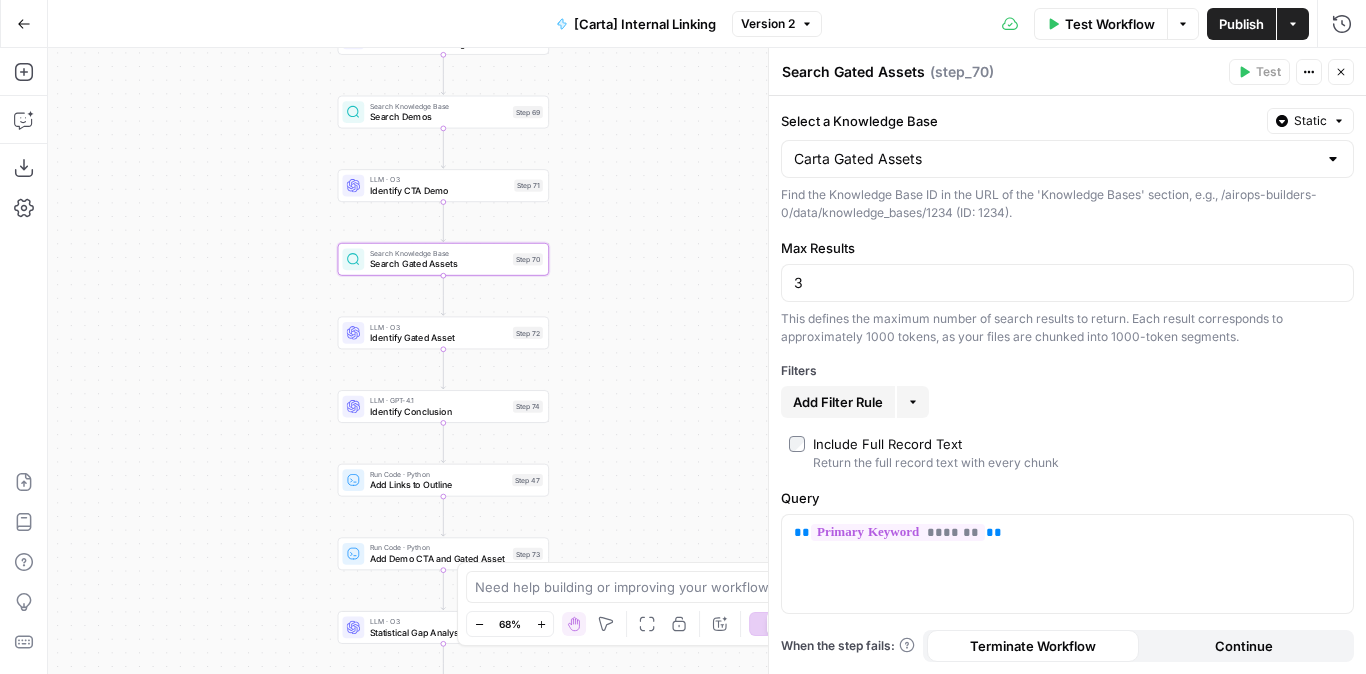 click on "Workflow Set Inputs Inputs Search Knowledge Base Blog KB Search Step 2 LLM · O3 Identify Internal Links Step 46 LLM · GPT-4.1 Extract Internal Linking Step 5 Search Knowledge Base Search Demos Step 69 LLM · O3 Identify CTA Demo Step 71 Search Knowledge Base Search Gated Assets Step 70 LLM · O3 Identify Gated Asset Step 72 LLM · GPT-4.1 Identify Conclusion Step 74 Run Code · Python Add Links to Outline Step 47 Run Code · Python Add Demo CTA and Gated Asset Step 73 LLM · O3 Statistical Gap Analysis Step 60 LLM · GPT-4.1 Extract Stat Gaps Step 61 Loop Iteration Addressing Stat Gaps Step 62 Search Knowledge Base Search Documentation for Stats Step 63 LLM · O3 Rewrite Step 64 LLM · GPT-4.1 Extract Rewritten Claim Step 65 Format JSON Format Final JSON Step 66 Complete LLM · O3 Check for duplicate/irrelevant stats Step 67 LLM · GPT-4.1 Extract Claims Step 68 Run Code · Python Add Data to Outline Step 75 Format JSON Format JSON Step 38 End Output" at bounding box center (707, 361) 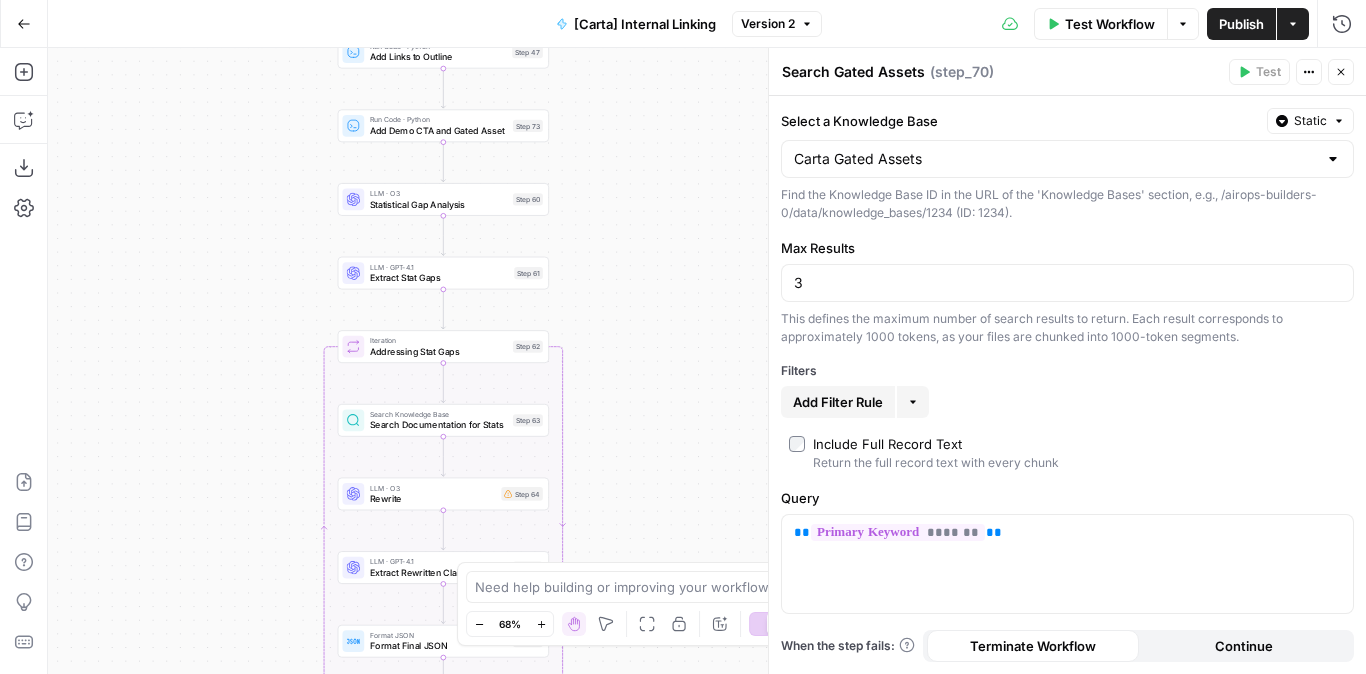 drag, startPoint x: 264, startPoint y: 414, endPoint x: 264, endPoint y: 236, distance: 178 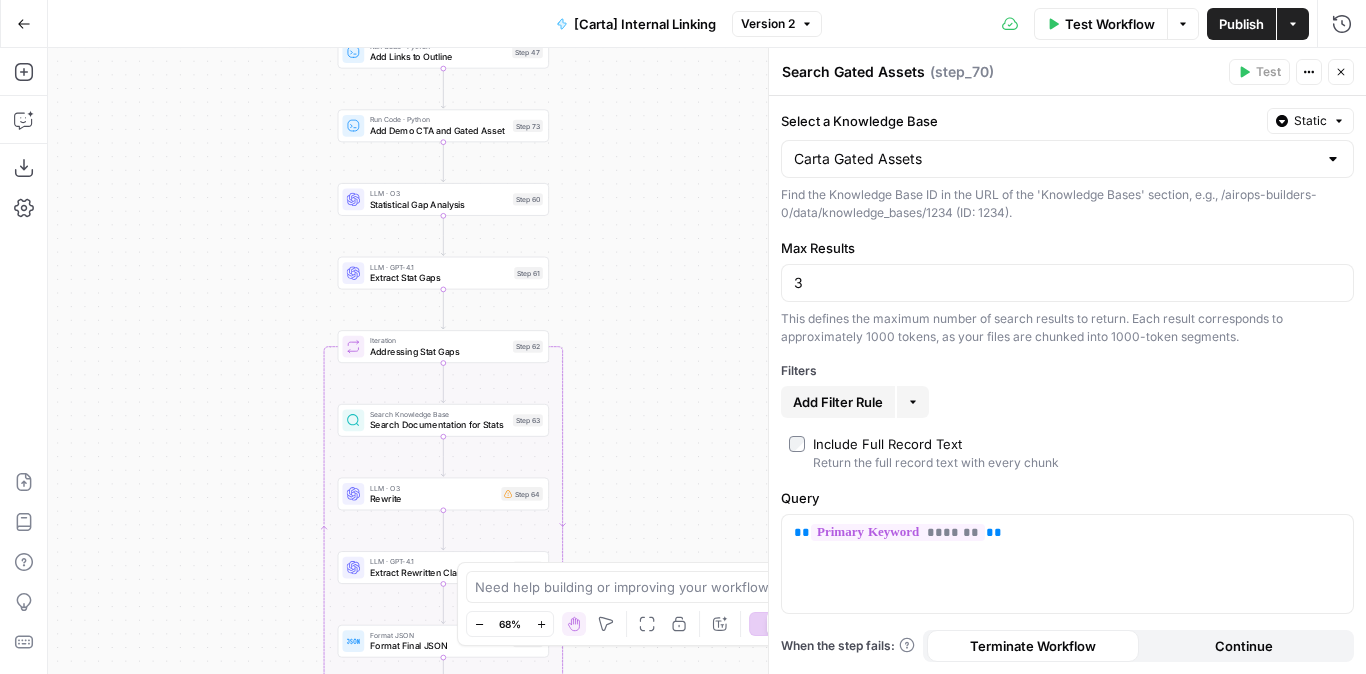 click on "Workflow Set Inputs Inputs Search Knowledge Base Blog KB Search Step 2 LLM · O3 Identify Internal Links Step 46 LLM · GPT-4.1 Extract Internal Linking Step 5 Search Knowledge Base Search Demos Step 69 LLM · O3 Identify CTA Demo Step 71 Search Knowledge Base Search Gated Assets Step 70 LLM · O3 Identify Gated Asset Step 72 LLM · GPT-4.1 Identify Conclusion Step 74 Run Code · Python Add Links to Outline Step 47 Run Code · Python Add Demo CTA and Gated Asset Step 73 LLM · O3 Statistical Gap Analysis Step 60 LLM · GPT-4.1 Extract Stat Gaps Step 61 Loop Iteration Addressing Stat Gaps Step 62 Search Knowledge Base Search Documentation for Stats Step 63 LLM · O3 Rewrite Step 64 LLM · GPT-4.1 Extract Rewritten Claim Step 65 Format JSON Format Final JSON Step 66 Complete LLM · O3 Check for duplicate/irrelevant stats Step 67 LLM · GPT-4.1 Extract Claims Step 68 Run Code · Python Add Data to Outline Step 75 Format JSON Format JSON Step 38 End Output" at bounding box center [707, 361] 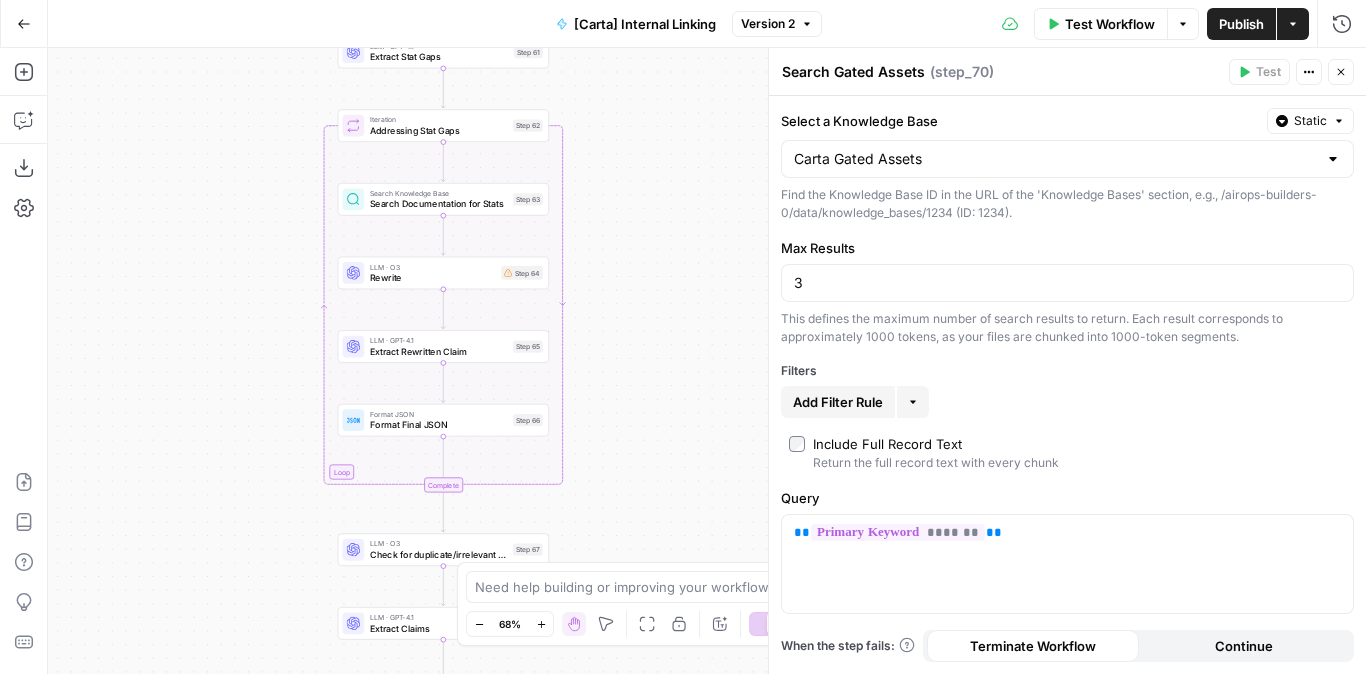drag, startPoint x: 269, startPoint y: 471, endPoint x: 269, endPoint y: 254, distance: 217 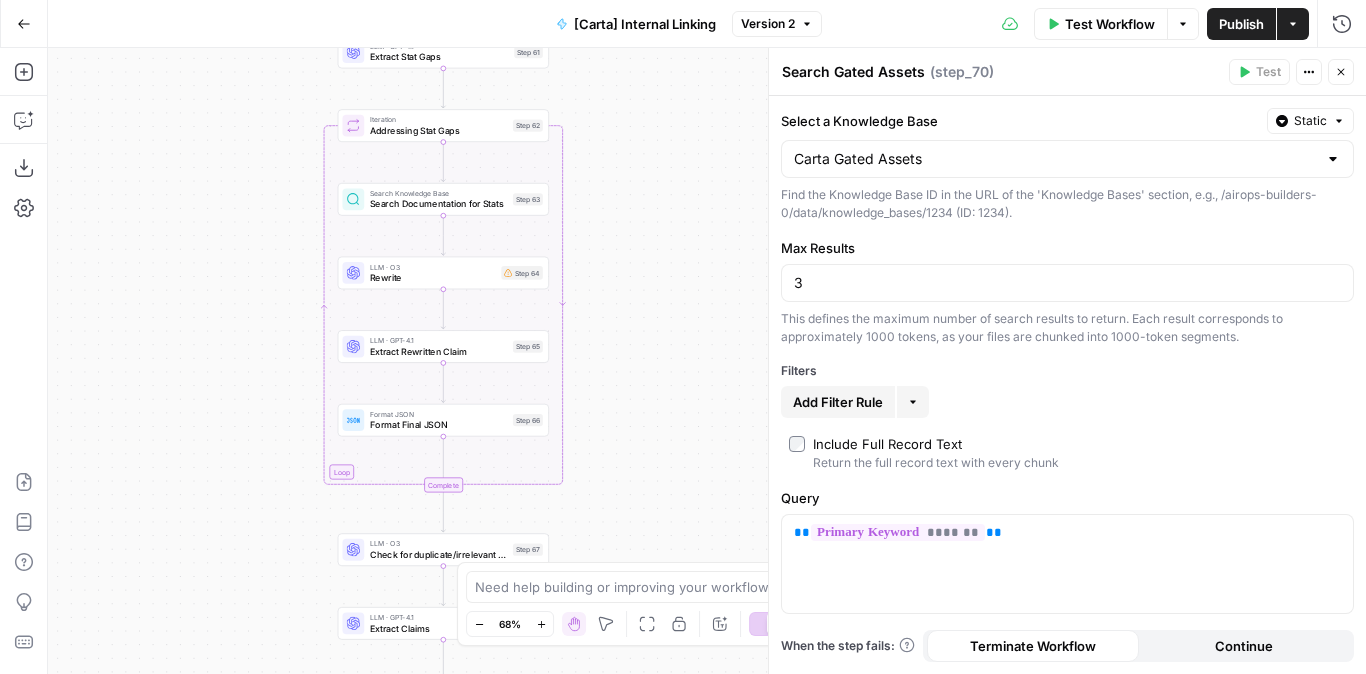 click on "Workflow Set Inputs Inputs Search Knowledge Base Blog KB Search Step 2 LLM · O3 Identify Internal Links Step 46 LLM · GPT-4.1 Extract Internal Linking Step 5 Search Knowledge Base Search Demos Step 69 LLM · O3 Identify CTA Demo Step 71 Search Knowledge Base Search Gated Assets Step 70 LLM · O3 Identify Gated Asset Step 72 LLM · GPT-4.1 Identify Conclusion Step 74 Run Code · Python Add Links to Outline Step 47 Run Code · Python Add Demo CTA and Gated Asset Step 73 LLM · O3 Statistical Gap Analysis Step 60 LLM · GPT-4.1 Extract Stat Gaps Step 61 Loop Iteration Addressing Stat Gaps Step 62 Search Knowledge Base Search Documentation for Stats Step 63 LLM · O3 Rewrite Step 64 LLM · GPT-4.1 Extract Rewritten Claim Step 65 Format JSON Format Final JSON Step 66 Complete LLM · O3 Check for duplicate/irrelevant stats Step 67 LLM · GPT-4.1 Extract Claims Step 68 Run Code · Python Add Data to Outline Step 75 Format JSON Format JSON Step 38 End Output" at bounding box center (707, 361) 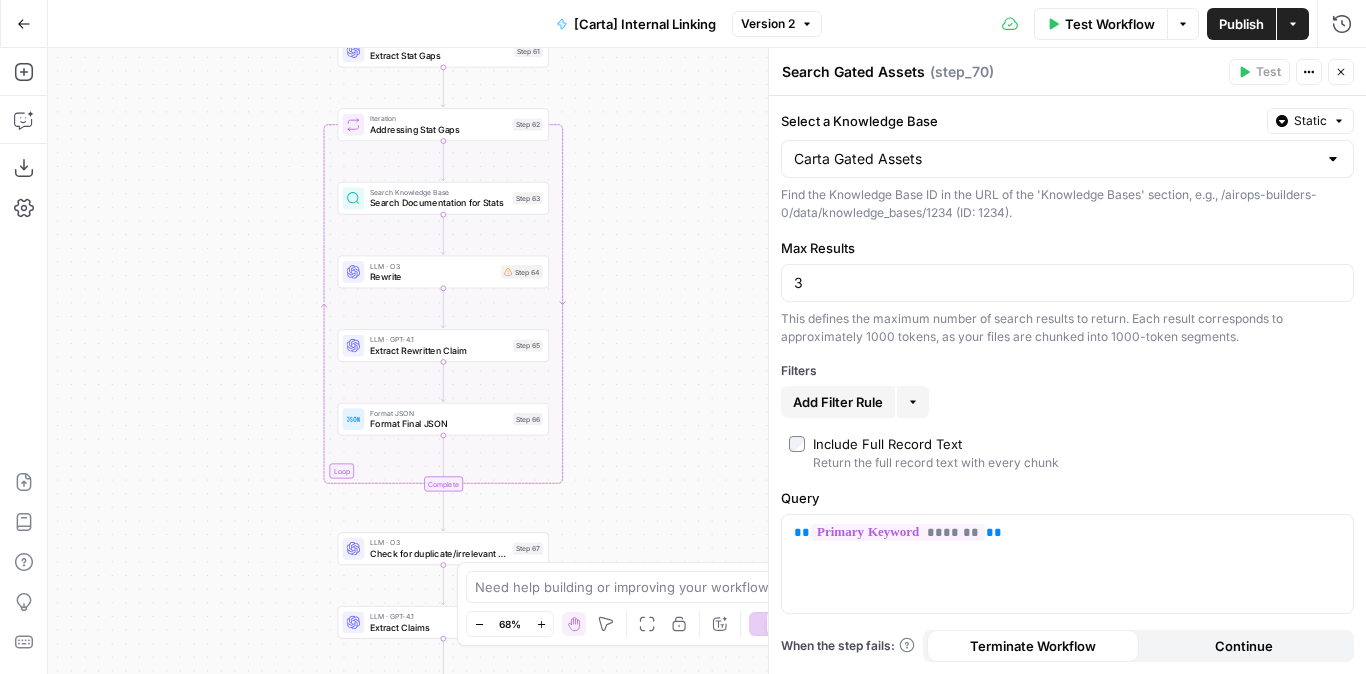 drag, startPoint x: 268, startPoint y: 423, endPoint x: 268, endPoint y: 270, distance: 153 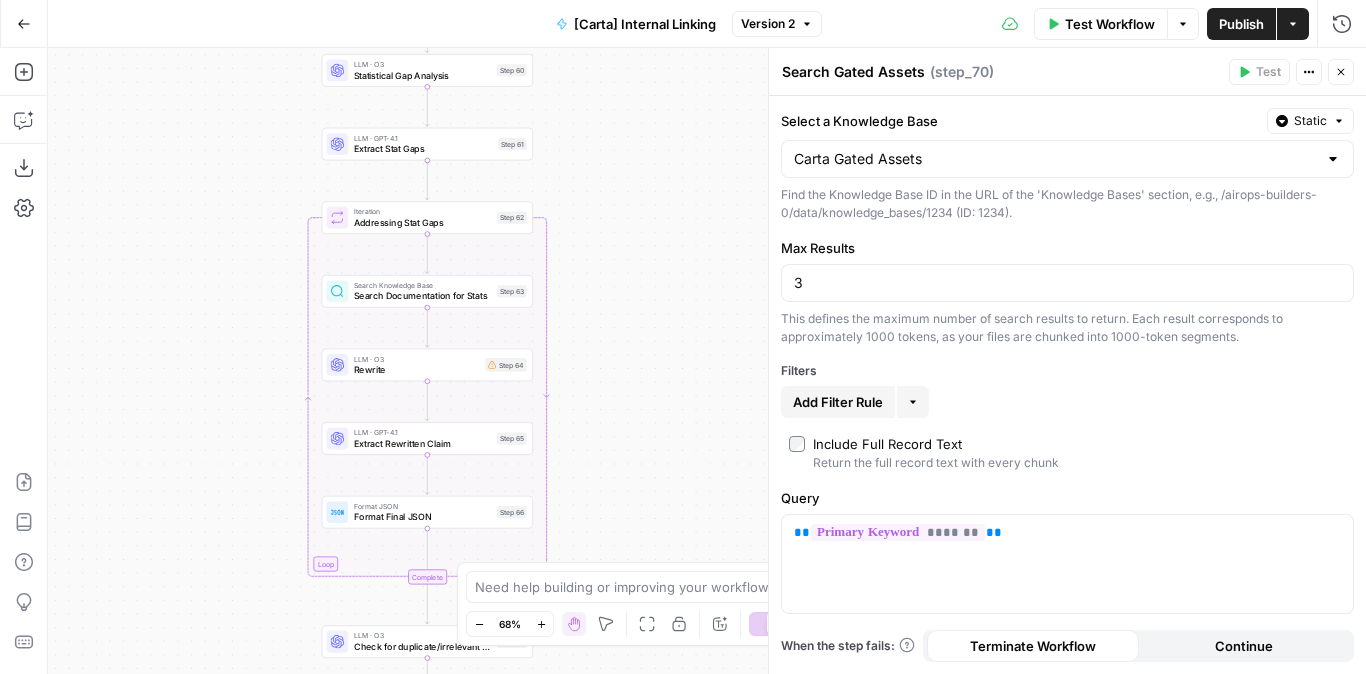 drag, startPoint x: 649, startPoint y: 226, endPoint x: 638, endPoint y: 465, distance: 239.253 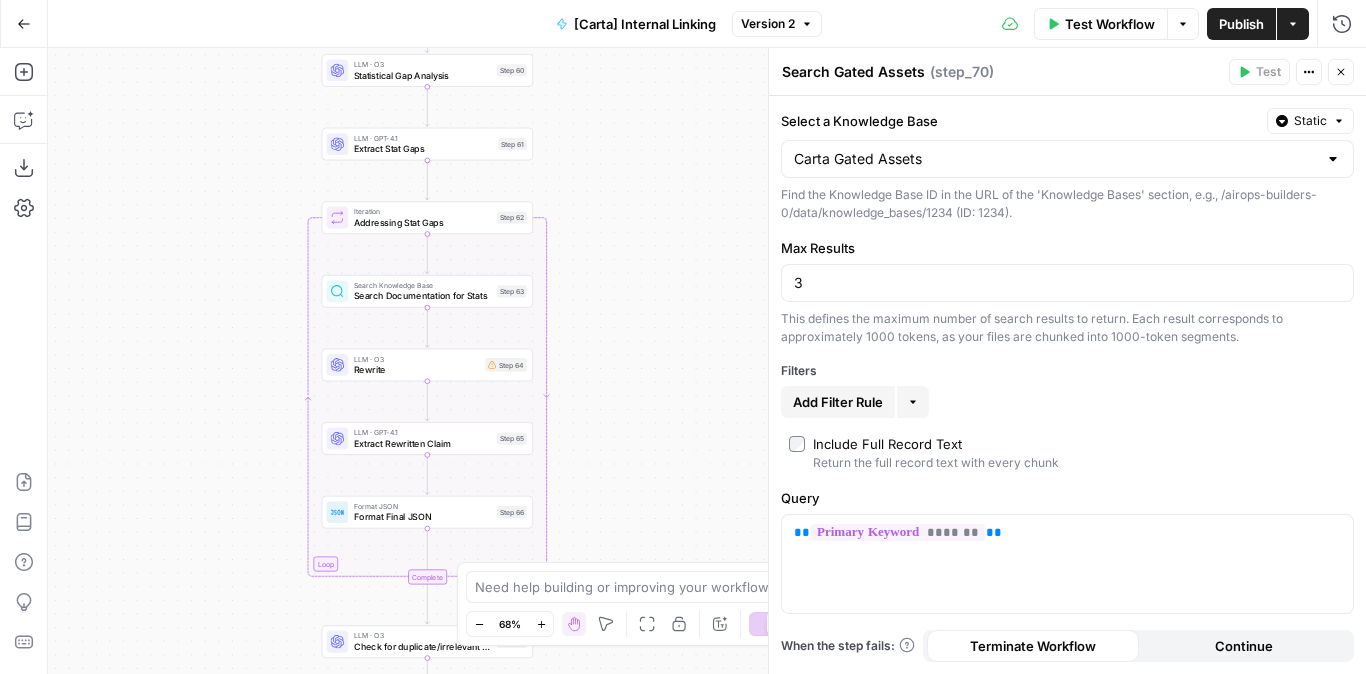 click on "Workflow Set Inputs Inputs Search Knowledge Base Blog KB Search Step 2 LLM · O3 Identify Internal Links Step 46 LLM · GPT-4.1 Extract Internal Linking Step 5 Search Knowledge Base Search Demos Step 69 LLM · O3 Identify CTA Demo Step 71 Search Knowledge Base Search Gated Assets Step 70 LLM · O3 Identify Gated Asset Step 72 LLM · GPT-4.1 Identify Conclusion Step 74 Run Code · Python Add Links to Outline Step 47 Run Code · Python Add Demo CTA and Gated Asset Step 73 LLM · O3 Statistical Gap Analysis Step 60 LLM · GPT-4.1 Extract Stat Gaps Step 61 Loop Iteration Addressing Stat Gaps Step 62 Search Knowledge Base Search Documentation for Stats Step 63 LLM · O3 Rewrite Step 64 LLM · GPT-4.1 Extract Rewritten Claim Step 65 Format JSON Format Final JSON Step 66 Complete LLM · O3 Check for duplicate/irrelevant stats Step 67 LLM · GPT-4.1 Extract Claims Step 68 Run Code · Python Add Data to Outline Step 75 Format JSON Format JSON Step 38 End Output" at bounding box center (707, 361) 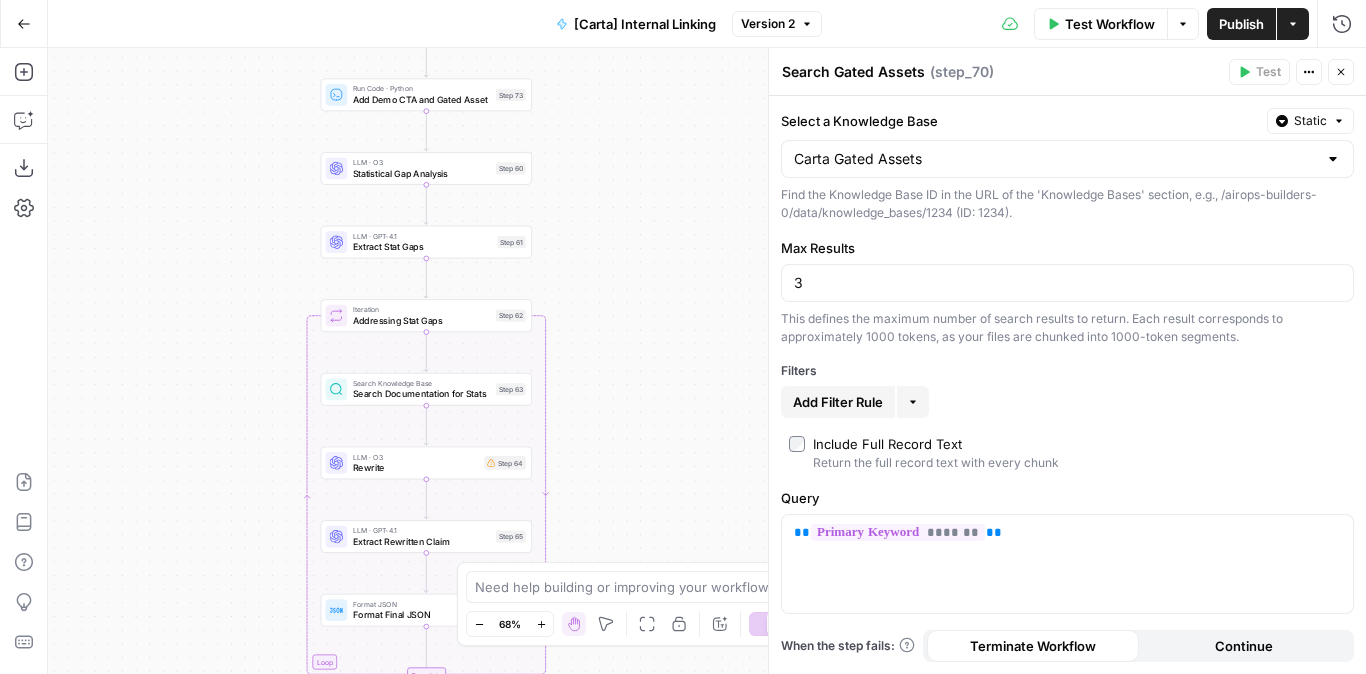 drag, startPoint x: 635, startPoint y: 160, endPoint x: 635, endPoint y: 312, distance: 152 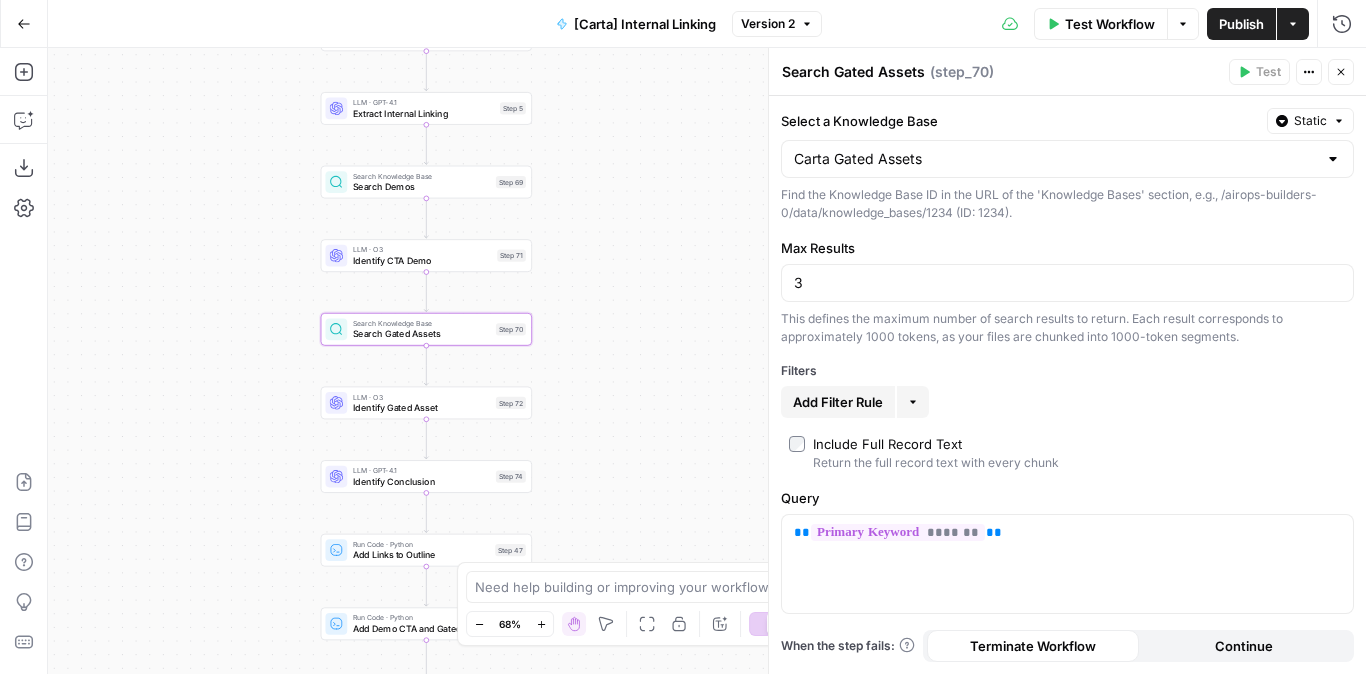 drag, startPoint x: 636, startPoint y: 200, endPoint x: 636, endPoint y: 575, distance: 375 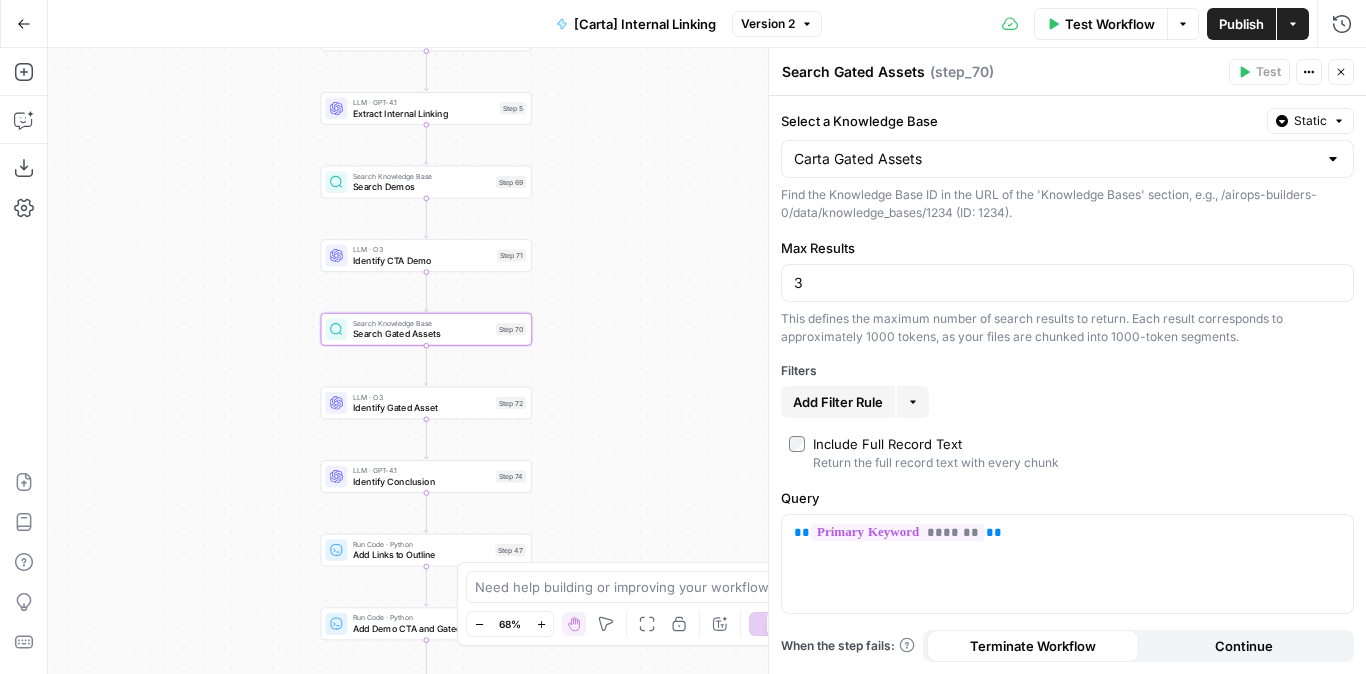 click on "AirOps Builders New Home Browse Your Data Monitoring Flightpath Settings Recent Grids New grid [Carta] Content creation [Carta] Preprocessing [Klaviyo] Editorial feature pages Recent Workflows New Workflow [melanie WIP] Outline to Article External Linking [Carta] Internal Linking AirOps Academy What's new?
5
Help + Support Go Back [Carta] Internal Linking Version 2 Test Workflow Options Publish Actions Run History Add Steps Copilot Download as JSON Settings Import JSON AirOps Academy Help Give Feedback Shortcuts Workflow Set Inputs Inputs Search Knowledge Base Blog KB Search Step 2 LLM · O3 Identify Internal Links Step 46 LLM · GPT-4.1 Extract Internal Linking Step 5 Search Knowledge Base Search Demos Step 69 LLM · O3 Identify CTA Demo Step 71 Search Knowledge Base Search Gated Assets Step 70 LLM · O3 Identify Gated Asset Step 72 LLM · GPT-4.1 Identify Conclusion Step 74 Run Code · Python Add Links to Outline Step 47 Run Code · Python Step 73" at bounding box center [683, 337] 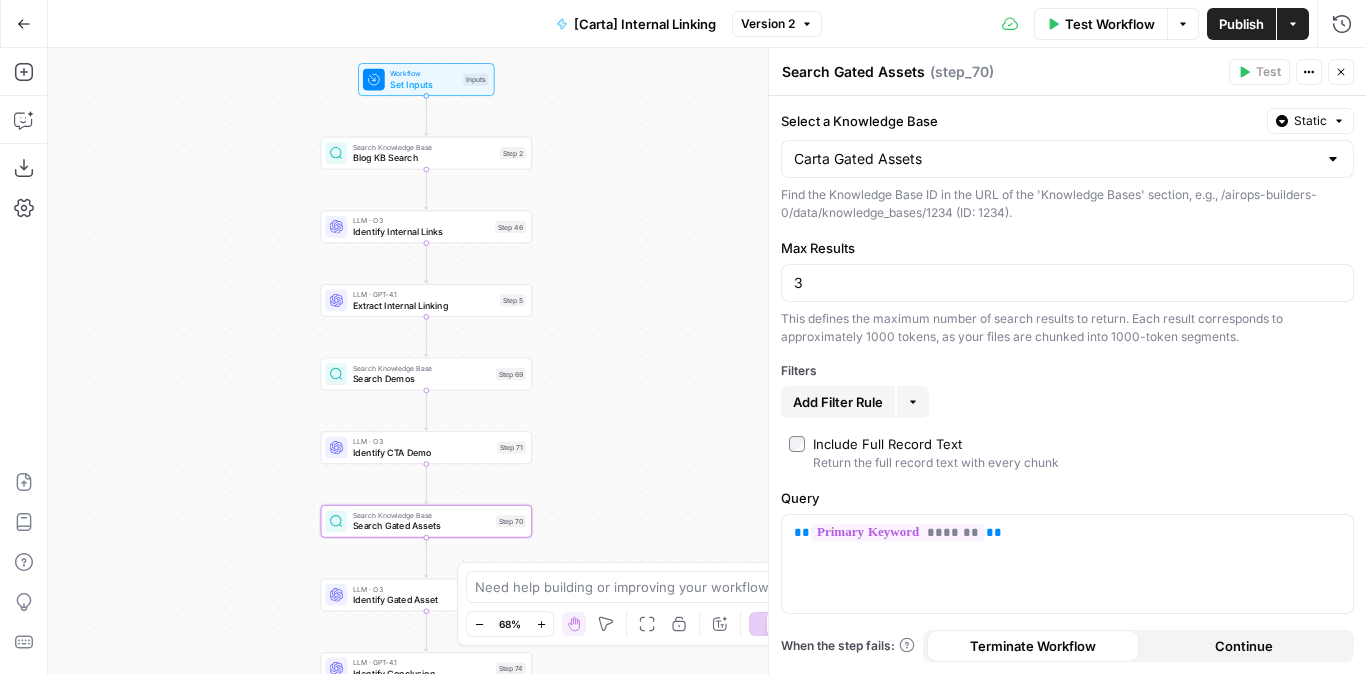 drag, startPoint x: 631, startPoint y: 241, endPoint x: 631, endPoint y: 500, distance: 259 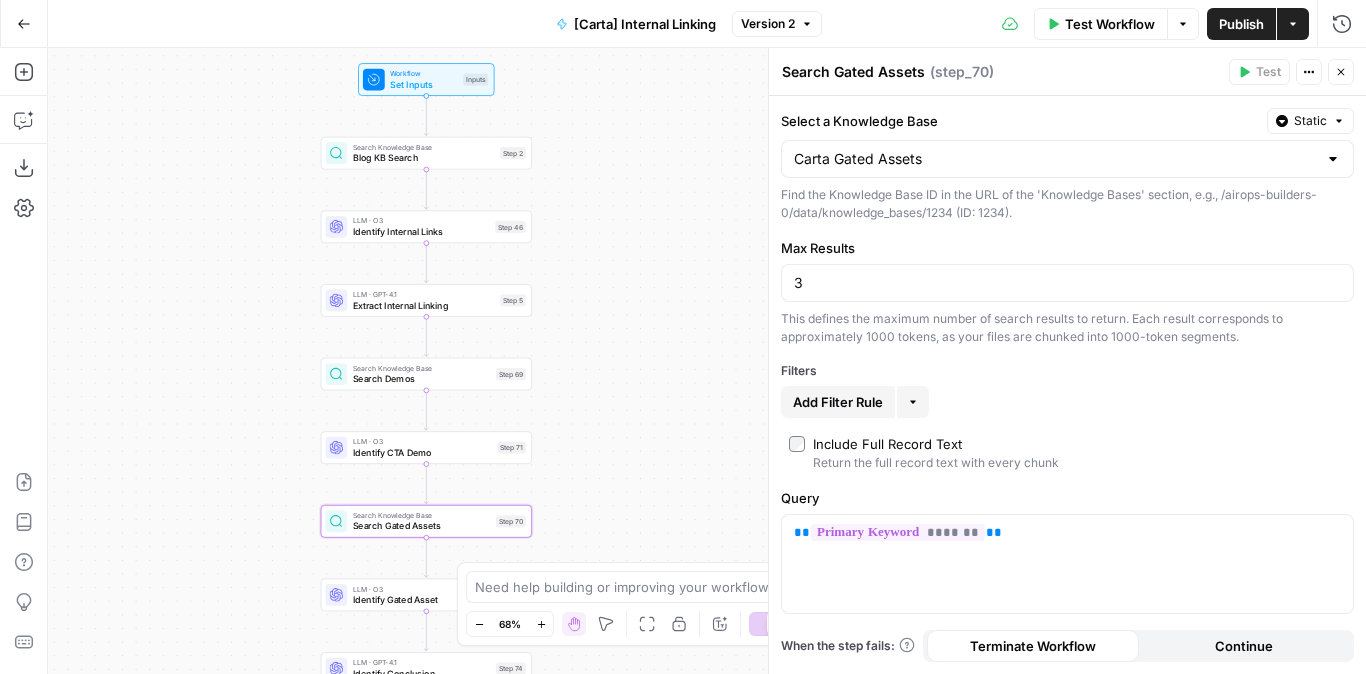 click on "Workflow Set Inputs Inputs Search Knowledge Base Blog KB Search Step 2 LLM · O3 Identify Internal Links Step 46 LLM · GPT-4.1 Extract Internal Linking Step 5 Search Knowledge Base Search Demos Step 69 LLM · O3 Identify CTA Demo Step 71 Search Knowledge Base Search Gated Assets Step 70 LLM · O3 Identify Gated Asset Step 72 LLM · GPT-4.1 Identify Conclusion Step 74 Run Code · Python Add Links to Outline Step 47 Run Code · Python Add Demo CTA and Gated Asset Step 73 LLM · O3 Statistical Gap Analysis Step 60 LLM · GPT-4.1 Extract Stat Gaps Step 61 Loop Iteration Addressing Stat Gaps Step 62 Search Knowledge Base Search Documentation for Stats Step 63 LLM · O3 Rewrite Step 64 LLM · GPT-4.1 Extract Rewritten Claim Step 65 Format JSON Format Final JSON Step 66 Complete LLM · O3 Check for duplicate/irrelevant stats Step 67 LLM · GPT-4.1 Extract Claims Step 68 Run Code · Python Add Data to Outline Step 75 Format JSON Format JSON Step 38 End Output" at bounding box center [707, 361] 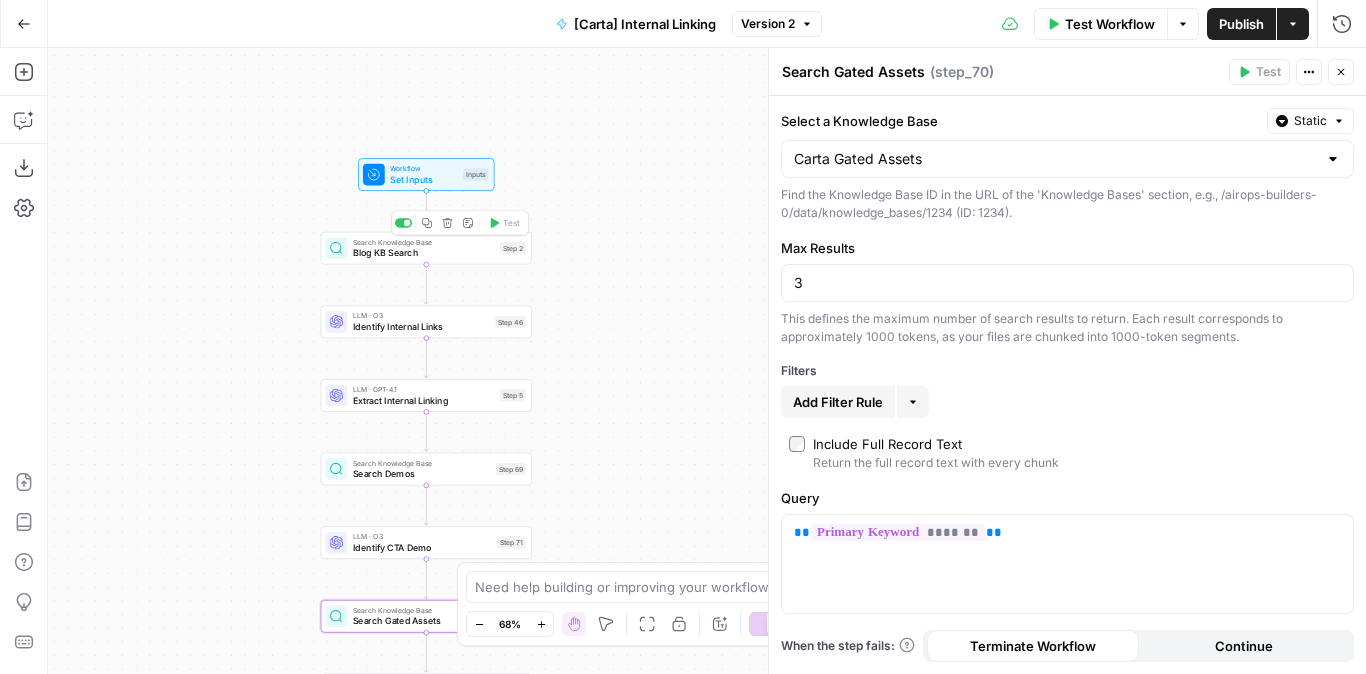 click on "Blog KB Search" at bounding box center [424, 253] 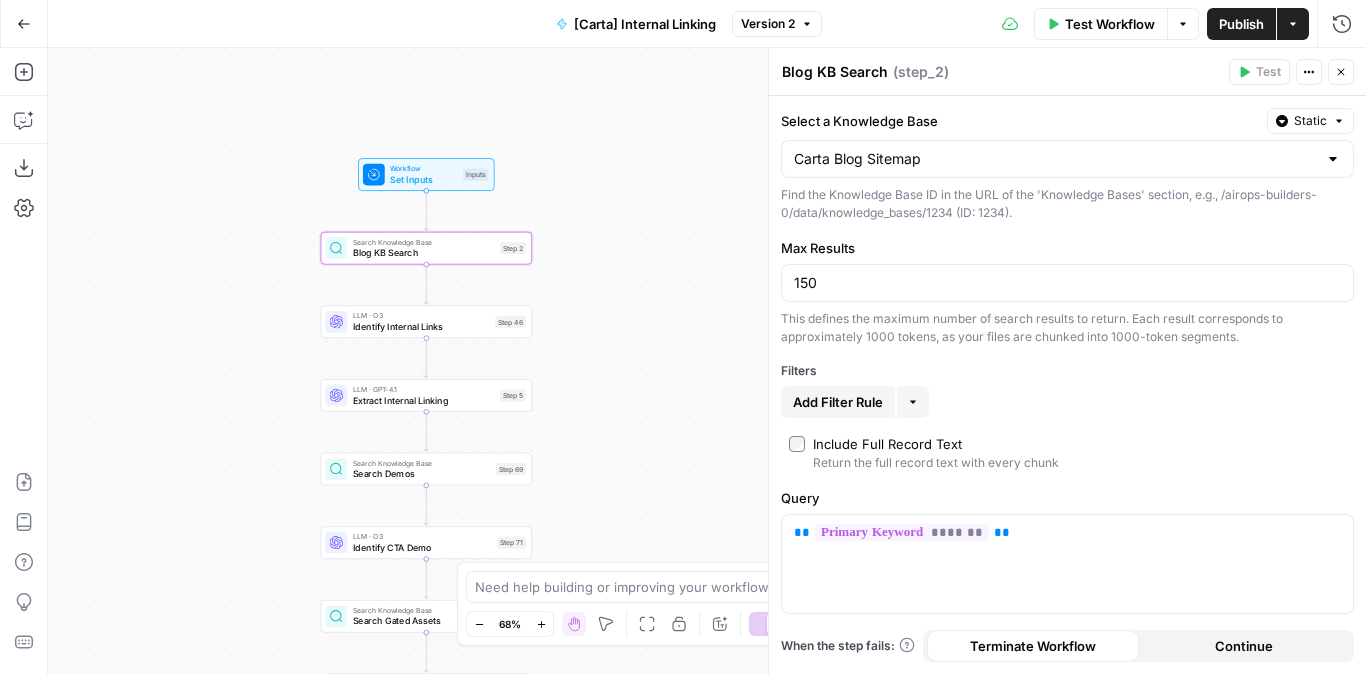 click on "Carta Blog Sitemap" at bounding box center [1067, 159] 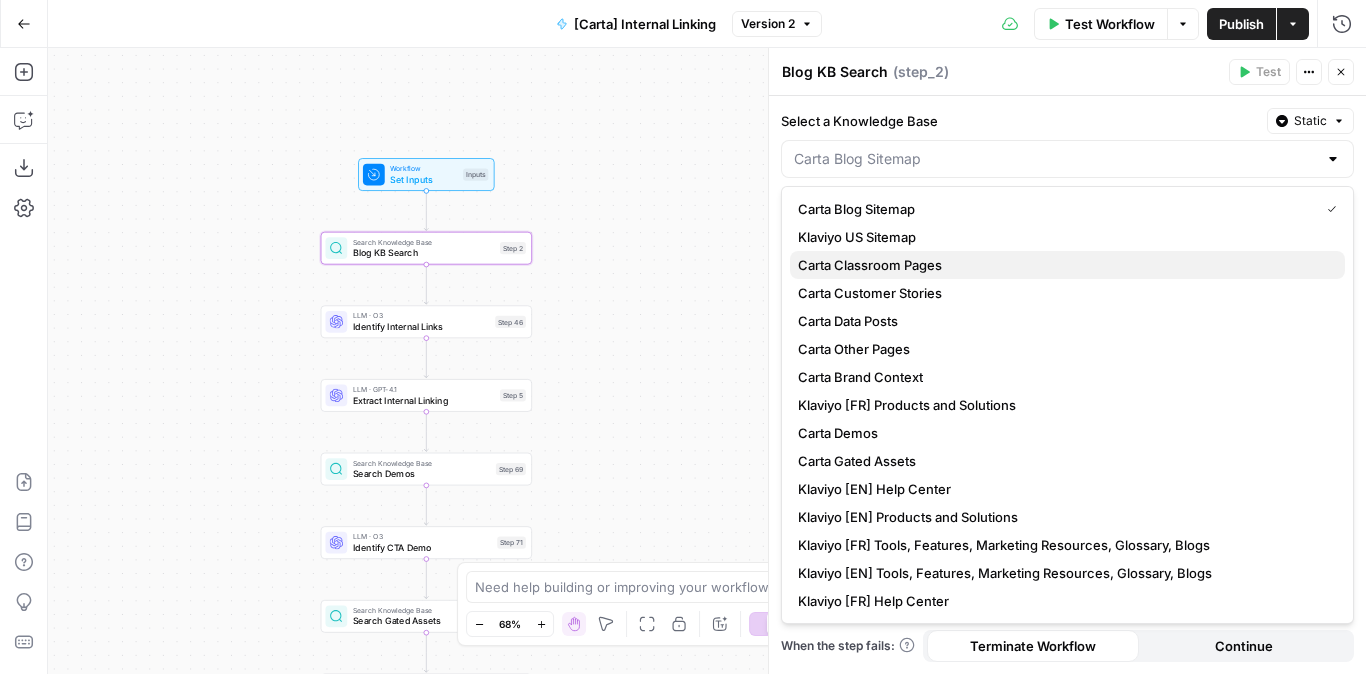 click on "Carta Classroom Pages" at bounding box center [1067, 265] 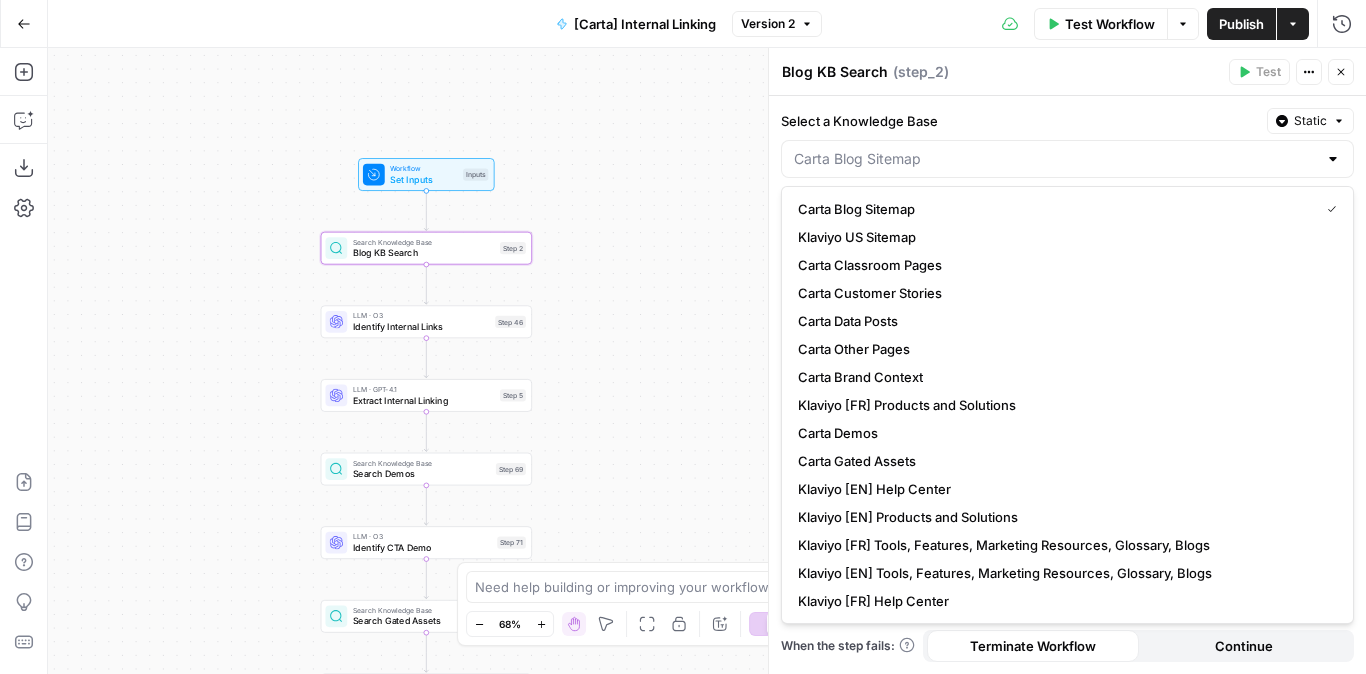 type on "Carta Classroom Pages" 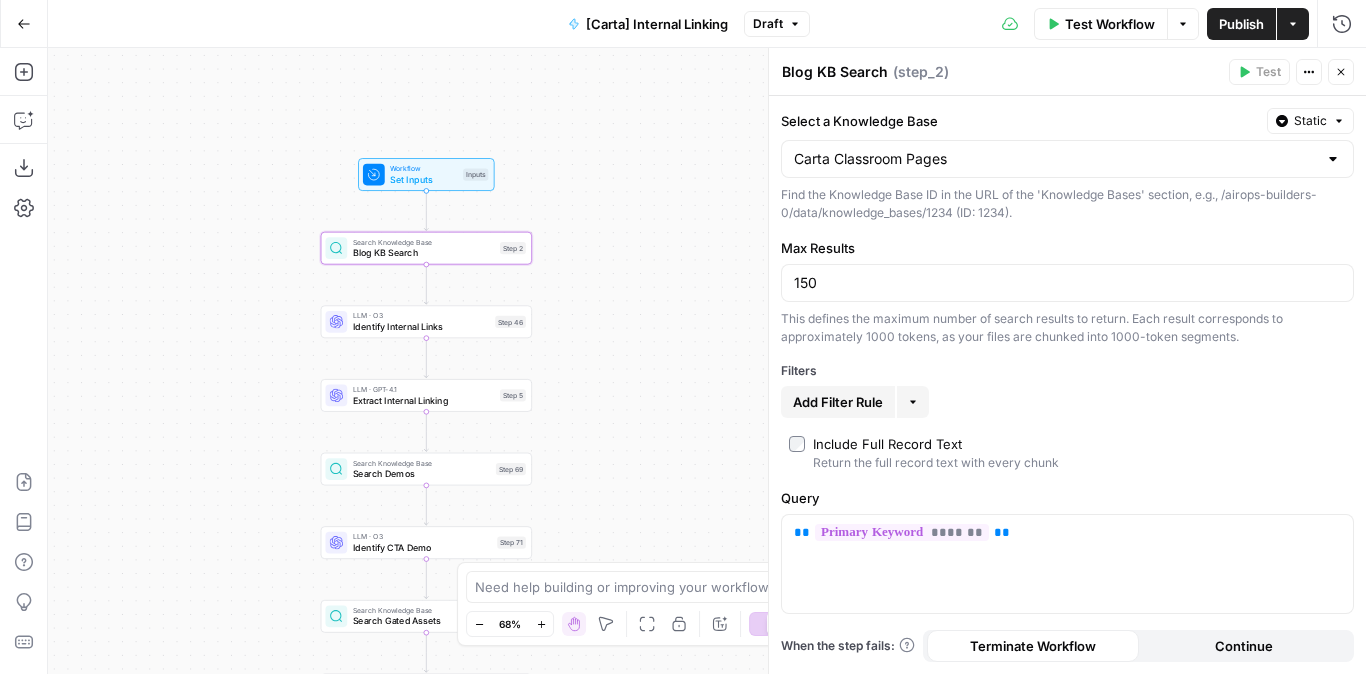 click 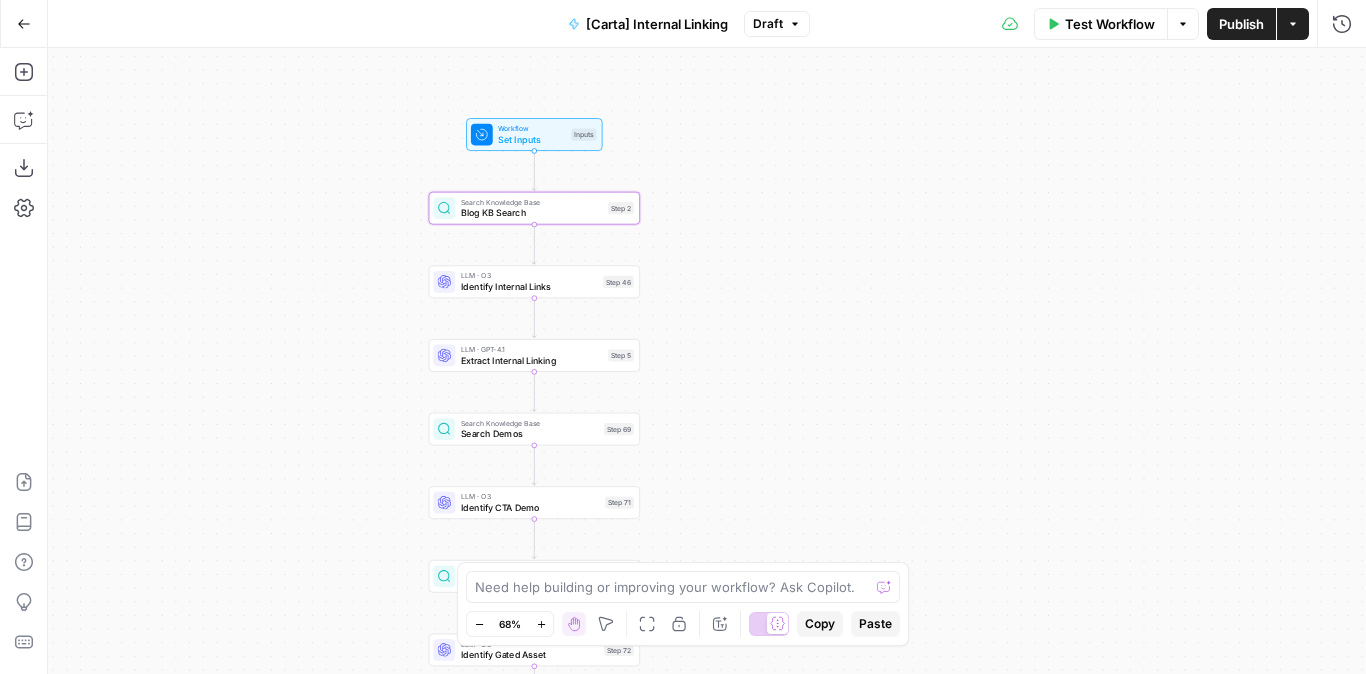 drag, startPoint x: 808, startPoint y: 209, endPoint x: 916, endPoint y: 169, distance: 115.16944 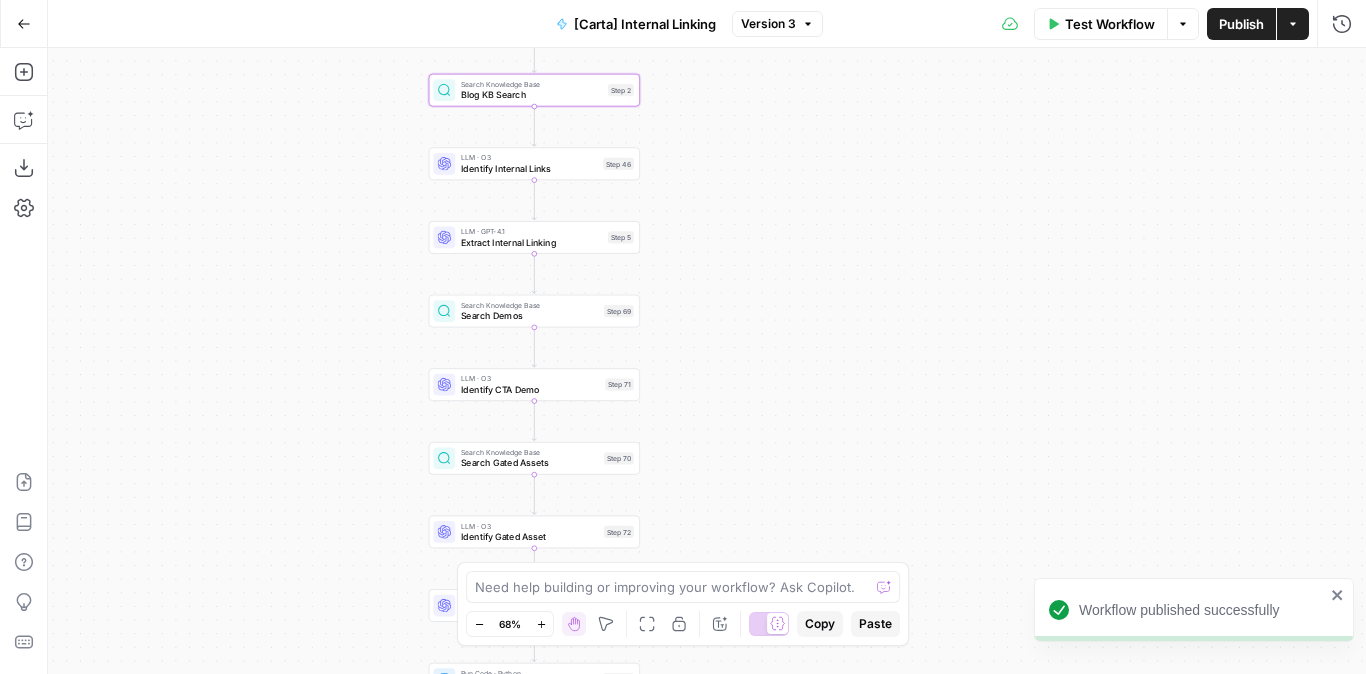 drag, startPoint x: 678, startPoint y: 318, endPoint x: 676, endPoint y: 200, distance: 118.016945 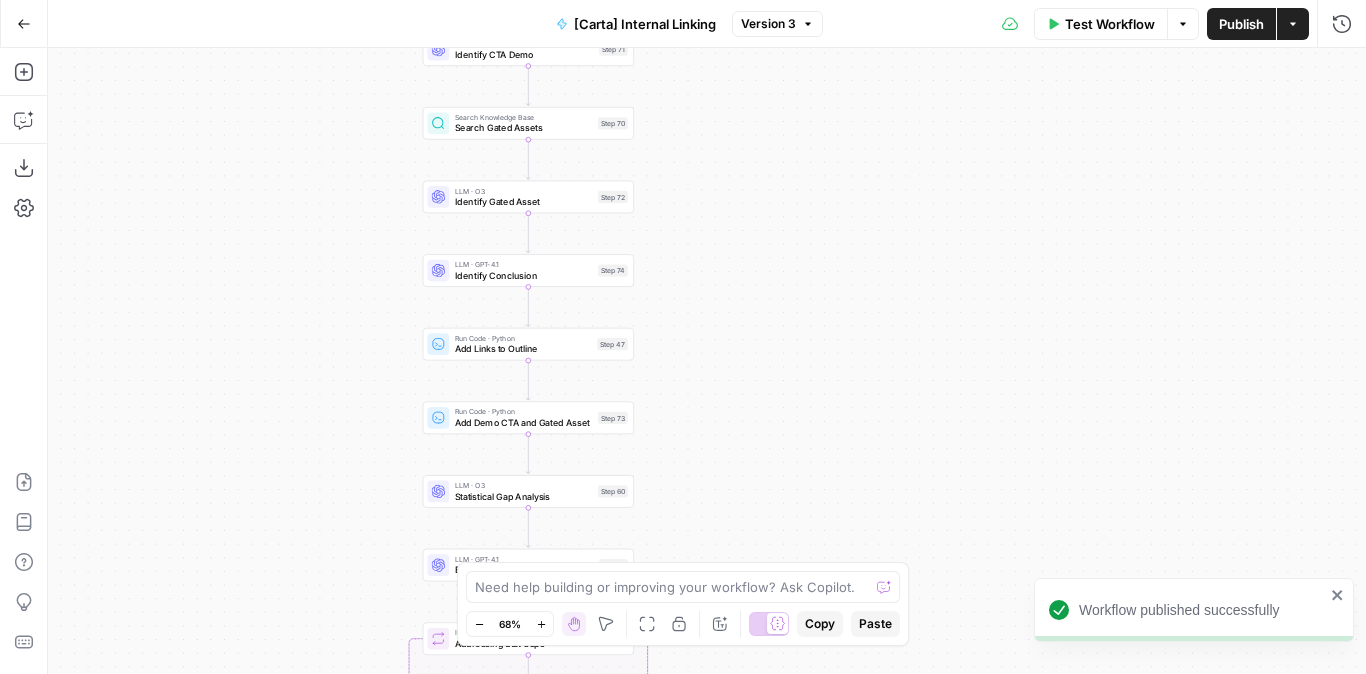 drag, startPoint x: 683, startPoint y: 419, endPoint x: 679, endPoint y: 194, distance: 225.03555 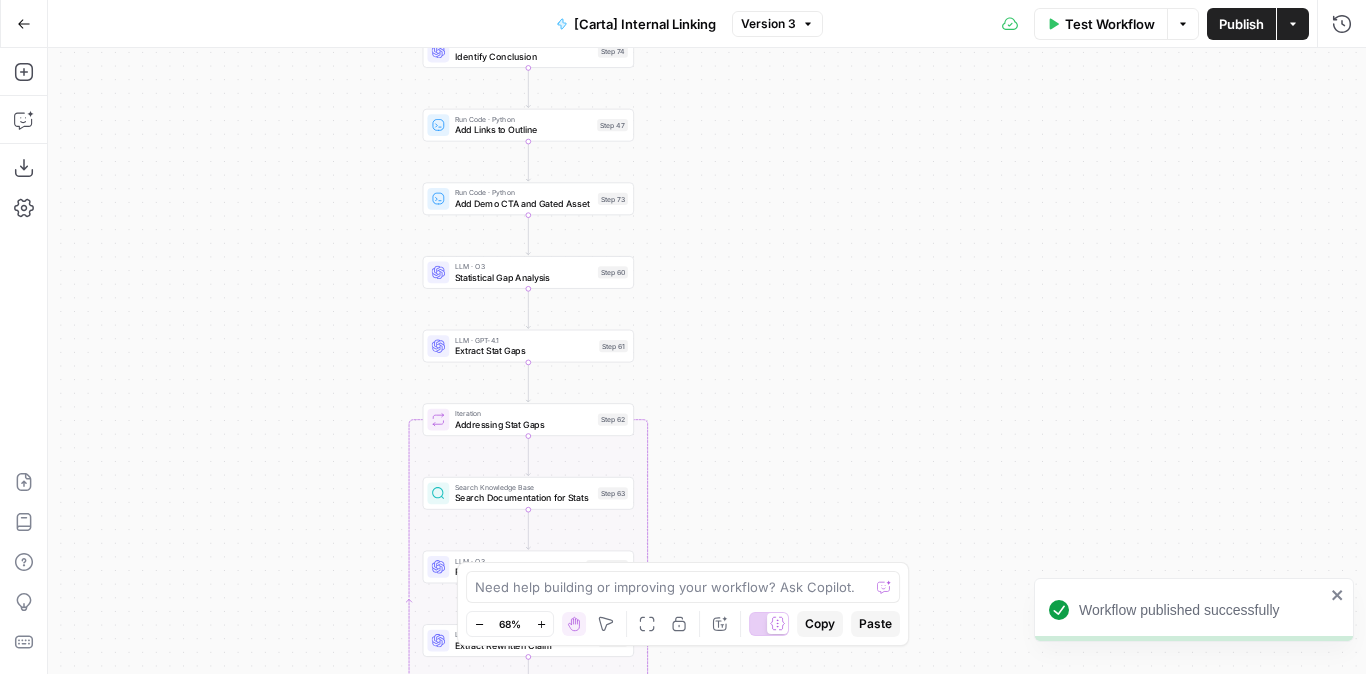 drag, startPoint x: 727, startPoint y: 236, endPoint x: 726, endPoint y: 137, distance: 99.00505 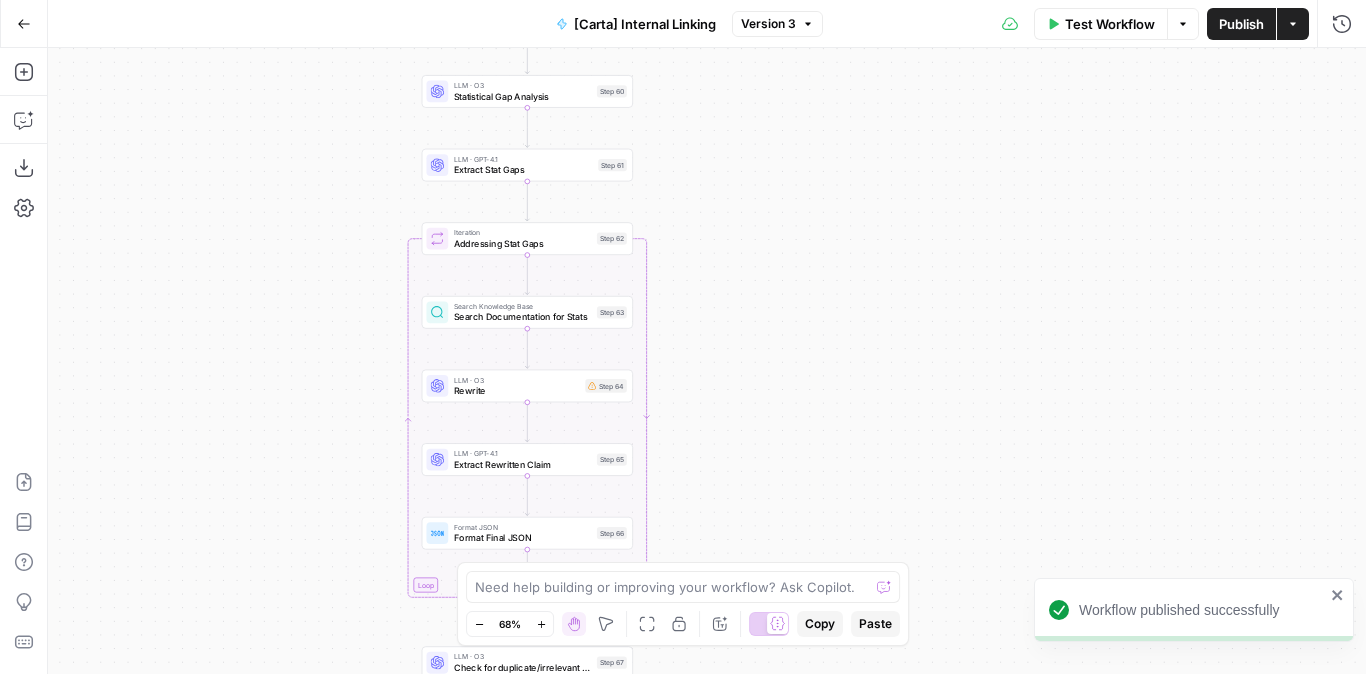 drag, startPoint x: 737, startPoint y: 381, endPoint x: 734, endPoint y: 200, distance: 181.02486 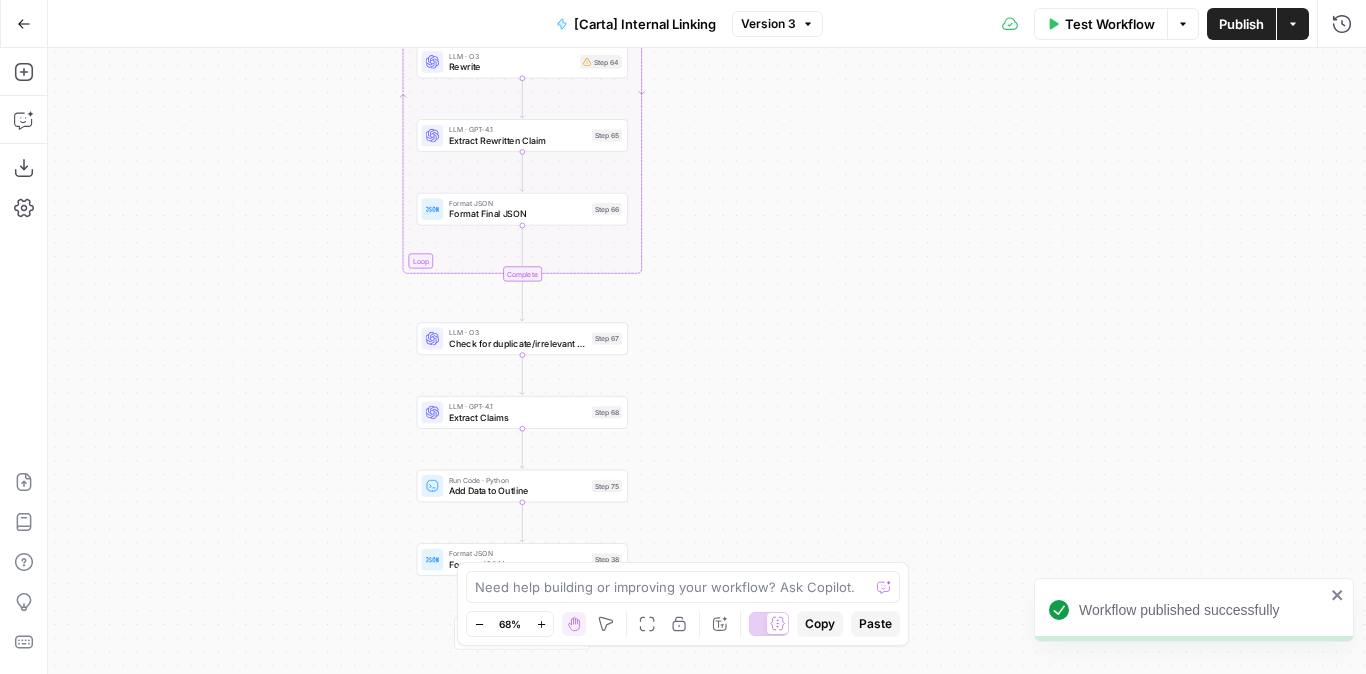 drag, startPoint x: 739, startPoint y: 366, endPoint x: 737, endPoint y: 46, distance: 320.00626 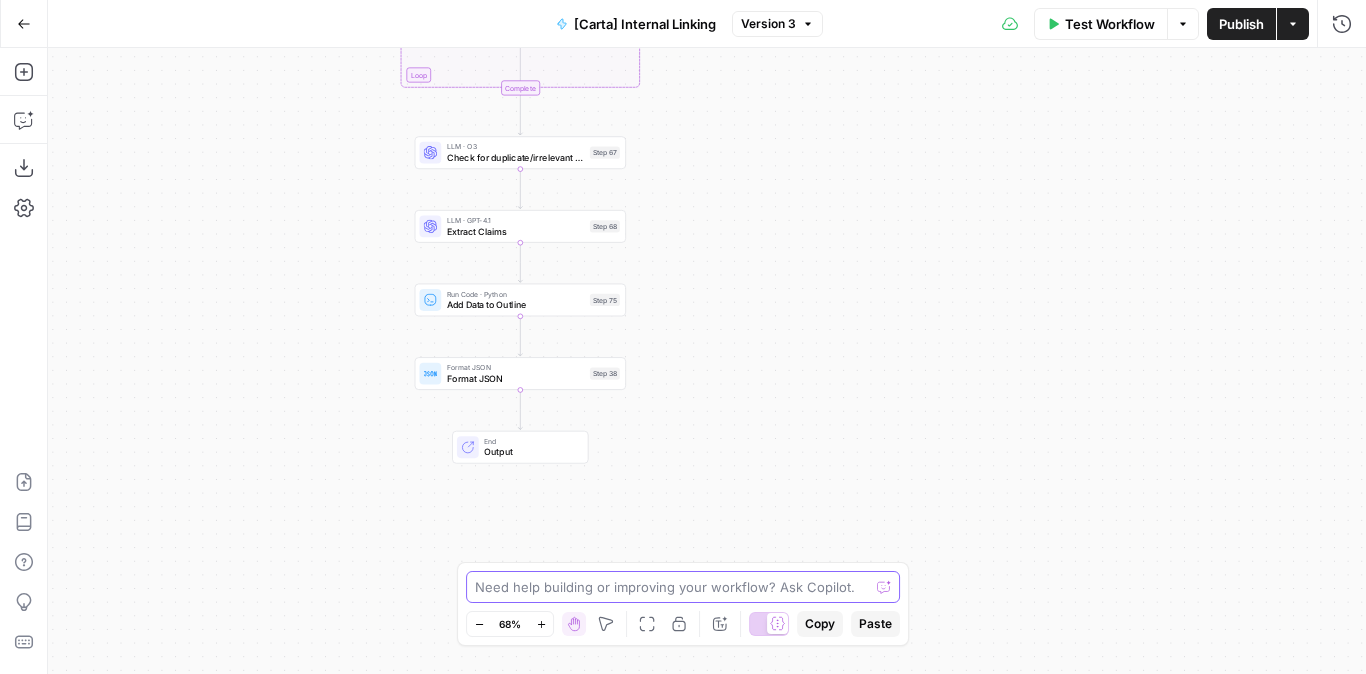drag, startPoint x: 735, startPoint y: 197, endPoint x: 652, endPoint y: 606, distance: 417.3368 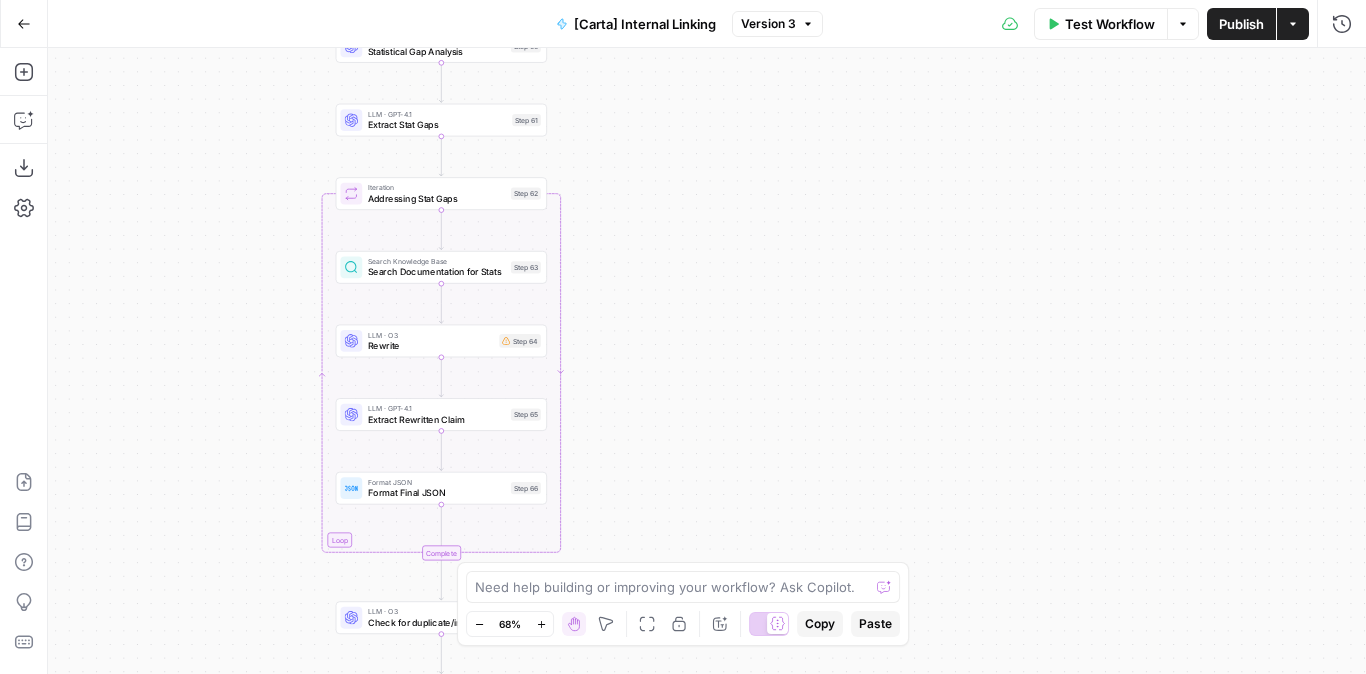 drag, startPoint x: 669, startPoint y: 264, endPoint x: 669, endPoint y: 472, distance: 208 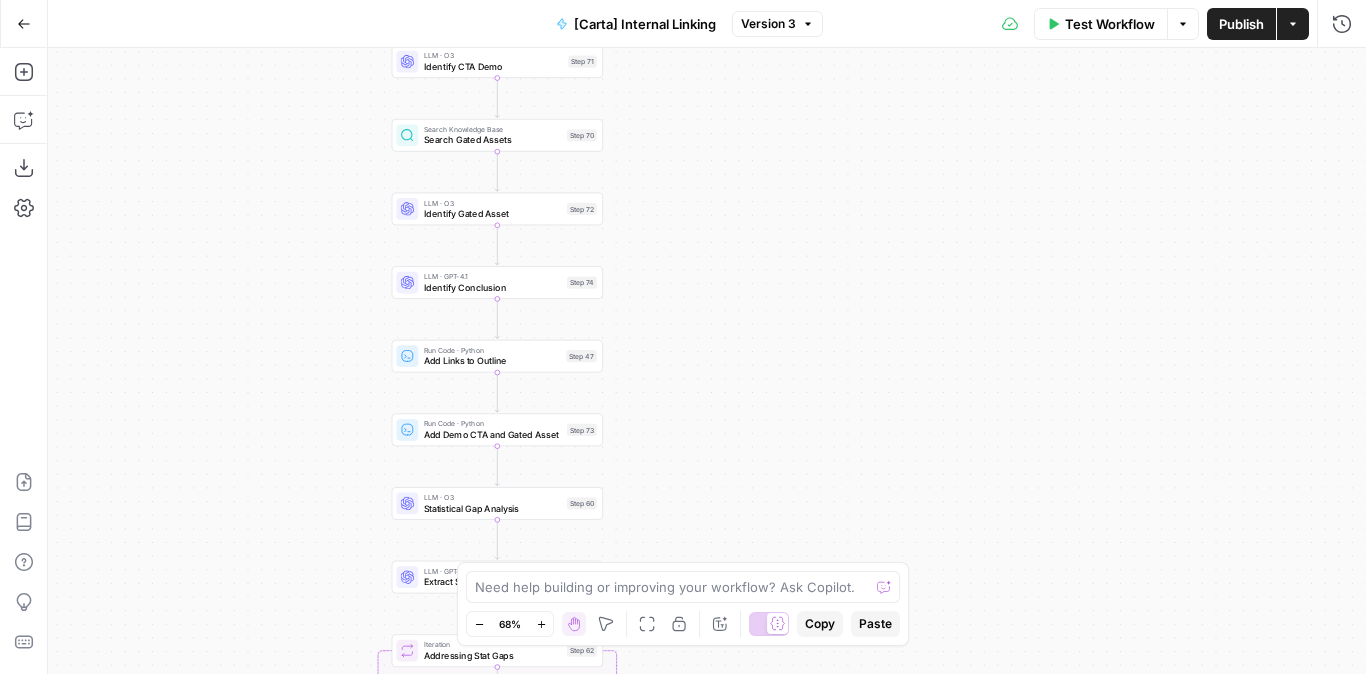 drag, startPoint x: 675, startPoint y: 232, endPoint x: 725, endPoint y: 440, distance: 213.92522 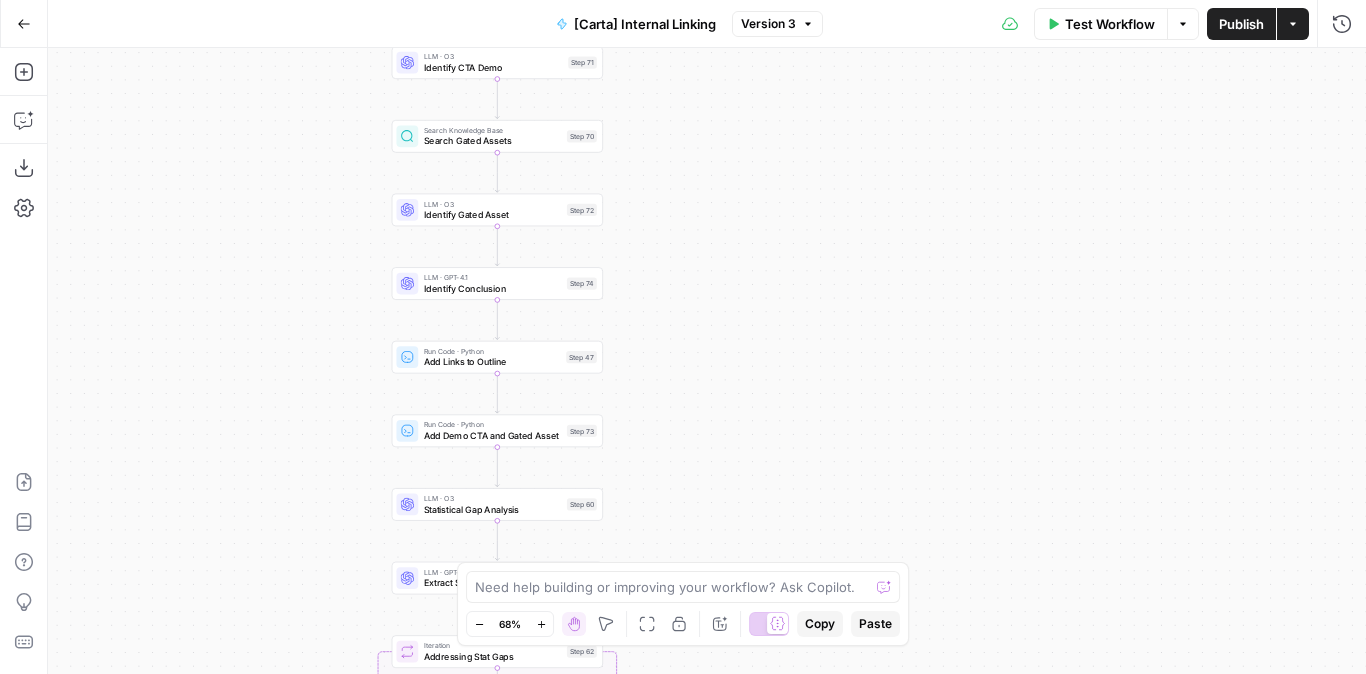 drag, startPoint x: 721, startPoint y: 203, endPoint x: 721, endPoint y: 355, distance: 152 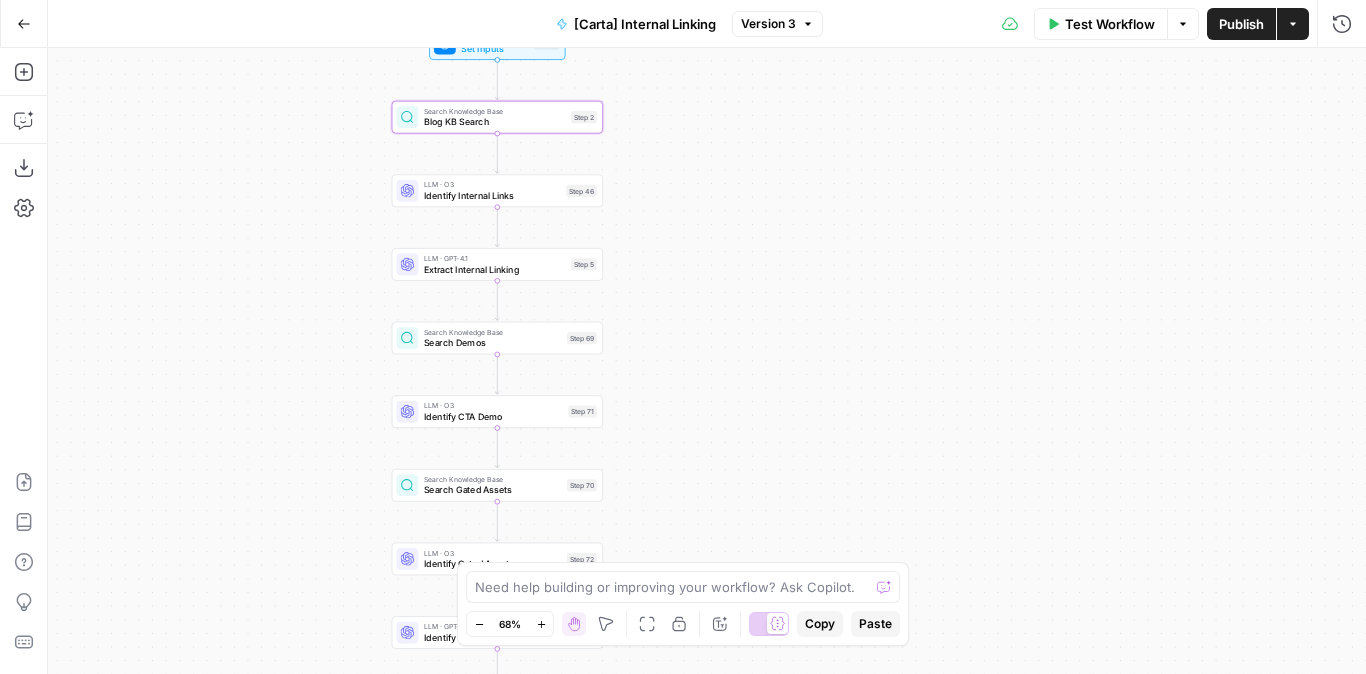 drag, startPoint x: 665, startPoint y: 103, endPoint x: 665, endPoint y: 304, distance: 201 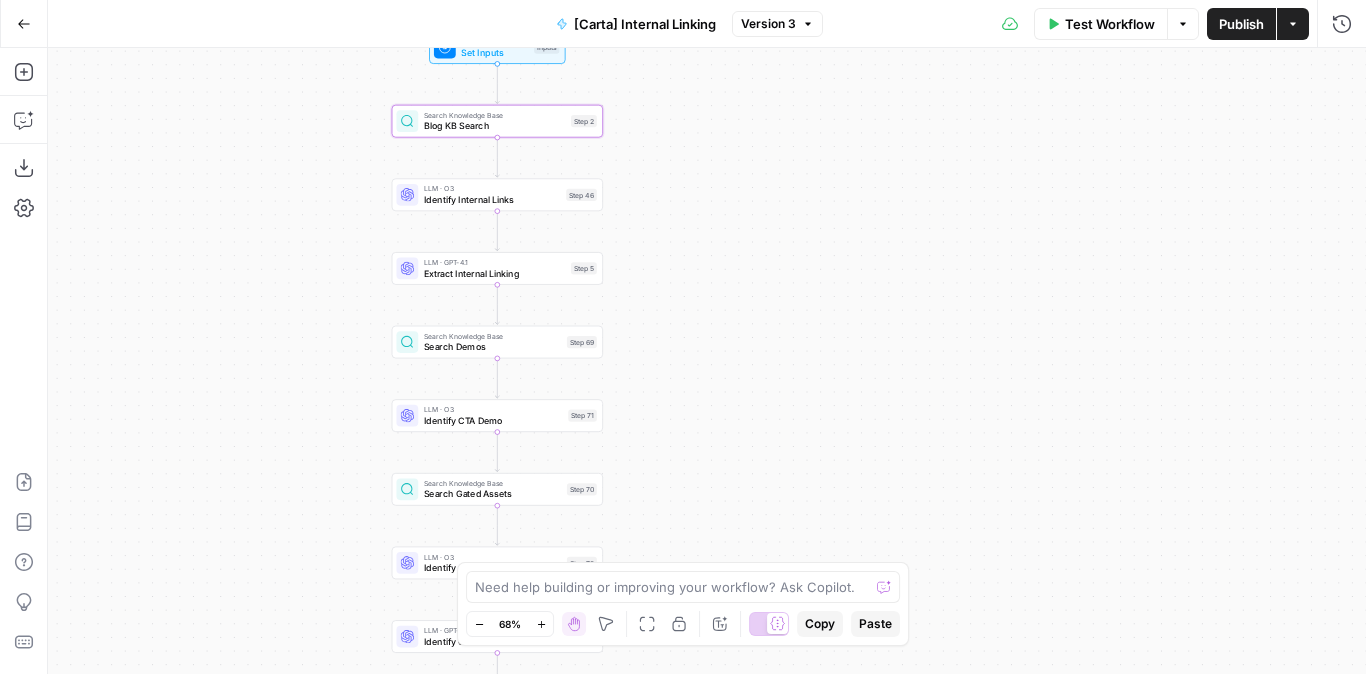 drag, startPoint x: 690, startPoint y: 161, endPoint x: 729, endPoint y: 283, distance: 128.082 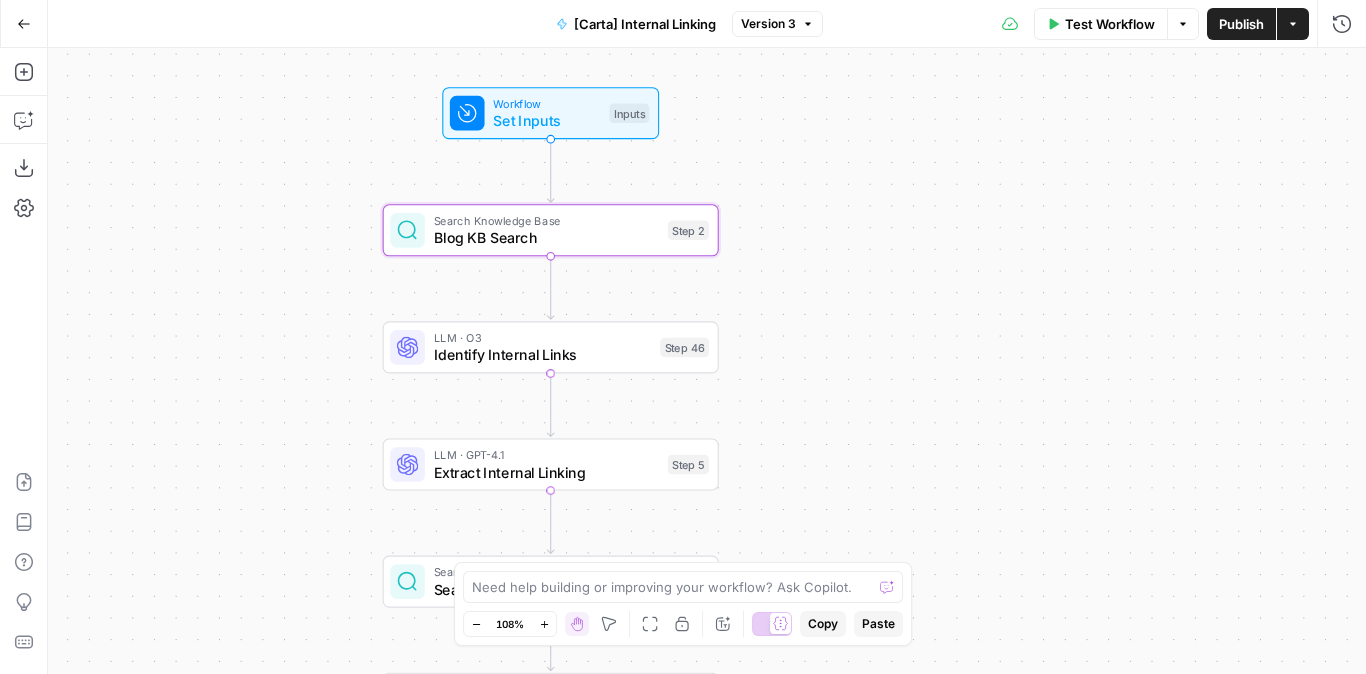 click on "Identify Internal Links" at bounding box center (543, 355) 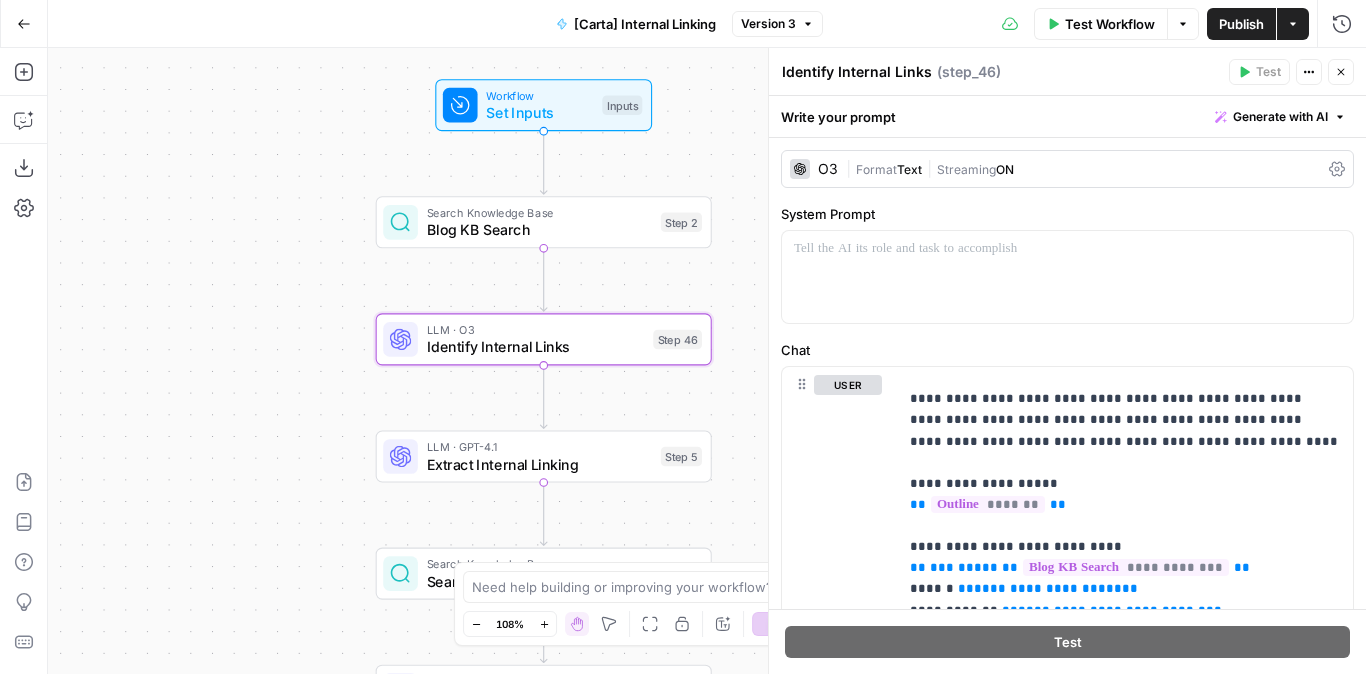 drag, startPoint x: 352, startPoint y: 398, endPoint x: 277, endPoint y: 277, distance: 142.3587 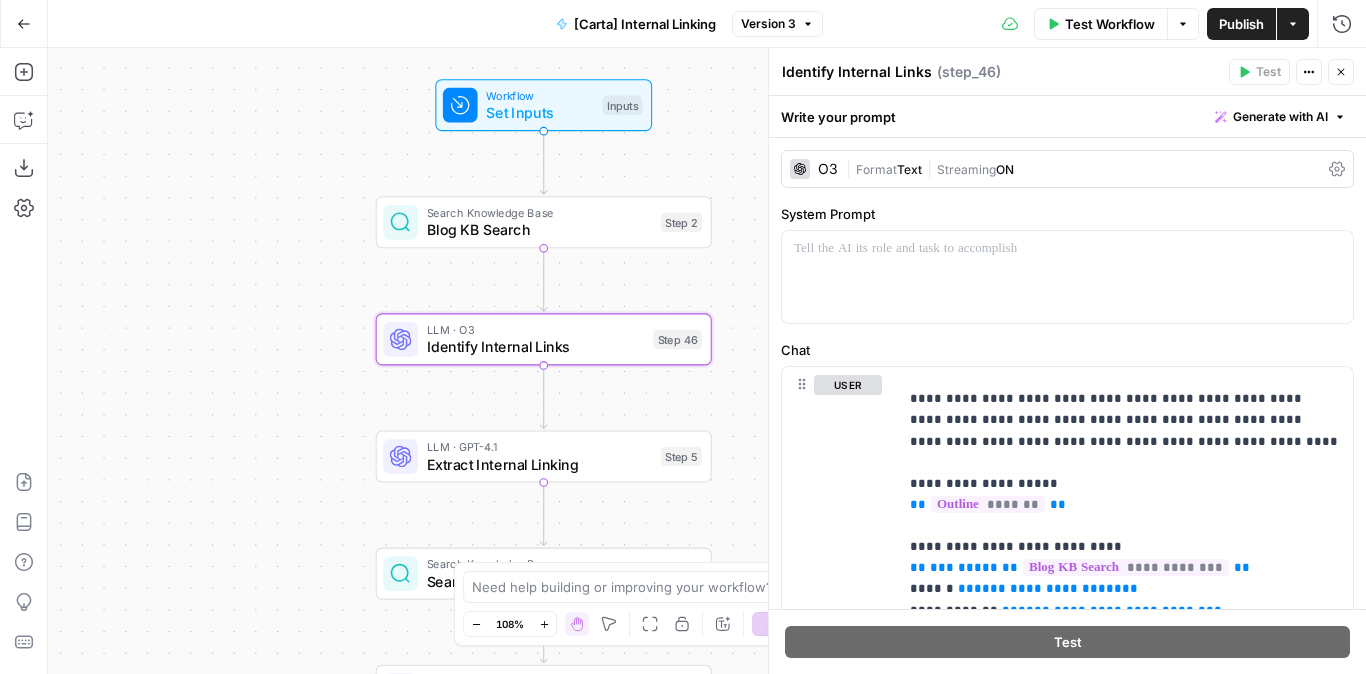 click on "Workflow Set Inputs Inputs Search Knowledge Base Blog KB Search Step 2 LLM · O3 Identify Internal Links Step 46 LLM · GPT-4.1 Extract Internal Linking Step 5 Search Knowledge Base Search Demos Step 69 LLM · O3 Identify CTA Demo Step 71 Search Knowledge Base Search Gated Assets Step 70 LLM · O3 Identify Gated Asset Step 72 LLM · GPT-4.1 Identify Conclusion Step 74 Run Code · Python Add Links to Outline Step 47 Run Code · Python Add Demo CTA and Gated Asset Step 73 LLM · O3 Statistical Gap Analysis Step 60 LLM · GPT-4.1 Extract Stat Gaps Step 61 Loop Iteration Addressing Stat Gaps Step 62 Search Knowledge Base Search Documentation for Stats Step 63 LLM · O3 Rewrite Step 64 LLM · GPT-4.1 Extract Rewritten Claim Step 65 Format JSON Format Final JSON Step 66 Complete LLM · O3 Check for duplicate/irrelevant stats Step 67 LLM · GPT-4.1 Extract Claims Step 68 Run Code · Python Add Data to Outline Step 75 Format JSON Format JSON Step 38 End Output" at bounding box center [707, 361] 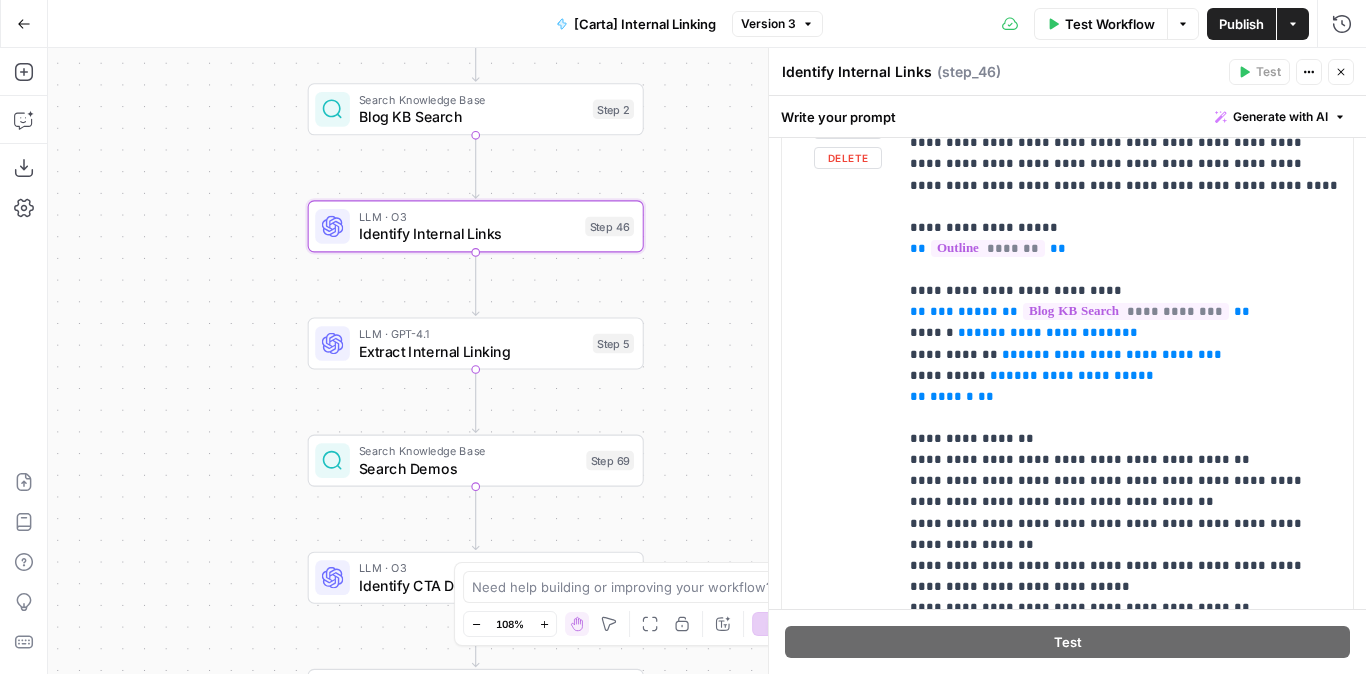 scroll, scrollTop: 275, scrollLeft: 0, axis: vertical 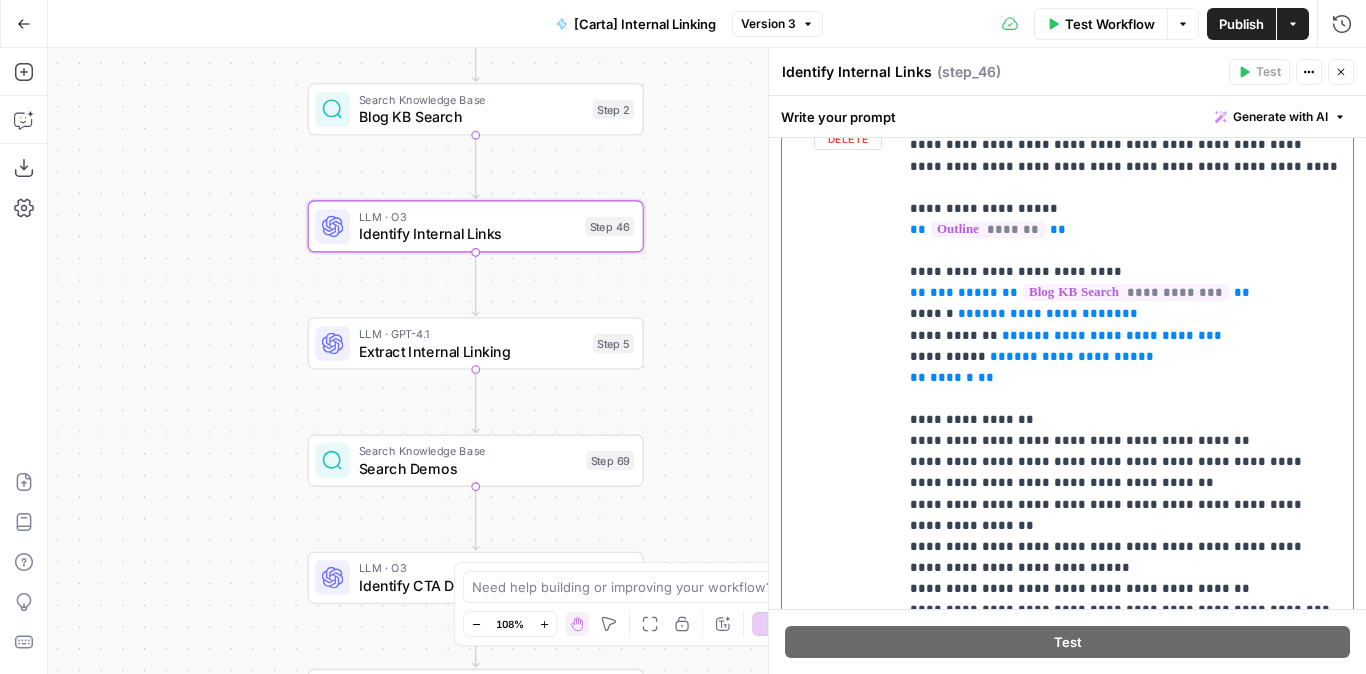 click on "**********" at bounding box center [1125, 493] 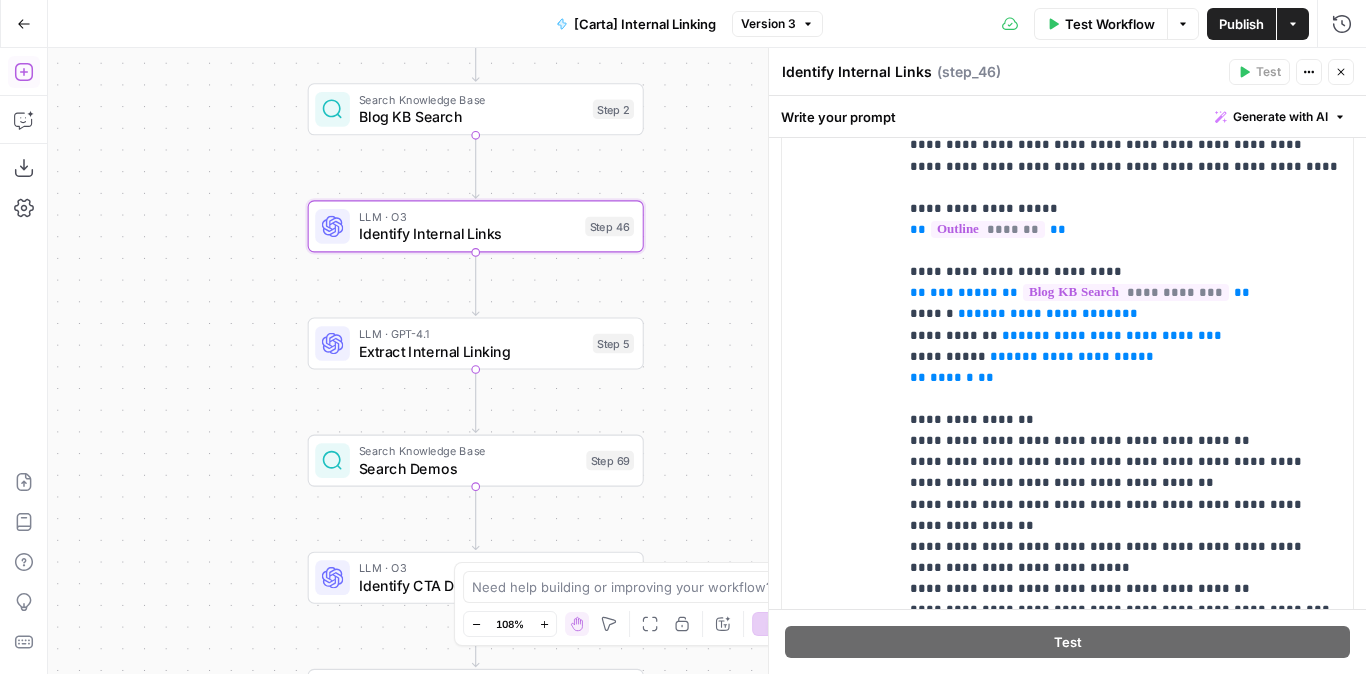 click 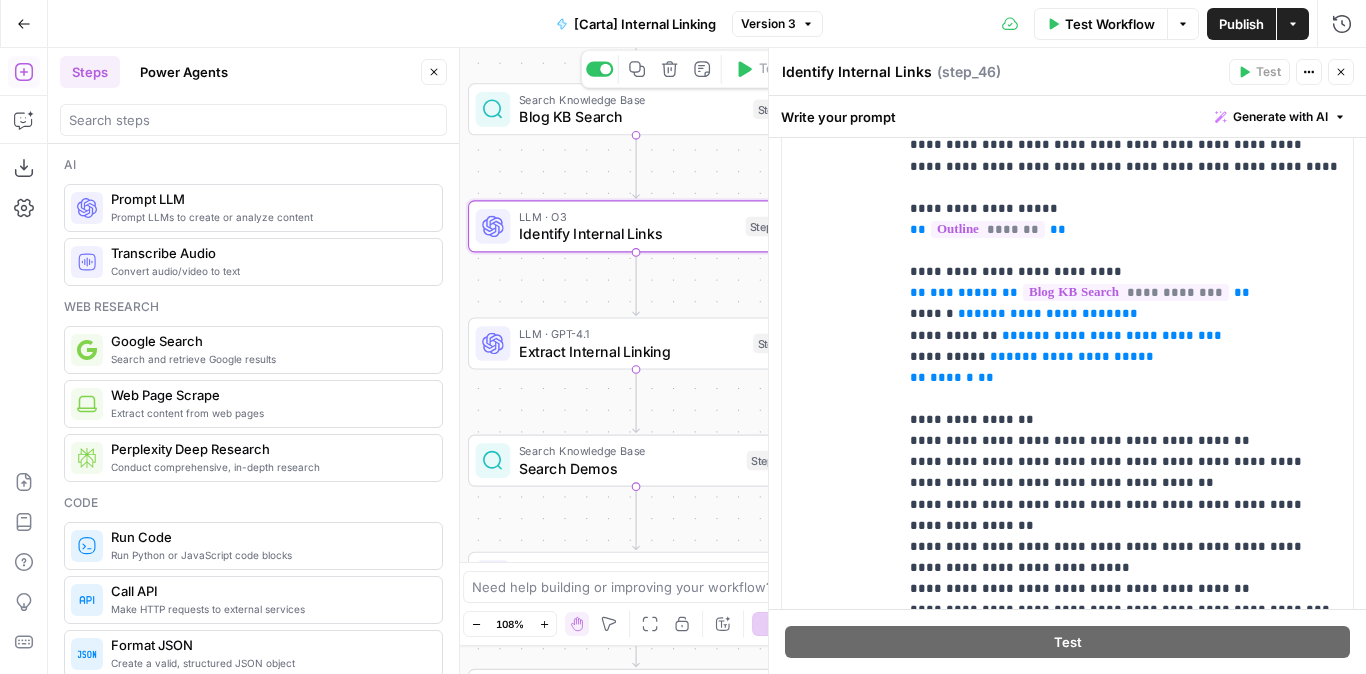click on "Copy step" at bounding box center [637, 69] 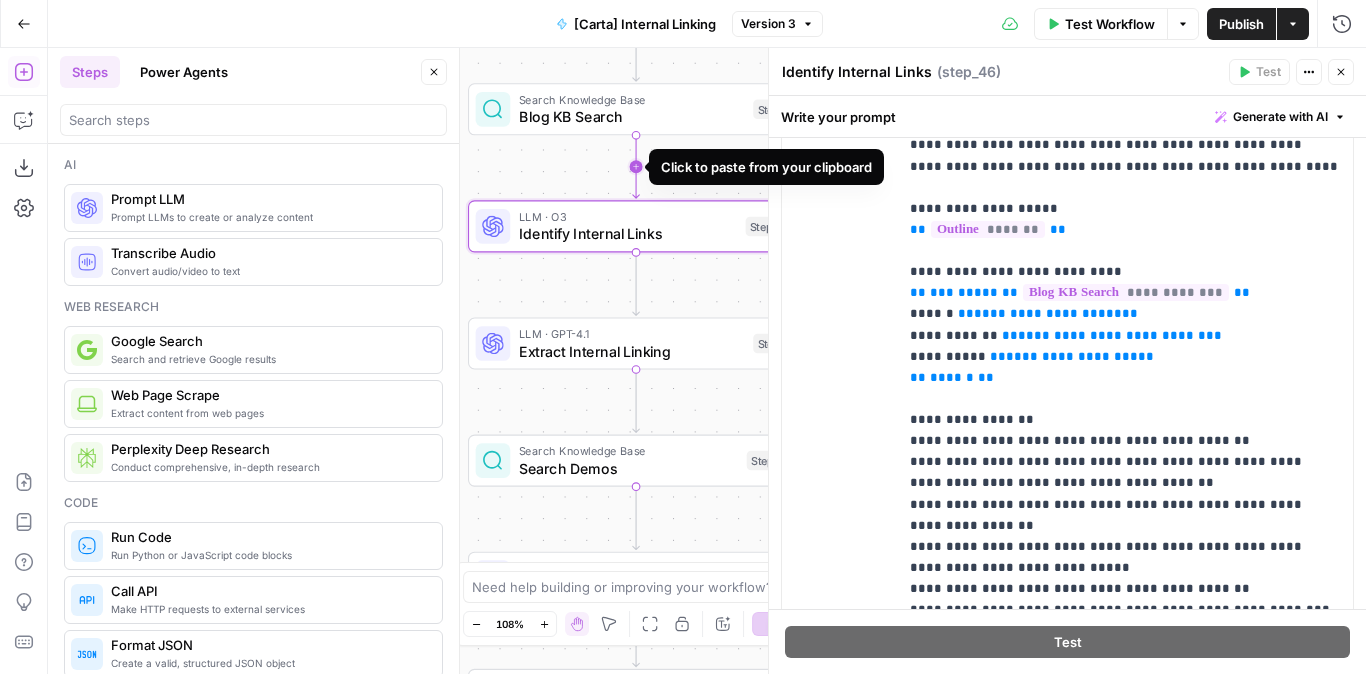 click 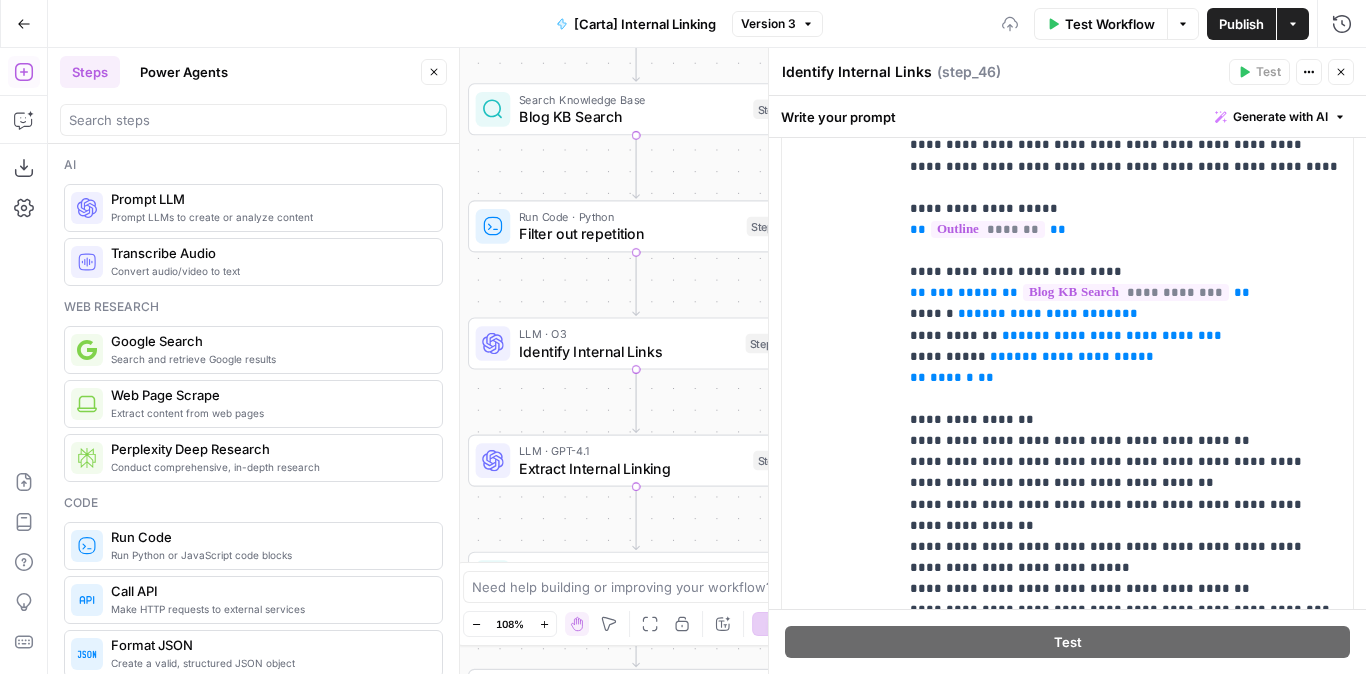 click on "Blog KB Search" at bounding box center (632, 117) 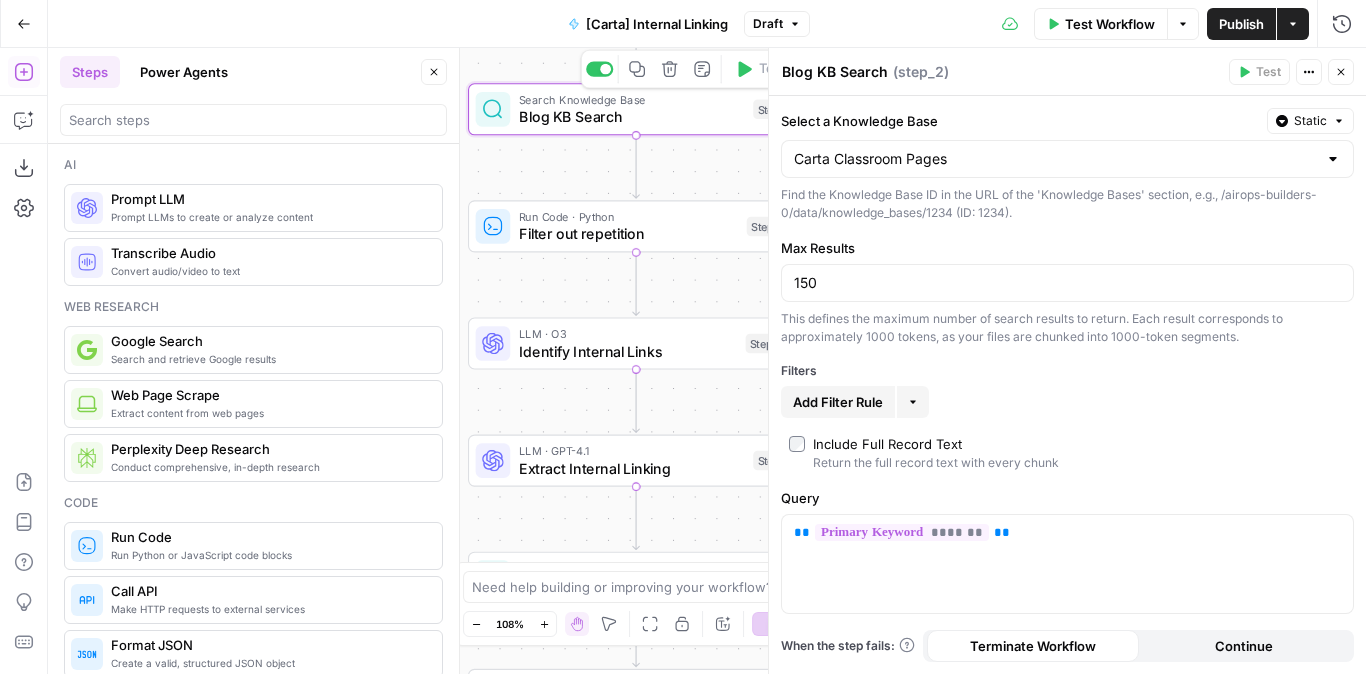 click on "Blog KB Search" at bounding box center (835, 72) 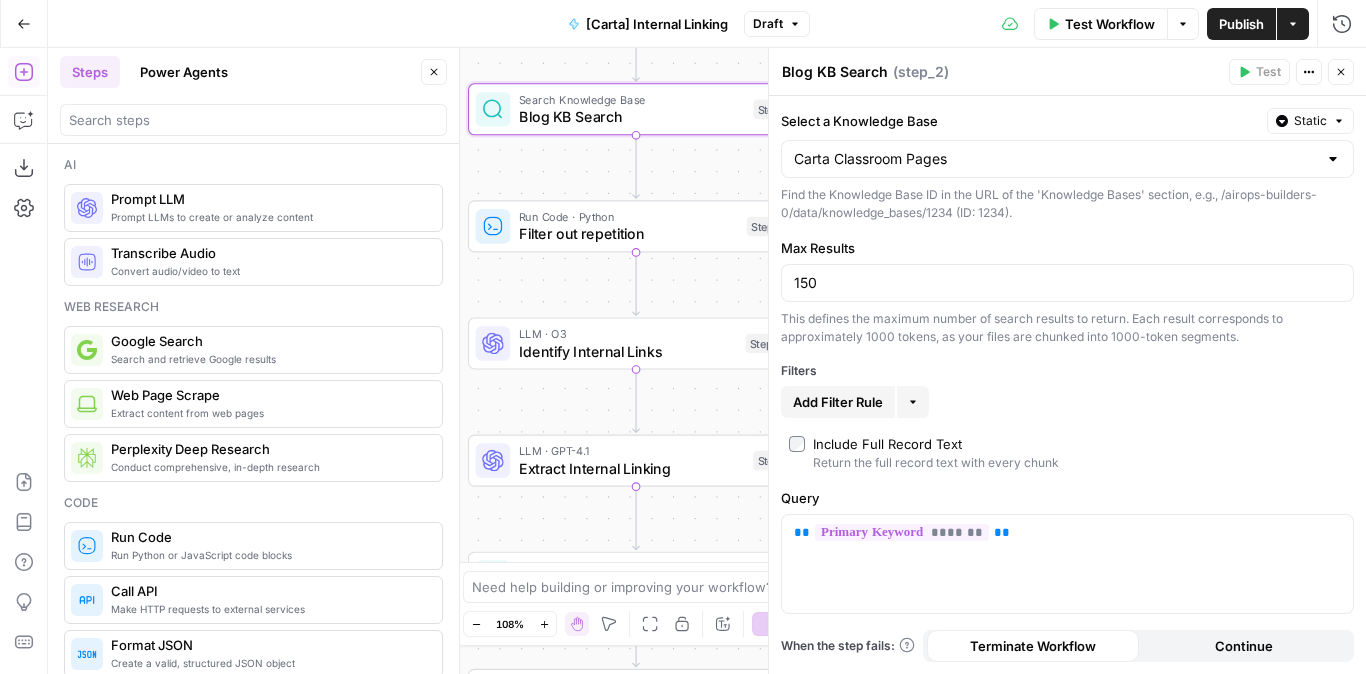 click on "Blog KB Search" at bounding box center (835, 72) 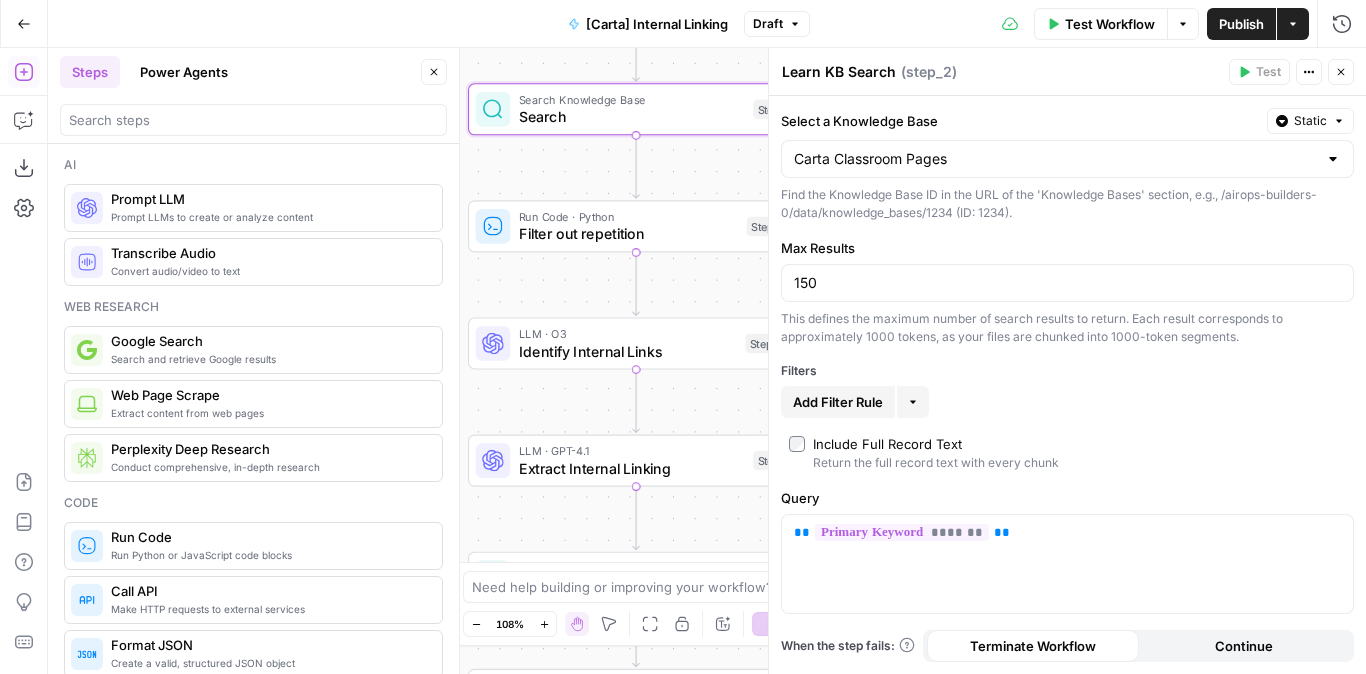 type on "Learn KB Search" 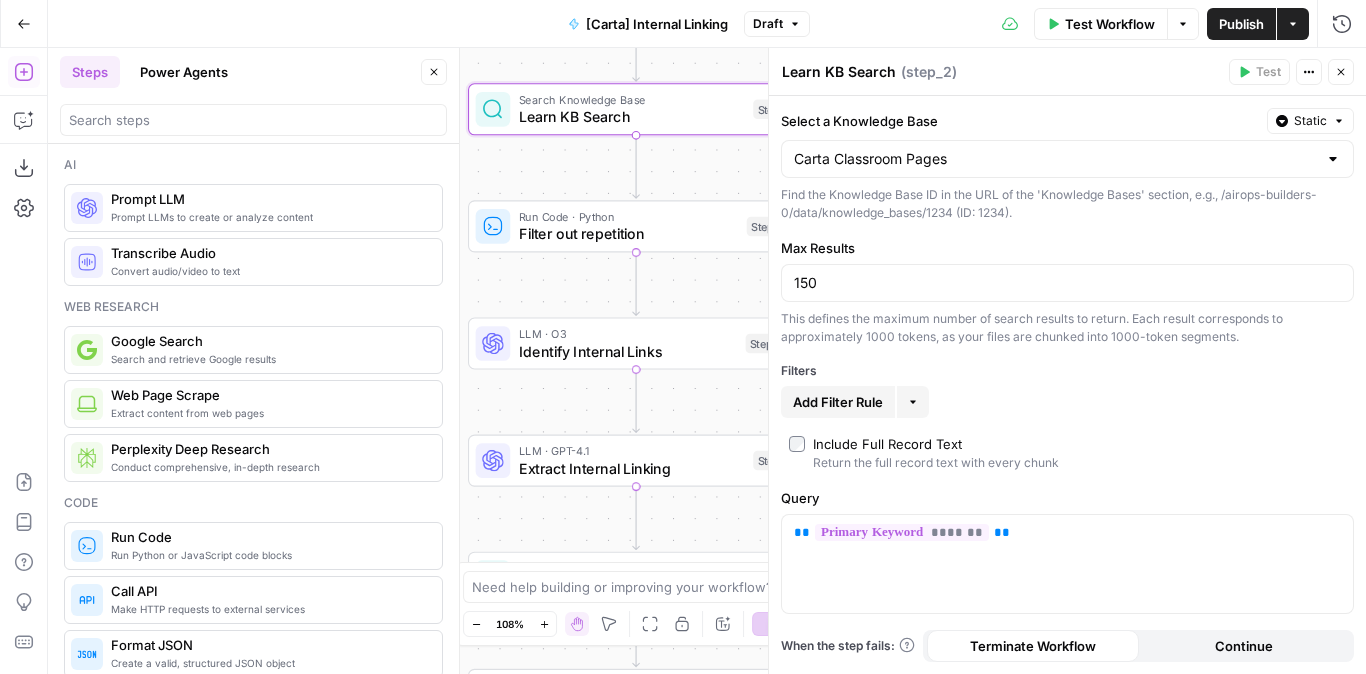 click on "Filter out repetition" at bounding box center (628, 234) 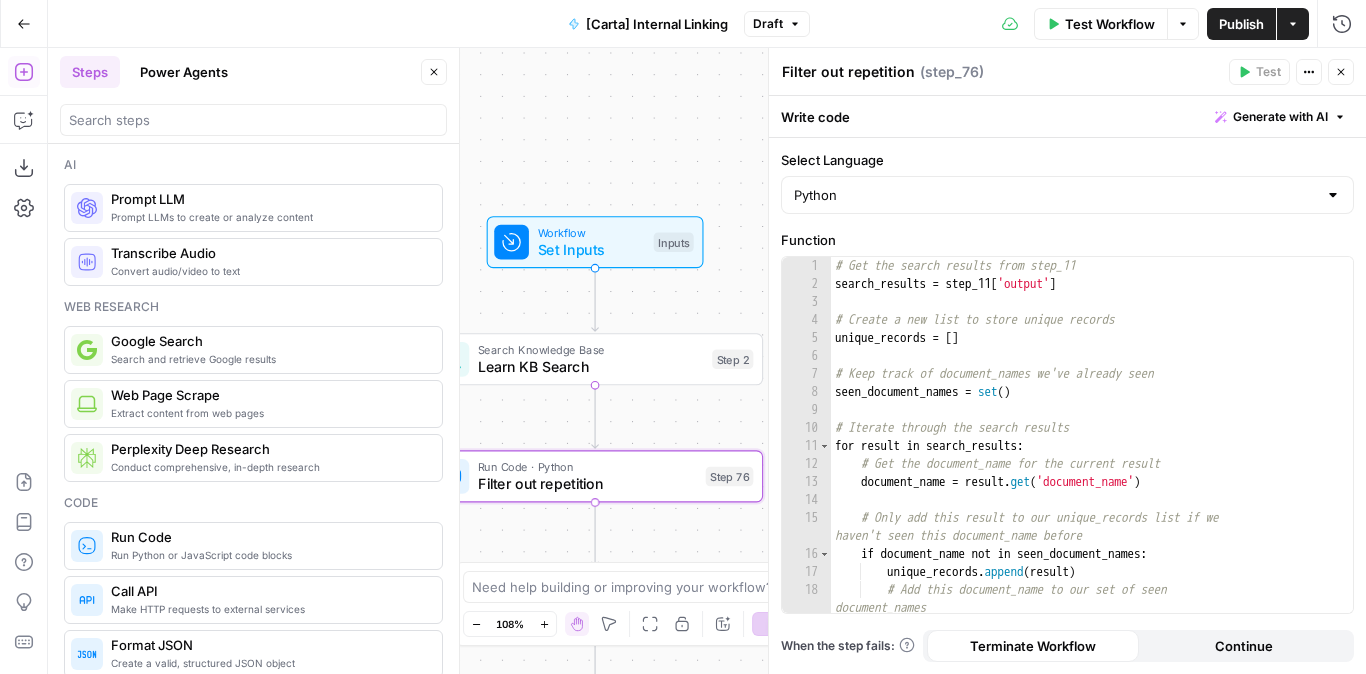 drag, startPoint x: 575, startPoint y: 163, endPoint x: 534, endPoint y: 413, distance: 253.33969 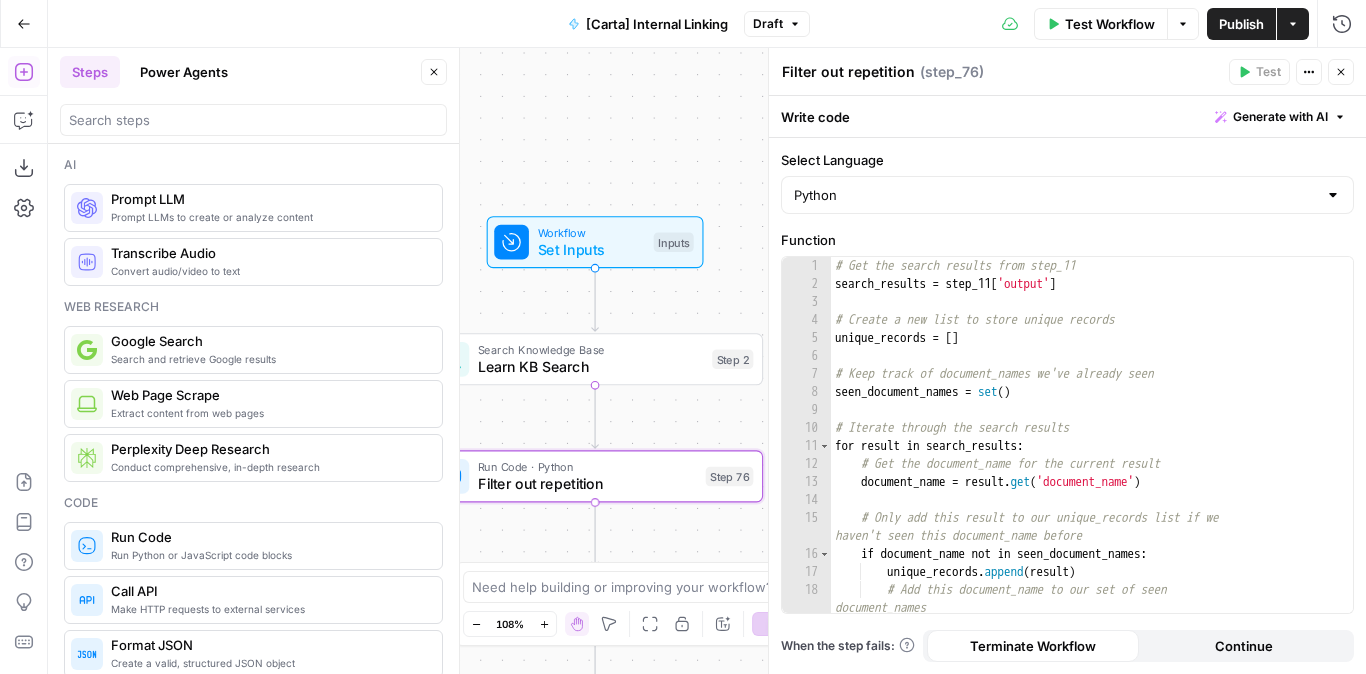 click on "Workflow Set Inputs Inputs Search Knowledge Base Learn KB Search Step 2 Run Code · Python Filter out repetition Step 76 Copy step Delete step Add Note Test LLM · O3 Identify Internal Links Step 46 LLM · GPT-4.1 Extract Internal Linking Step 5 Search Knowledge Base Search Demos Step 69 LLM · O3 Identify CTA Demo Step 71 Search Knowledge Base Search Gated Assets Step 70 LLM · O3 Identify Gated Asset Step 72 LLM · GPT-4.1 Identify Conclusion Step 74 Run Code · Python Add Links to Outline Step 47 Run Code · Python Add Demo CTA and Gated Asset Step 73 LLM · O3 Statistical Gap Analysis Step 60 LLM · GPT-4.1 Extract Stat Gaps Step 61 Loop Iteration Addressing Stat Gaps Step 62 Search Knowledge Base Search Documentation for Stats Step 63 LLM · O3 Rewrite Step 64 LLM · GPT-4.1 Extract Rewritten Claim Step 65 Format JSON Format Final JSON Step 66 Complete LLM · O3 Check for duplicate/irrelevant stats Step 67 LLM · GPT-4.1 Extract Claims Step 68 Run Code · Python Add Data to Outline Step 75 Format JSON" at bounding box center [707, 361] 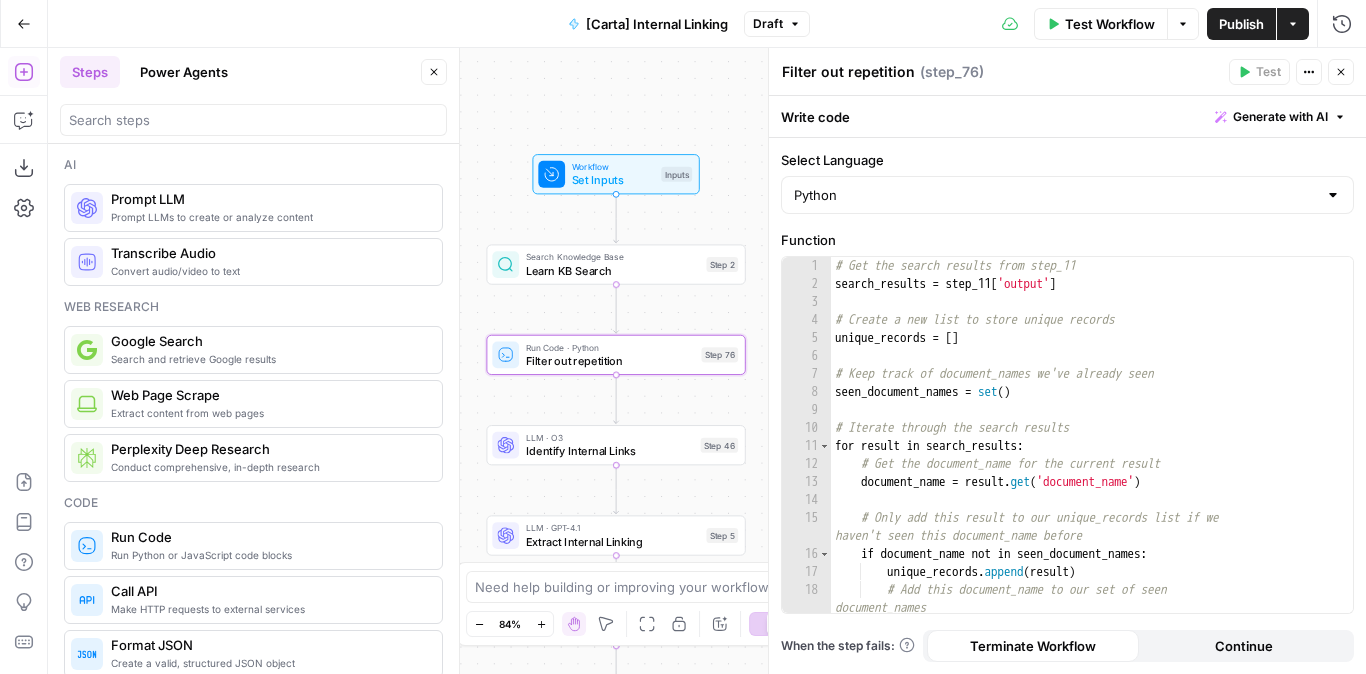 drag, startPoint x: 534, startPoint y: 413, endPoint x: 576, endPoint y: 294, distance: 126.1943 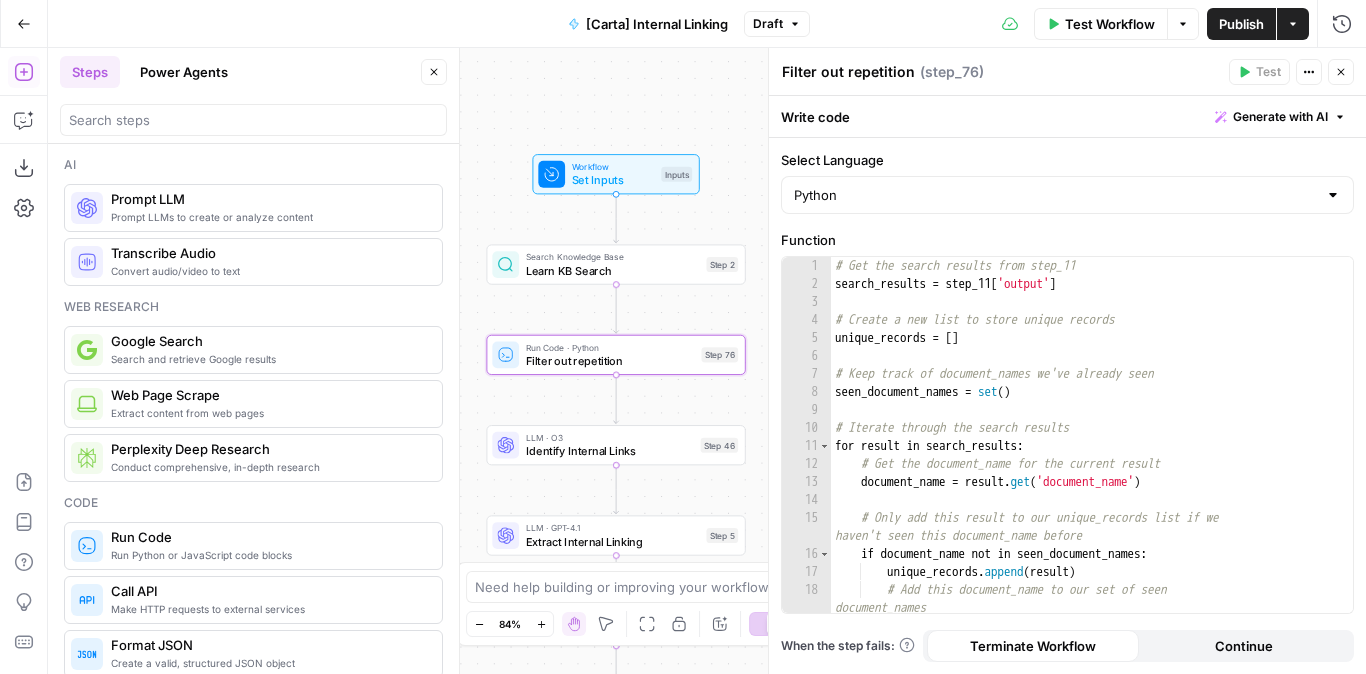 click on "Workflow Set Inputs Inputs Search Knowledge Base Learn KB Search Step 2 Copy step Delete step Add Note Test Run Code · Python Filter out repetition Step 76 LLM · O3 Identify Internal Links Step 46 LLM · GPT-4.1 Extract Internal Linking Step 5 Search Knowledge Base Search Demos Step 69 LLM · O3 Identify CTA Demo Step 71 Search Knowledge Base Search Gated Assets Step 70 LLM · O3 Identify Gated Asset Step 72 LLM · GPT-4.1 Identify Conclusion Step 74 Run Code · Python Add Links to Outline Step 47 Run Code · Python Add Demo CTA and Gated Asset Step 73 LLM · O3 Statistical Gap Analysis Step 60 LLM · GPT-4.1 Extract Stat Gaps Step 61 Loop Iteration Addressing Stat Gaps Step 62 Search Knowledge Base Search Documentation for Stats Step 63 LLM · O3 Rewrite Step 64 LLM · GPT-4.1 Extract Rewritten Claim Step 65 Format JSON Format Final JSON Step 66 Complete LLM · O3 Check for duplicate/irrelevant stats Step 67 LLM · GPT-4.1 Extract Claims Step 68 Run Code · Python Add Data to Outline Step 75 Format JSON" at bounding box center [707, 361] 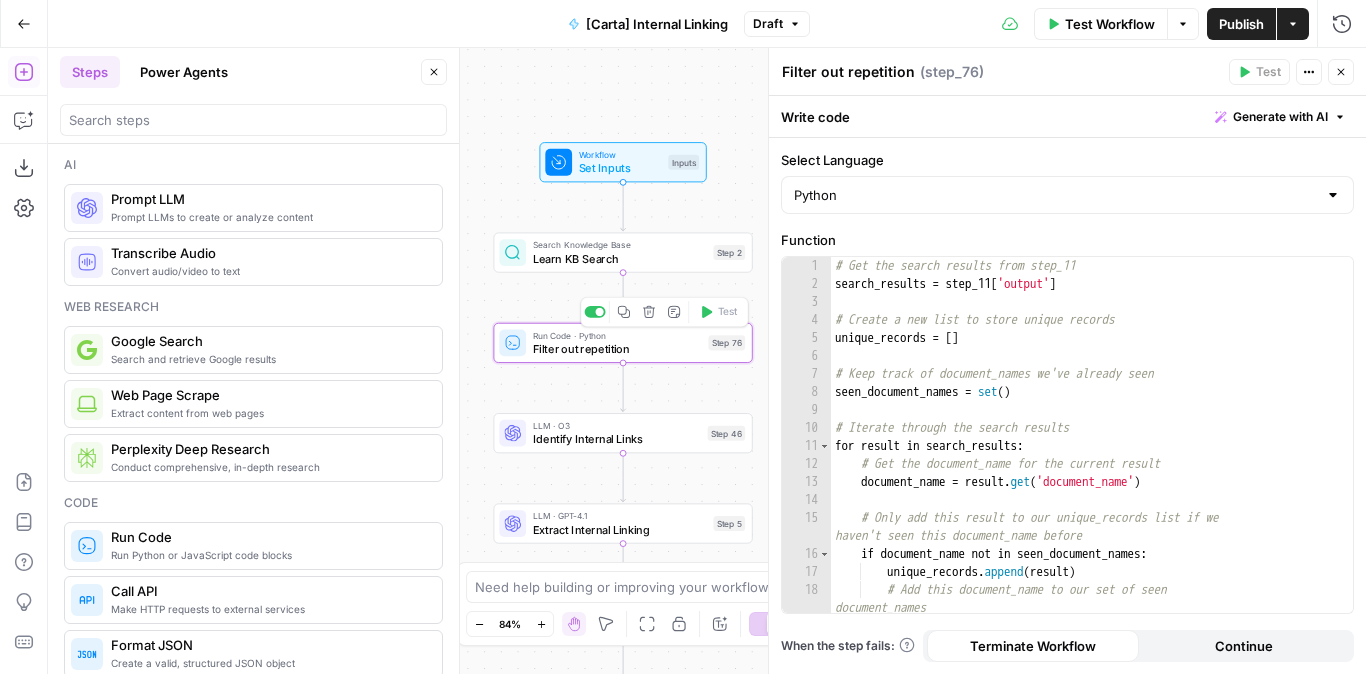click 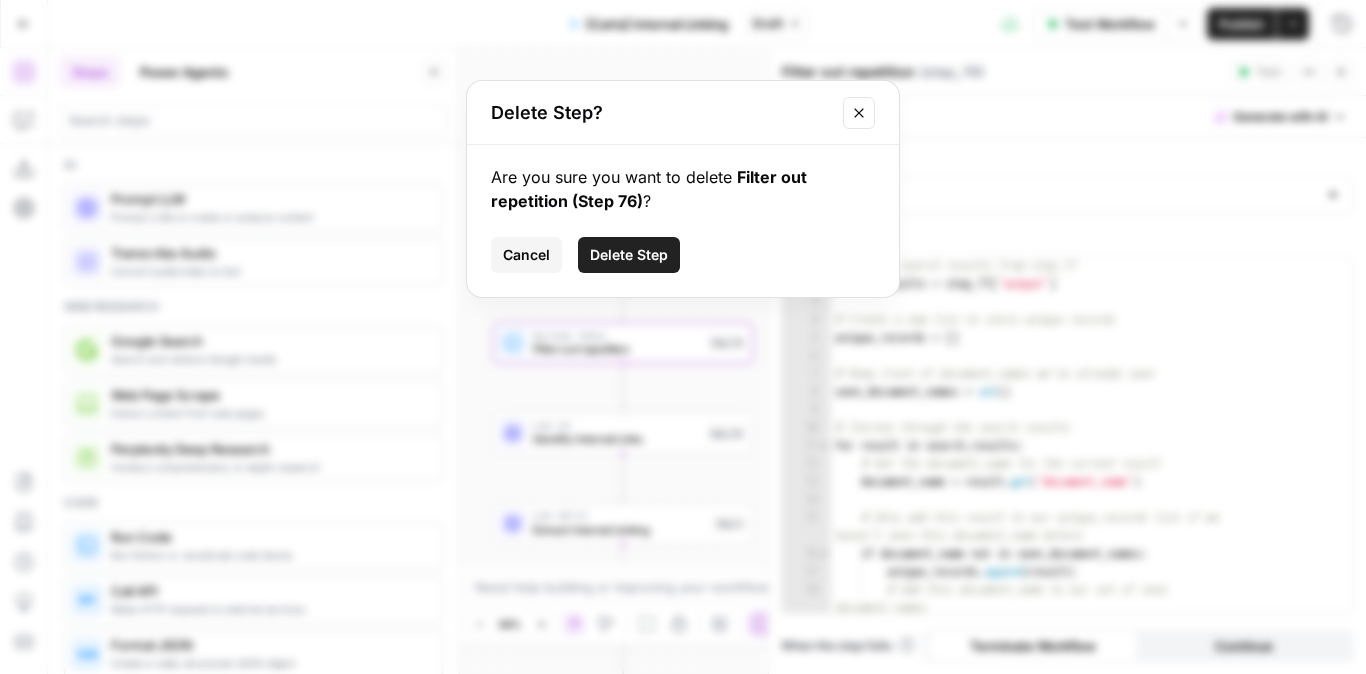 click on "Delete Step" at bounding box center (629, 255) 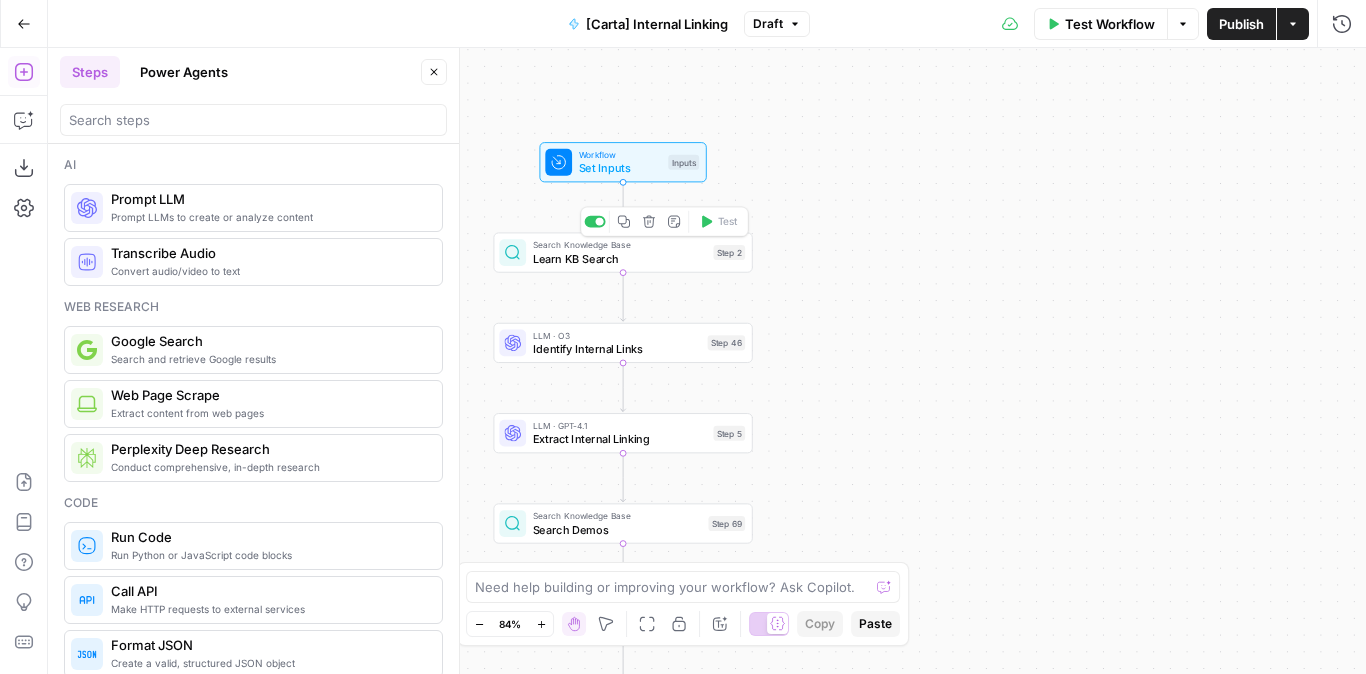 click 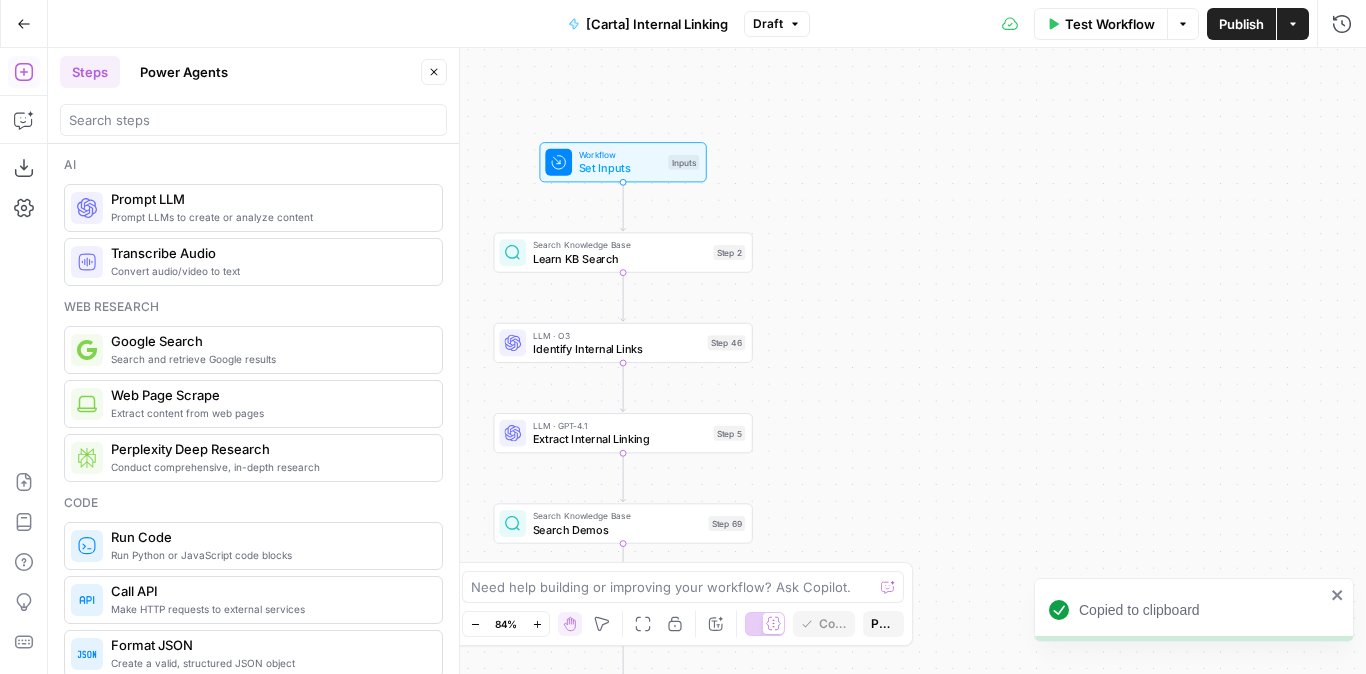 click 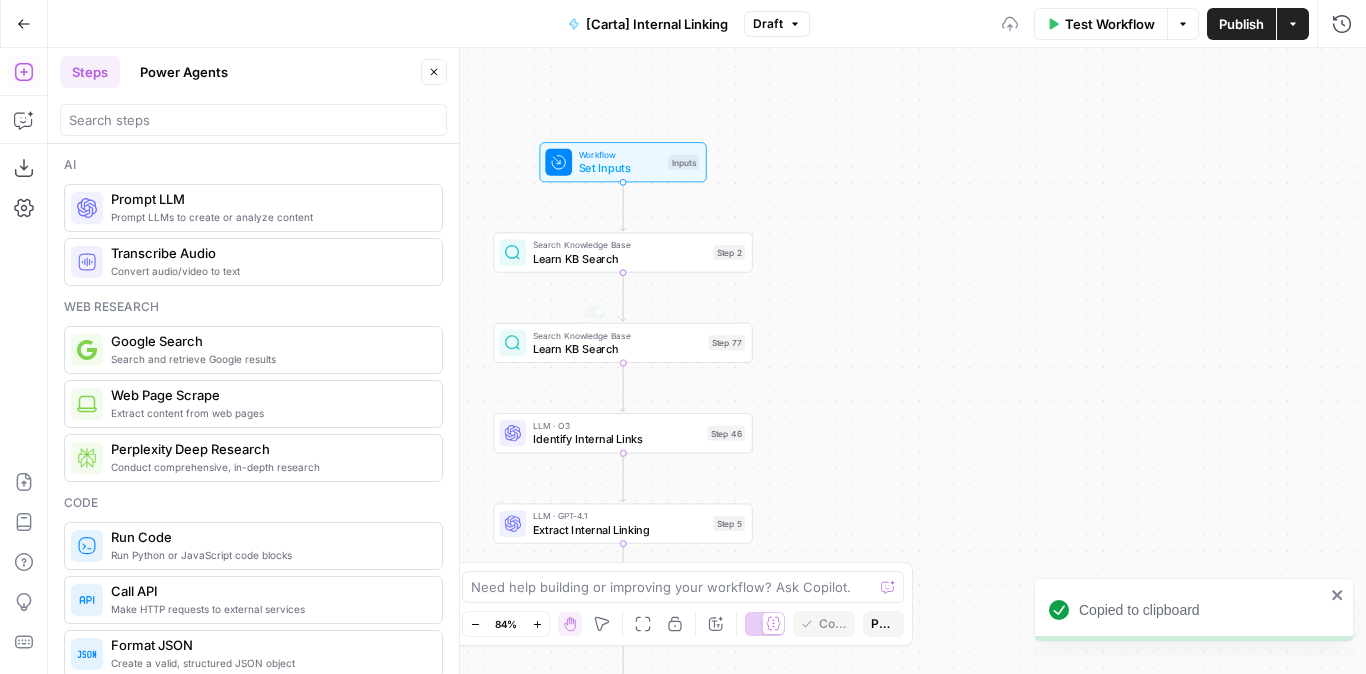 click on "Learn KB Search" at bounding box center [617, 348] 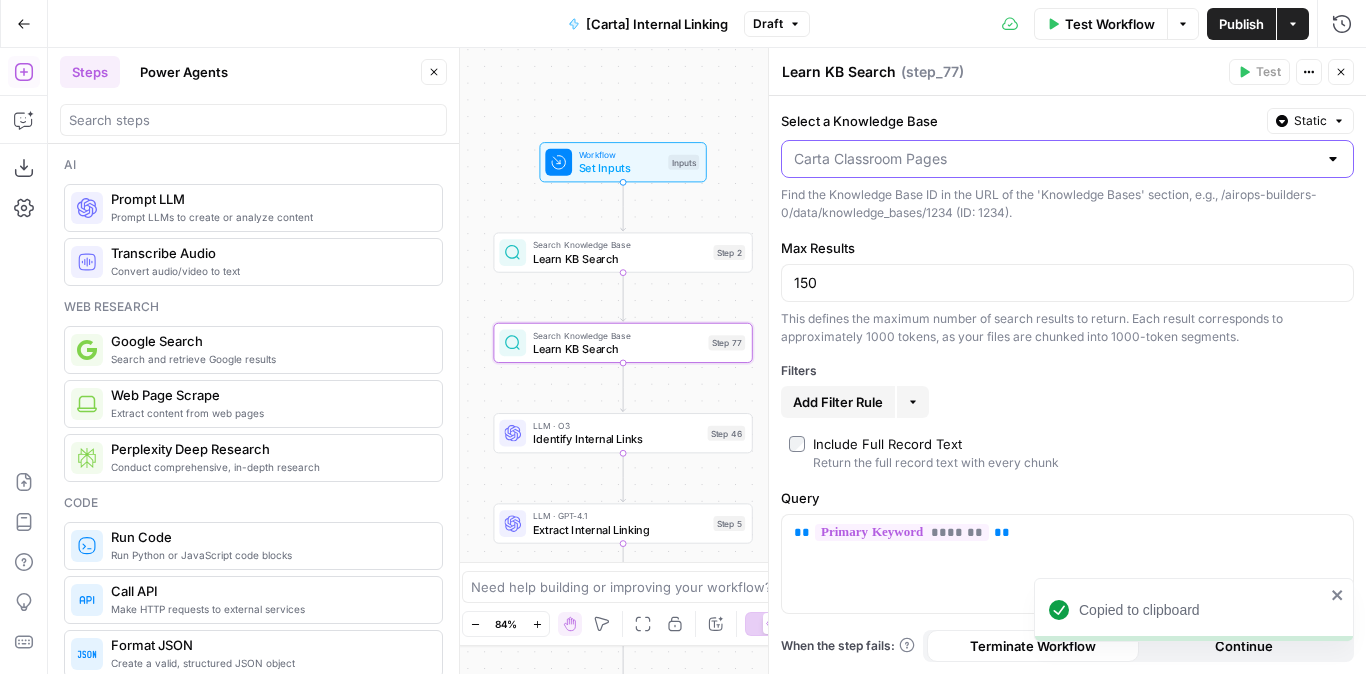 click on "Select a Knowledge Base" at bounding box center (1055, 159) 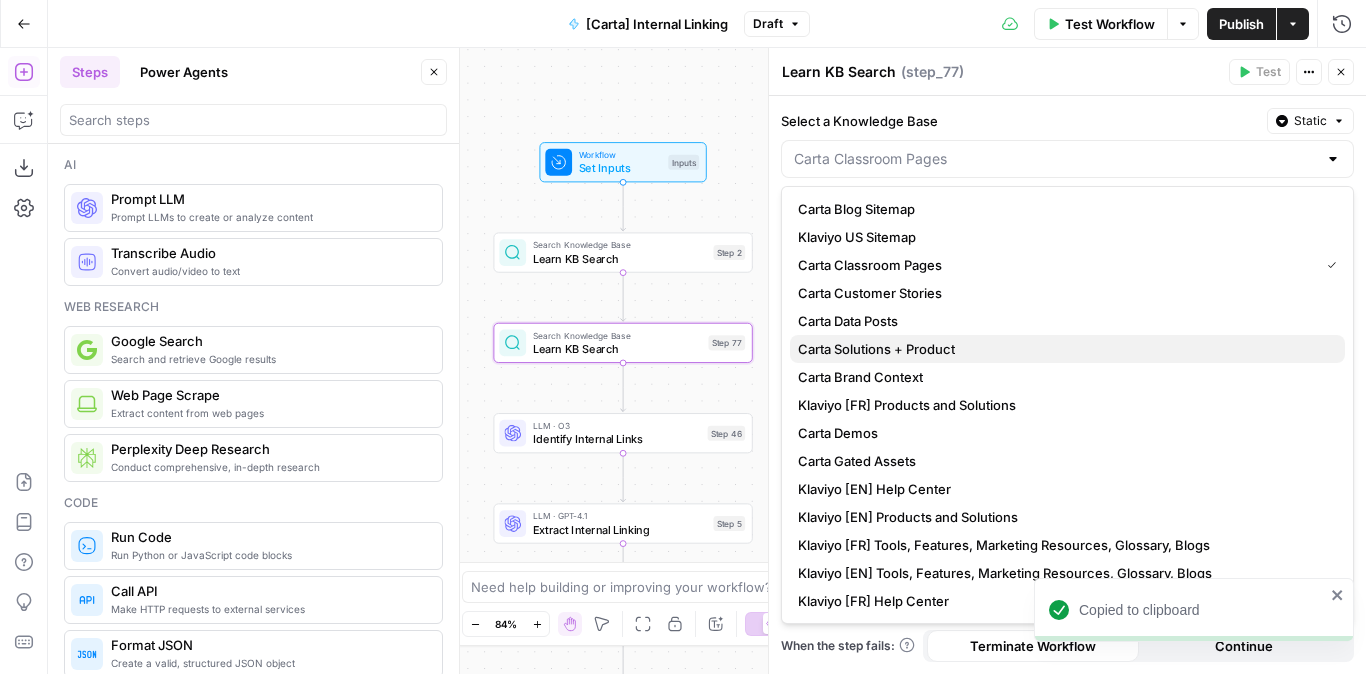 click on "Carta Solutions + Product" at bounding box center (876, 349) 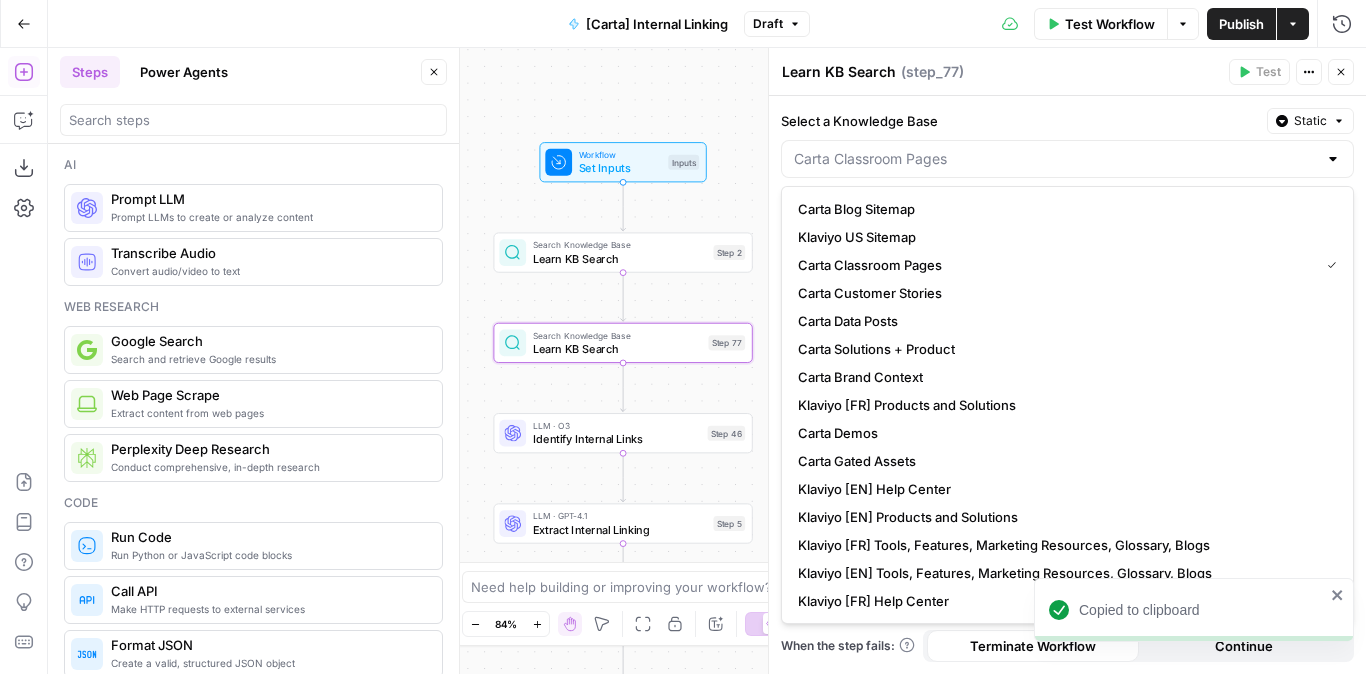 type on "Carta Solutions + Product" 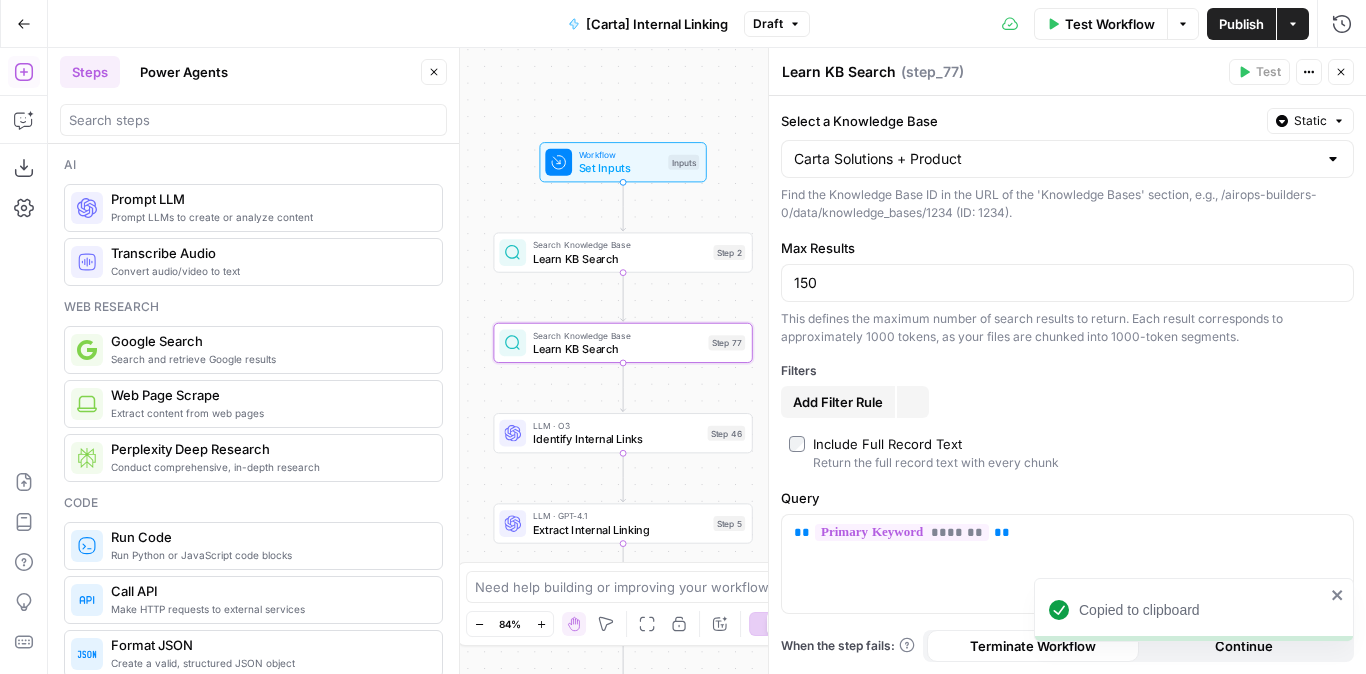 click on "Learn KB Search" at bounding box center (839, 72) 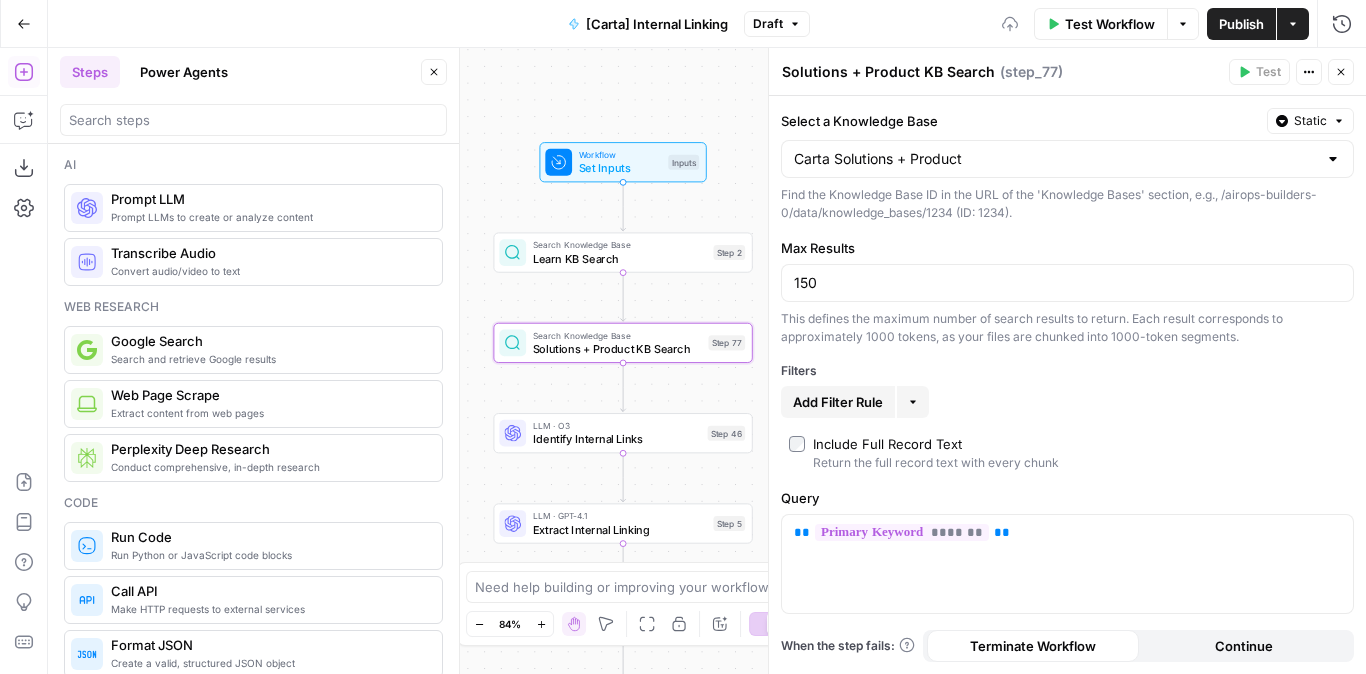 type on "Solutions + Product KB Search" 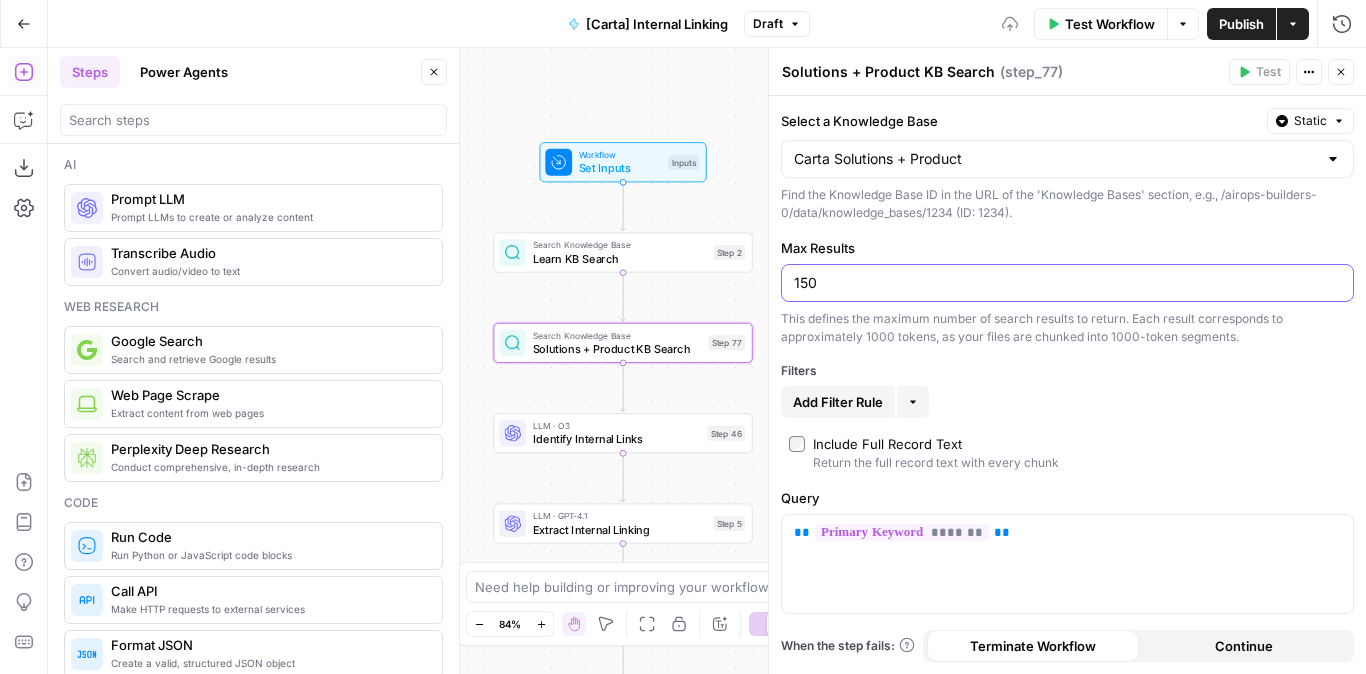click on "150" at bounding box center [1067, 283] 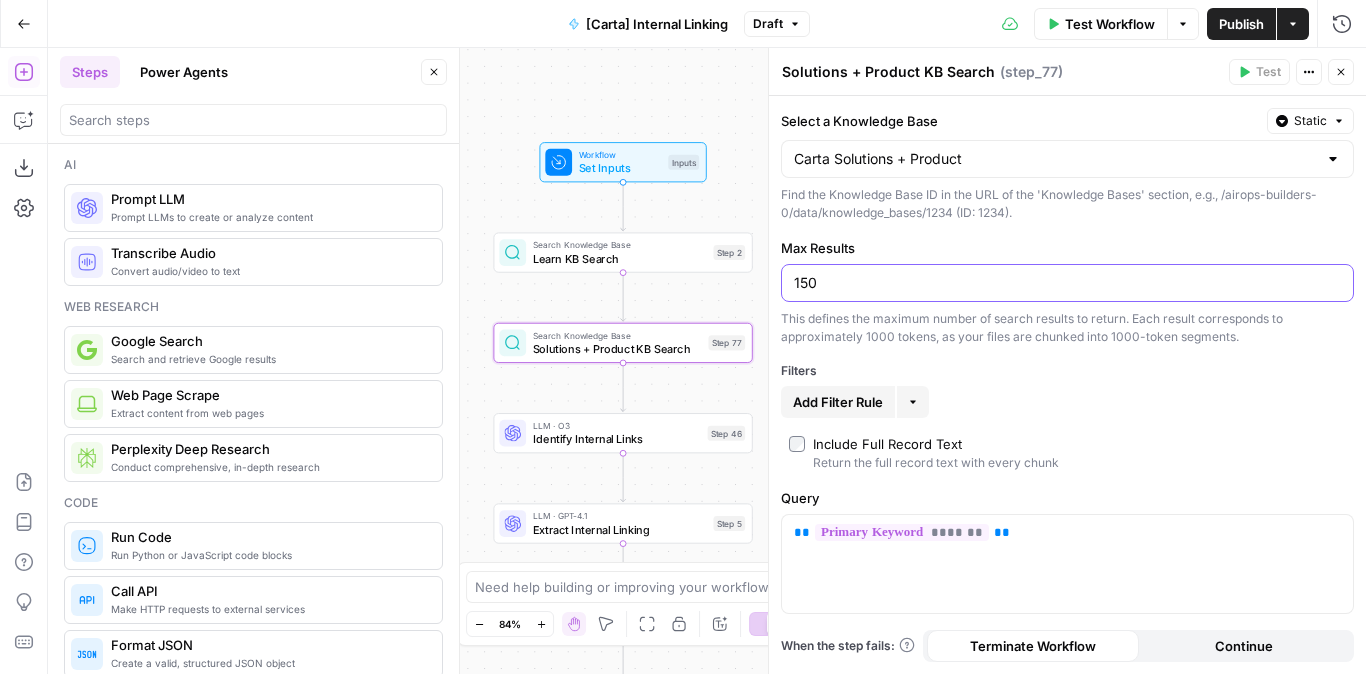 drag, startPoint x: 855, startPoint y: 281, endPoint x: 625, endPoint y: 281, distance: 230 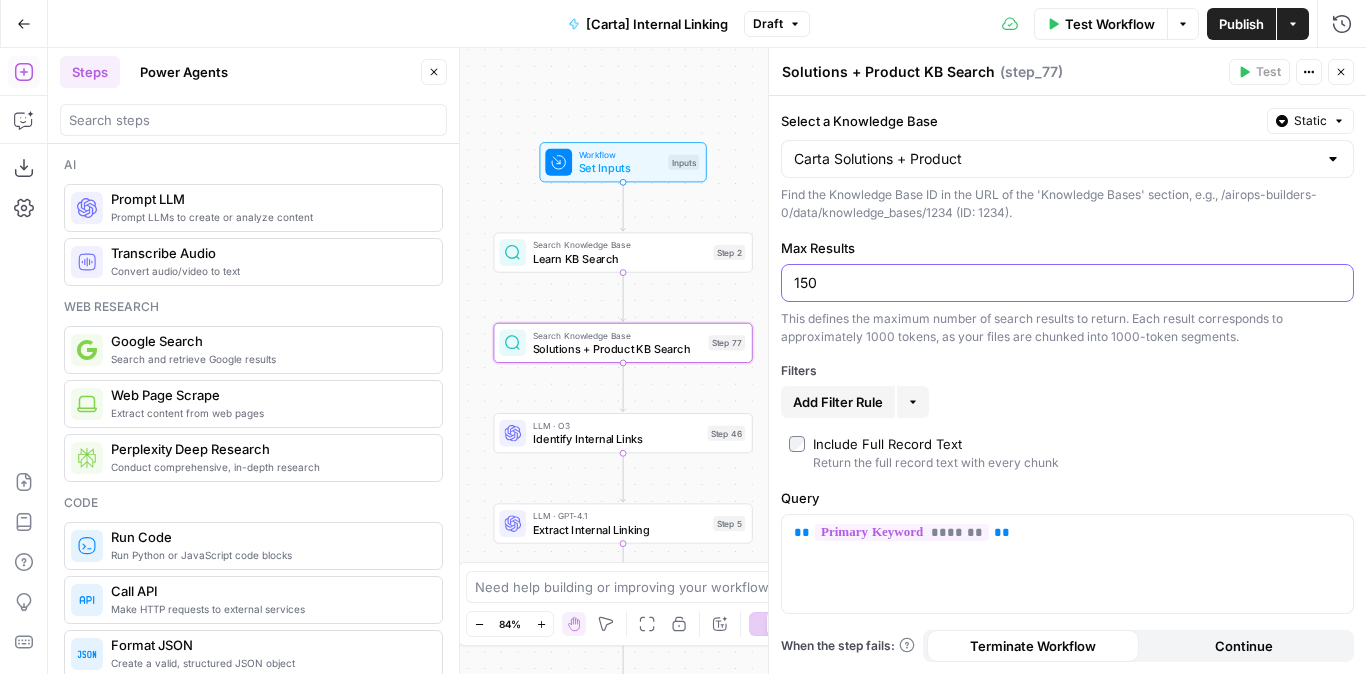 click on "AirOps Builders New Home Browse Your Data Monitoring Flightpath Settings Recent Grids New grid [Carta] Content creation [Carta] Preprocessing [Klaviyo] Editorial feature pages Recent Workflows New Workflow [Carta] Internal Linking [melanie WIP] Outline to Article External Linking AirOps Academy What's new?
5
Help + Support Go Back [Carta] Internal Linking Draft Test Workflow Options Publish Actions Run History Add Steps Copilot Download as JSON Settings Import JSON AirOps Academy Help Give Feedback Shortcuts Workflow Set Inputs Inputs Search Knowledge Base Learn KB Search Step 2 Search Knowledge Base Solutions + Product KB Search Step 77 LLM · O3 Identify Internal Links Step 46 LLM · GPT-4.1 Extract Internal Linking Step 5 Search Knowledge Base Search Demos Step 69 LLM · O3 Identify CTA Demo Step 71 Search Knowledge Base Search Gated Assets Step 70 LLM · O3 Identify Gated Asset Step 72 LLM · GPT-4.1 Identify Conclusion Step 74 Run Code · Python" at bounding box center (683, 337) 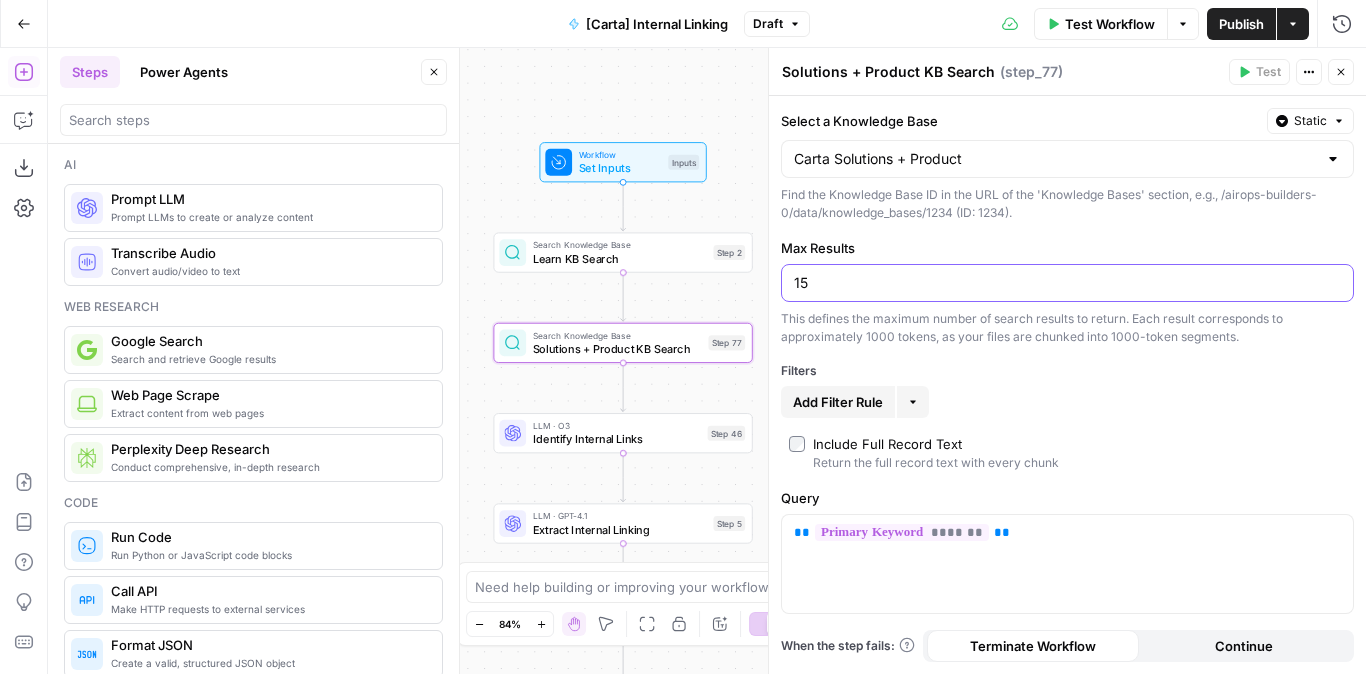 type on "15" 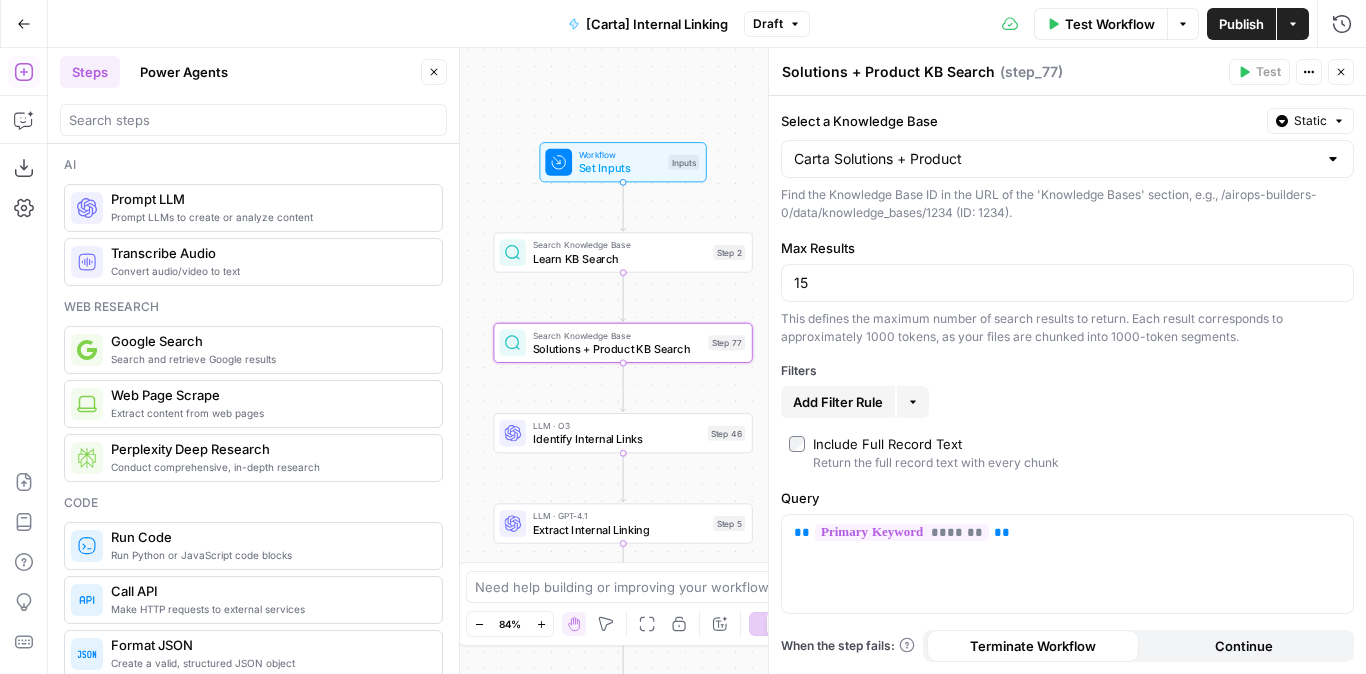 click on "Learn KB Search" at bounding box center [620, 258] 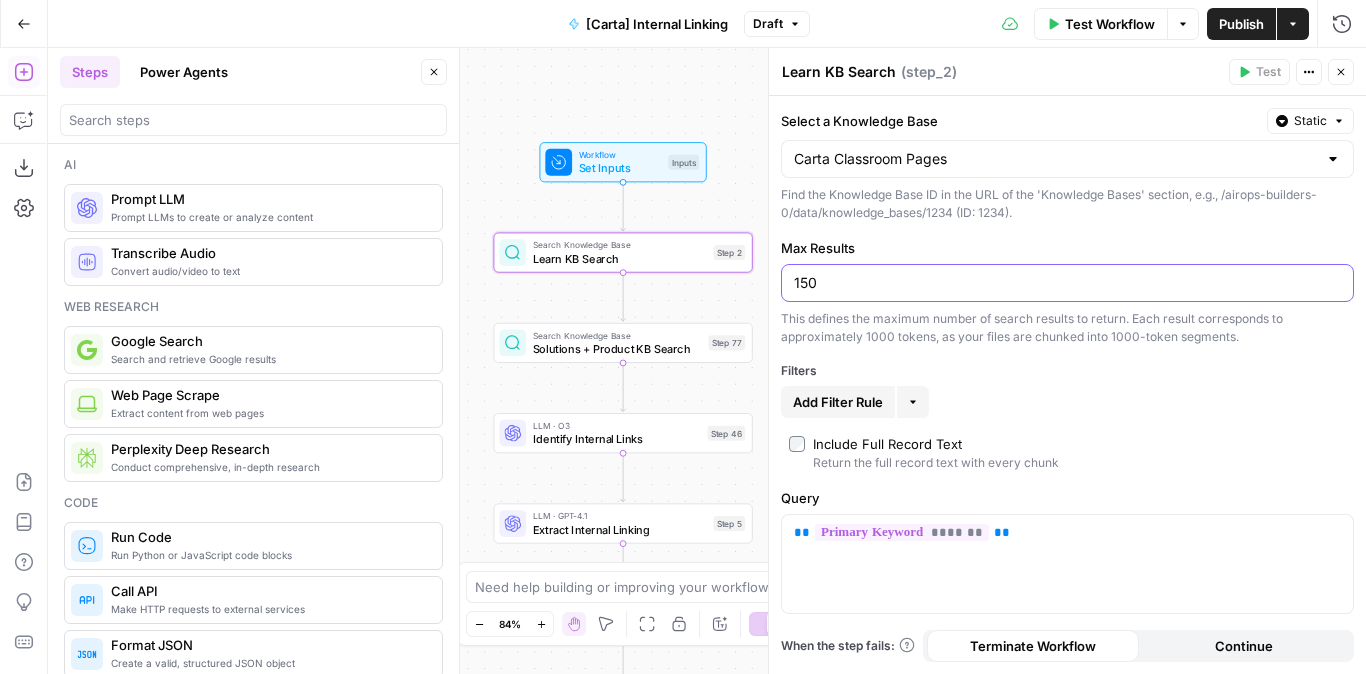 click on "150" at bounding box center (1067, 283) 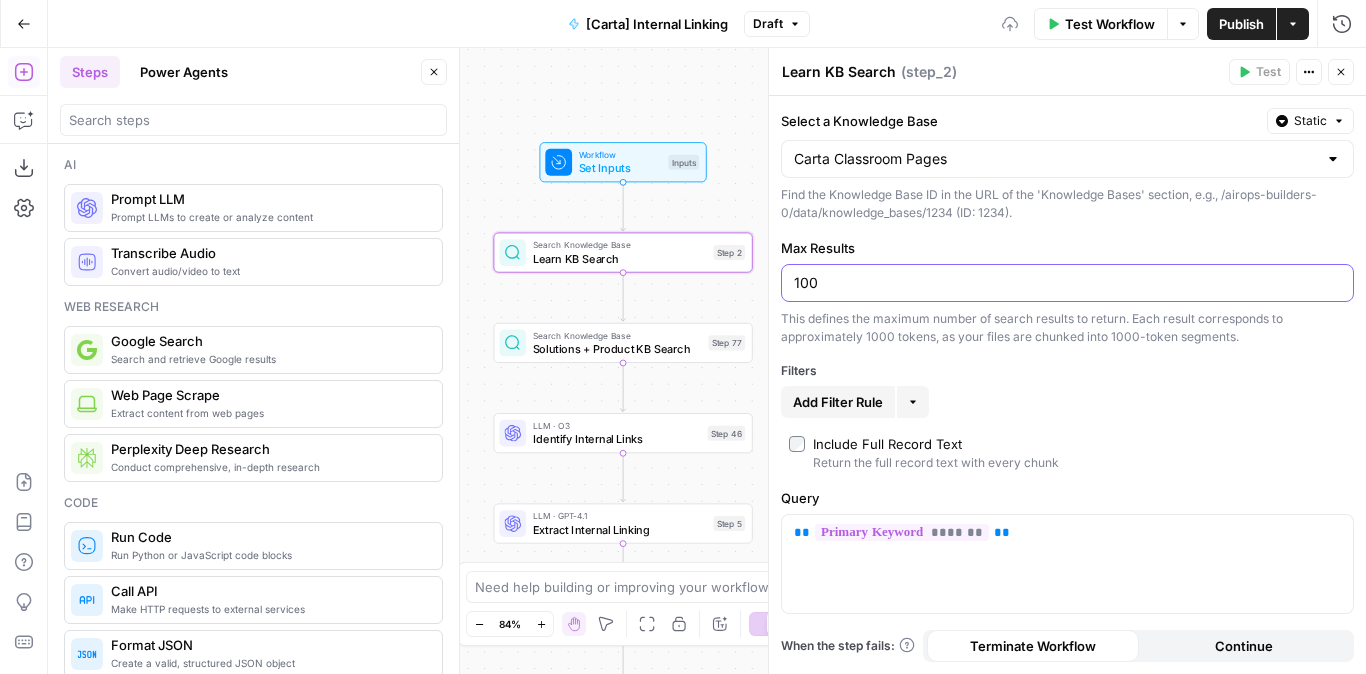 type on "100" 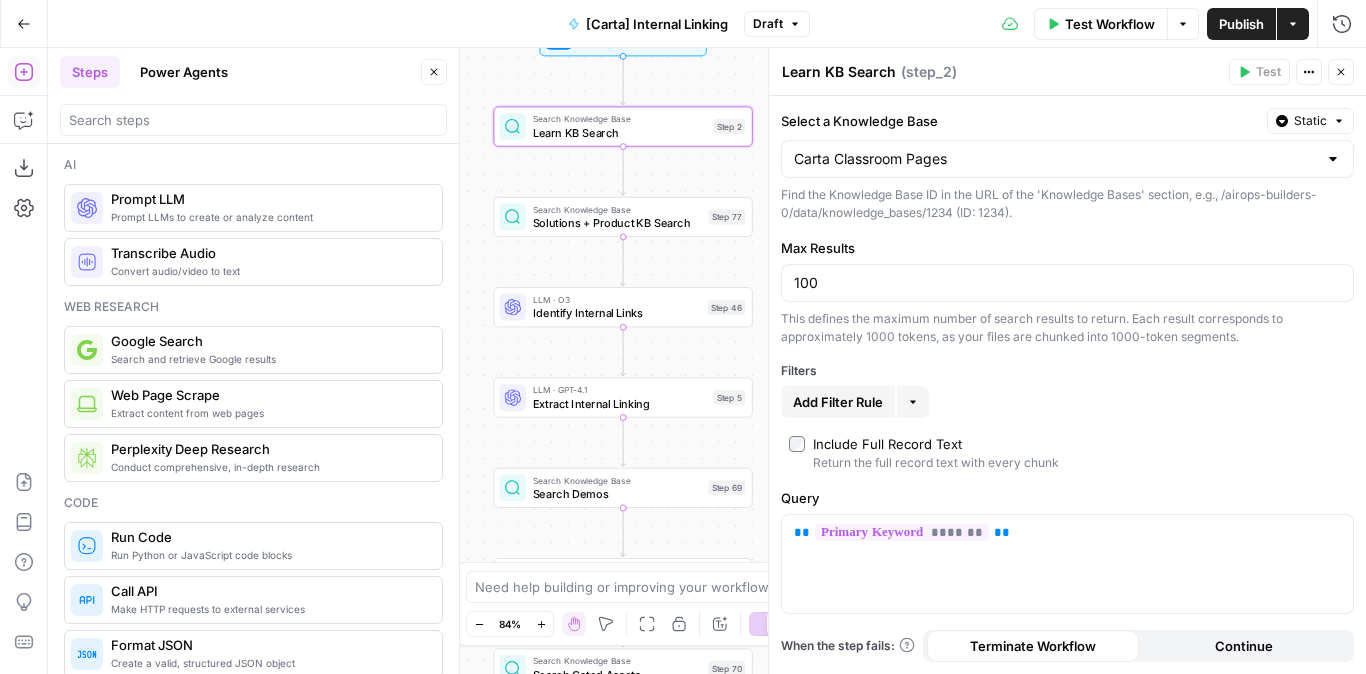 drag, startPoint x: 525, startPoint y: 289, endPoint x: 525, endPoint y: 161, distance: 128 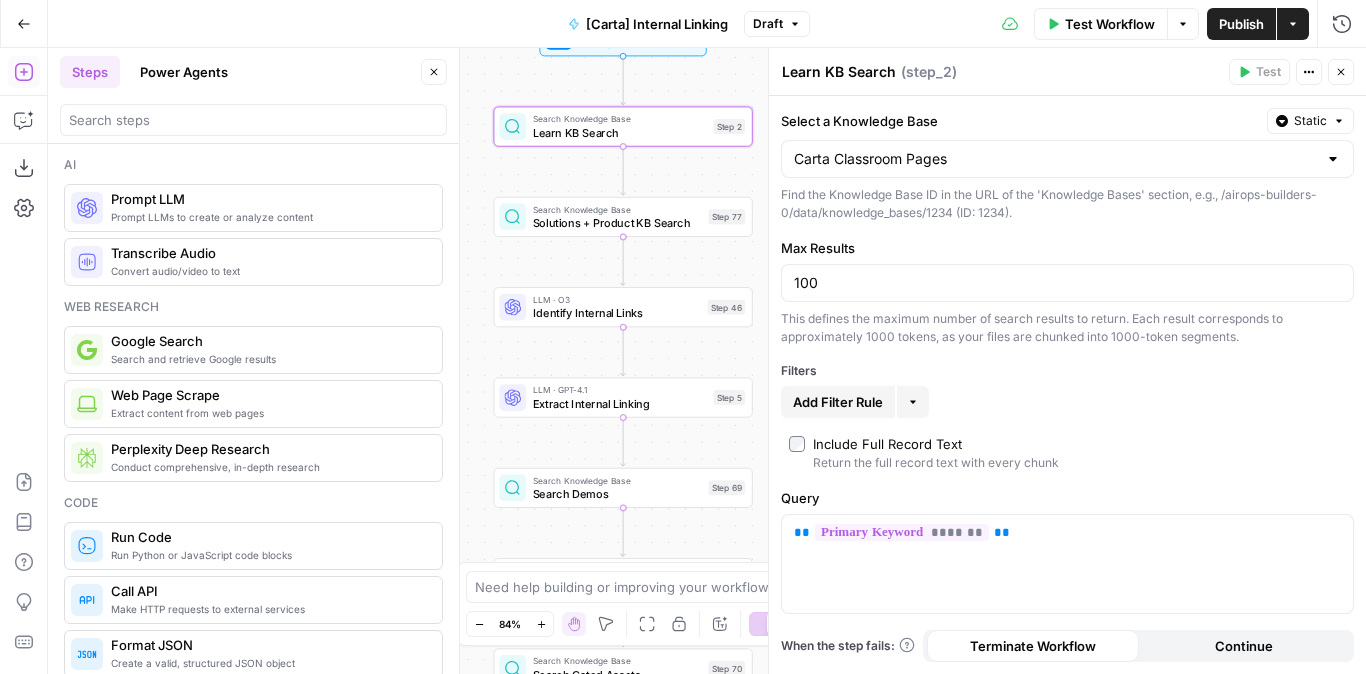 click on "Workflow Set Inputs Inputs Search Knowledge Base Learn KB Search Step 2 Copy step Delete step Add Note Test Search Knowledge Base Solutions + Product KB Search Step 77 LLM · O3 Identify Internal Links Step 46 LLM · GPT-4.1 Extract Internal Linking Step 5 Search Knowledge Base Search Demos Step 69 LLM · O3 Identify CTA Demo Step 71 Search Knowledge Base Search Gated Assets Step 70 LLM · O3 Identify Gated Asset Step 72 LLM · GPT-4.1 Identify Conclusion Step 74 Run Code · Python Add Links to Outline Step 47 Run Code · Python Add Demo CTA and Gated Asset Step 73 LLM · O3 Statistical Gap Analysis Step 60 LLM · GPT-4.1 Extract Stat Gaps Step 61 Loop Iteration Addressing Stat Gaps Step 62 Search Knowledge Base Search Documentation for Stats Step 63 LLM · O3 Rewrite Step 64 LLM · GPT-4.1 Extract Rewritten Claim Step 65 Format JSON Format Final JSON Step 66 Complete LLM · O3 Check for duplicate/irrelevant stats Step 67 LLM · GPT-4.1 Extract Claims Step 68 Run Code · Python Add Data to Outline Step 75 End" at bounding box center [707, 361] 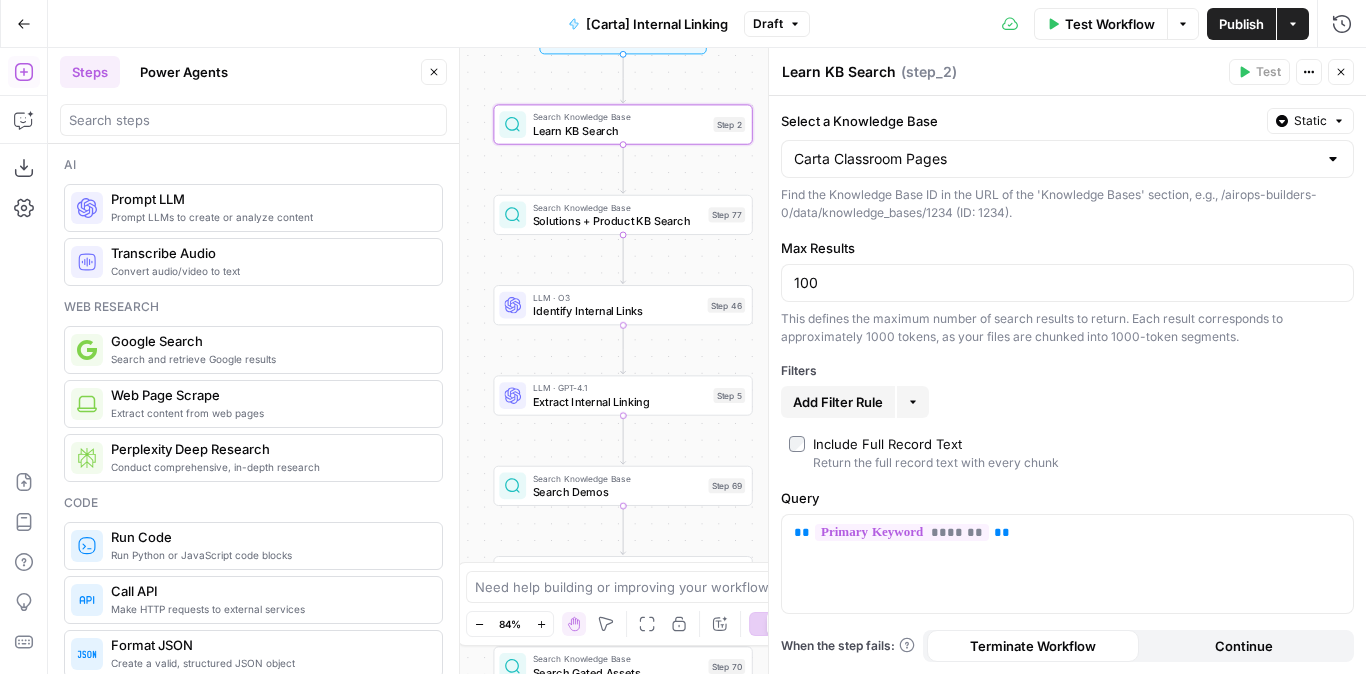 click on "Identify Internal Links" at bounding box center (617, 311) 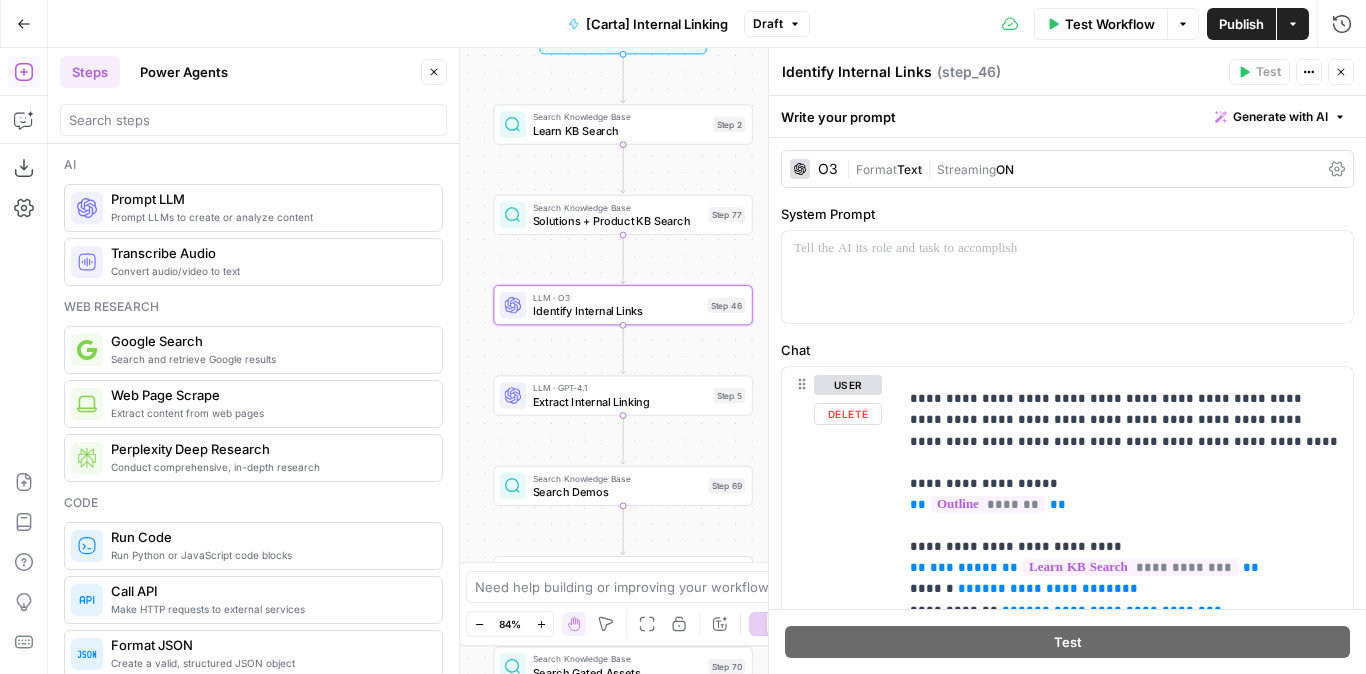 scroll, scrollTop: 142, scrollLeft: 0, axis: vertical 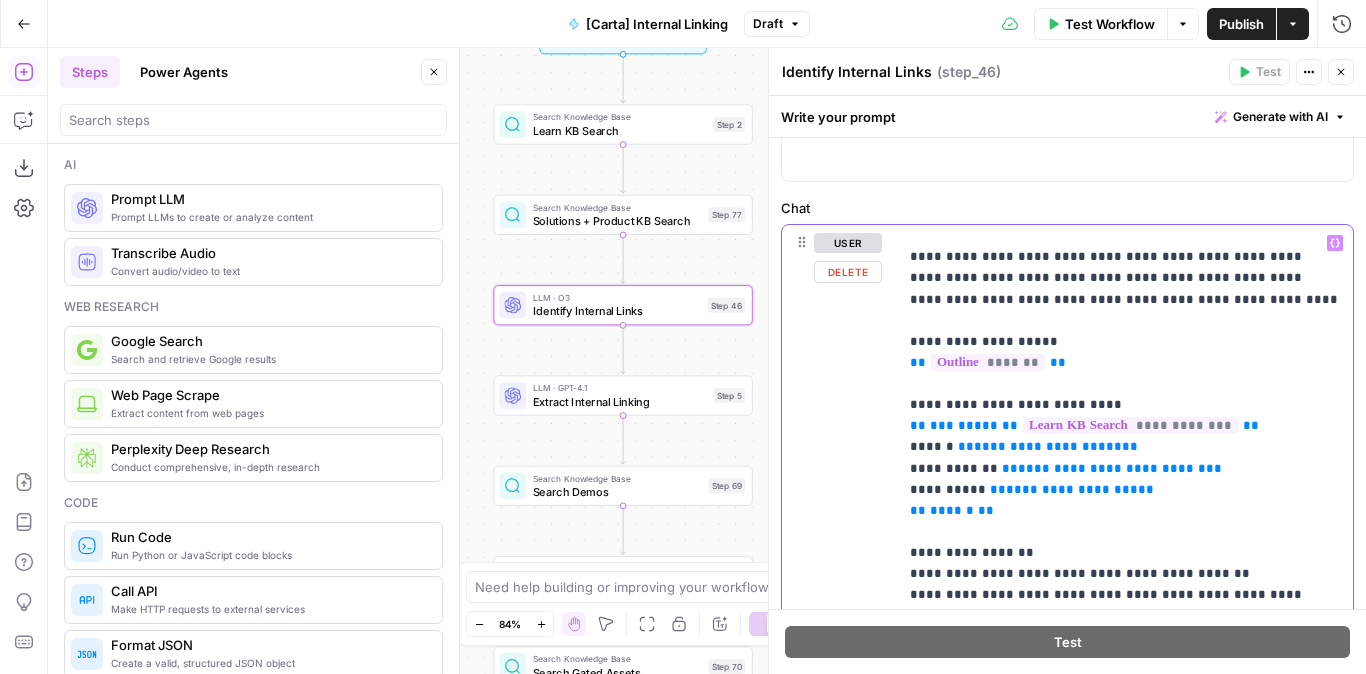 click on "**********" at bounding box center [1125, 626] 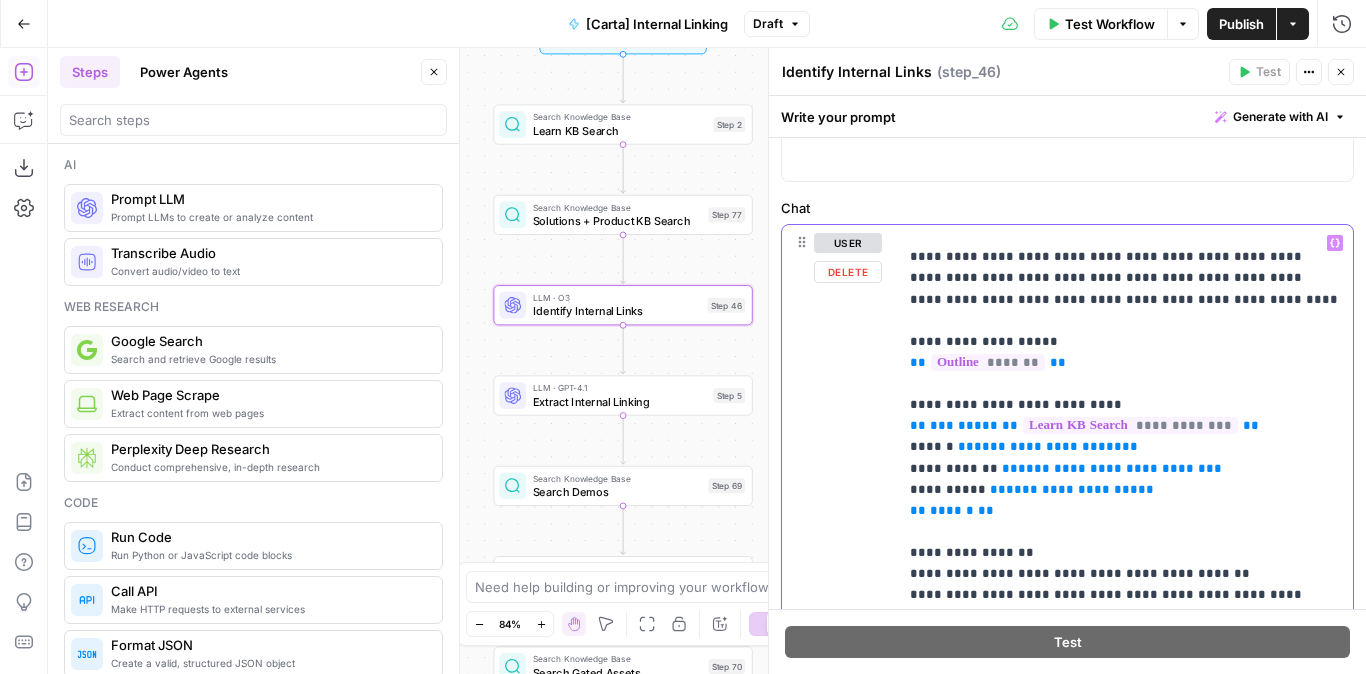 click on "**********" at bounding box center (1125, 626) 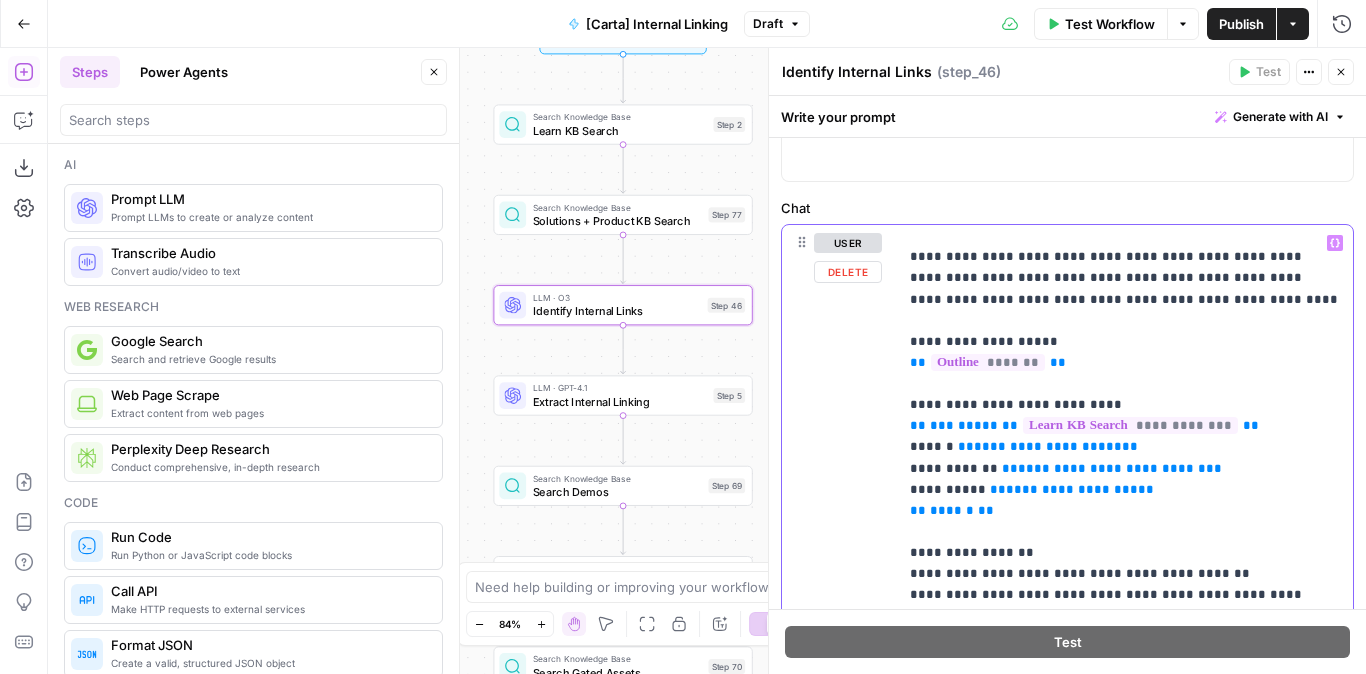 click on "**********" at bounding box center [1125, 626] 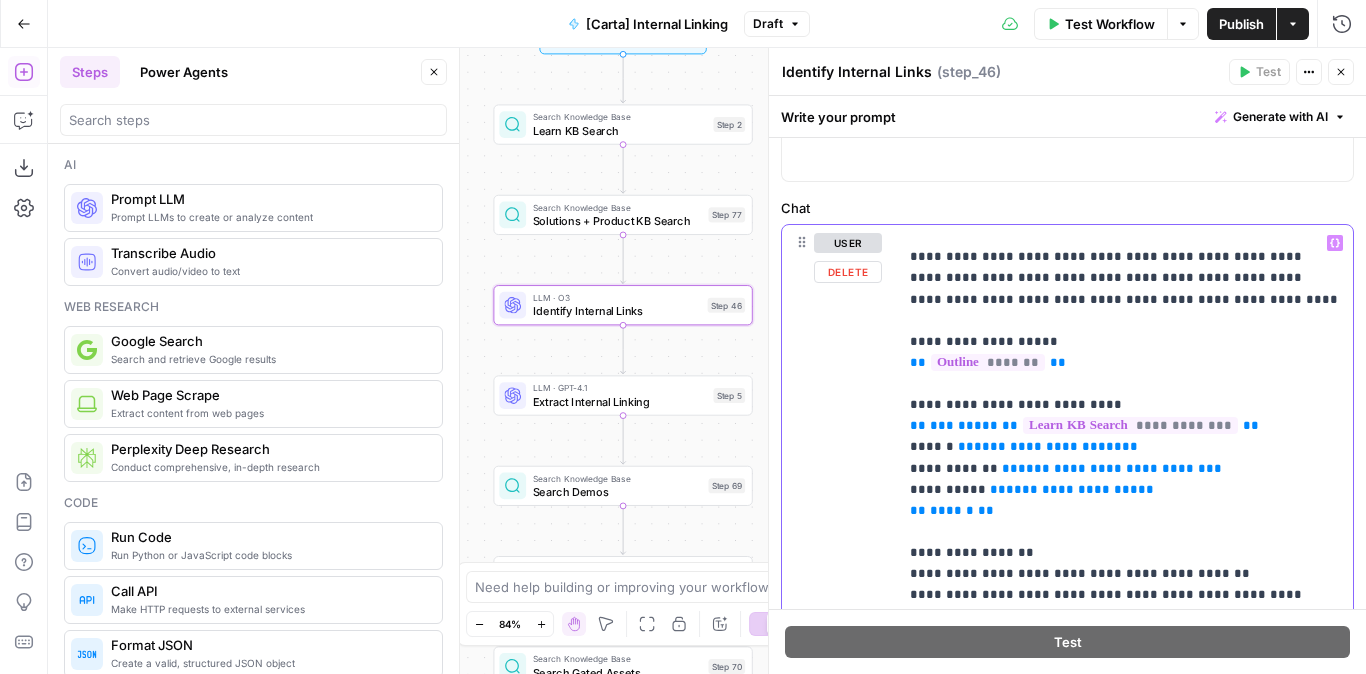 click on "**********" at bounding box center [1125, 620] 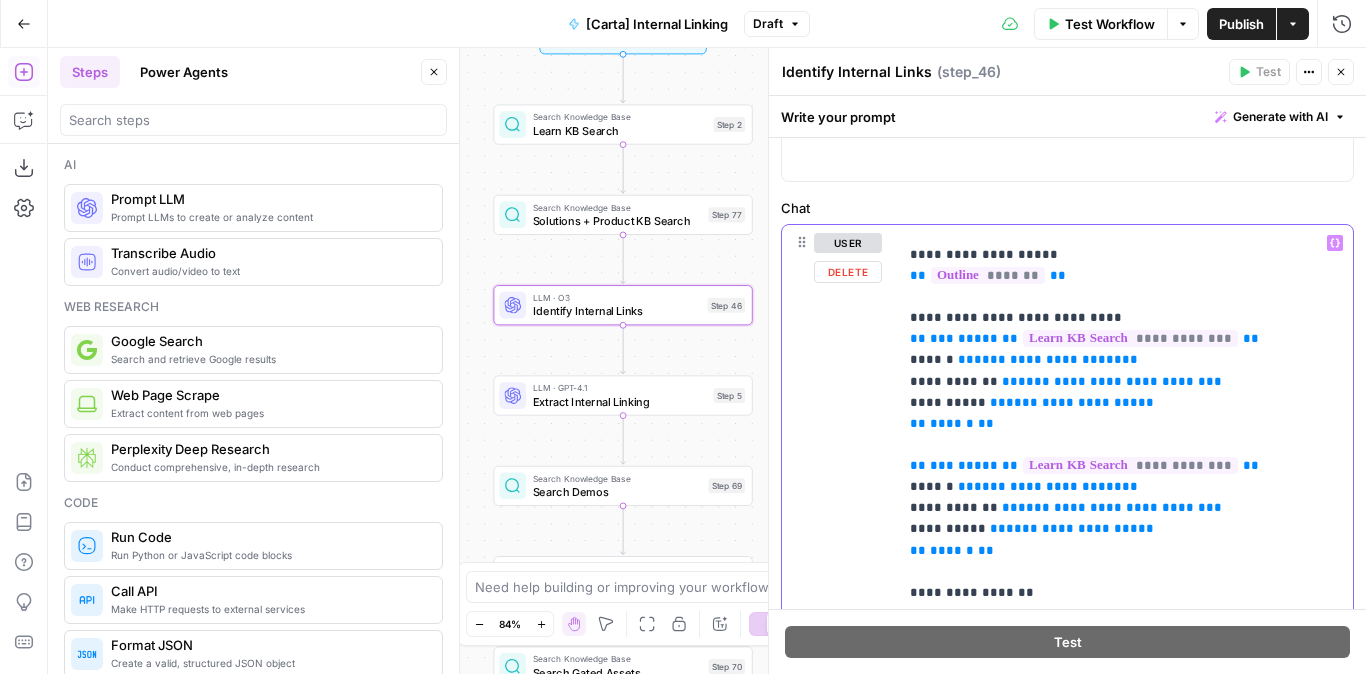 scroll, scrollTop: 83, scrollLeft: 0, axis: vertical 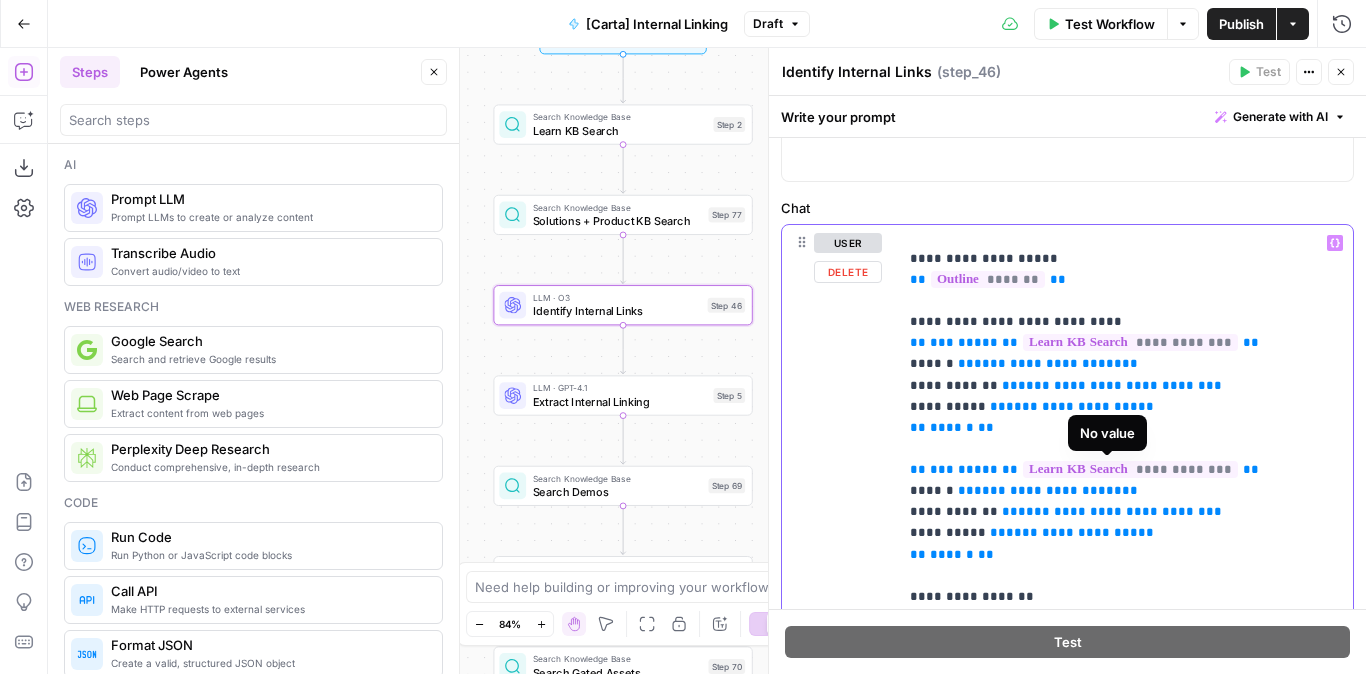 click on "**********" at bounding box center [1130, 469] 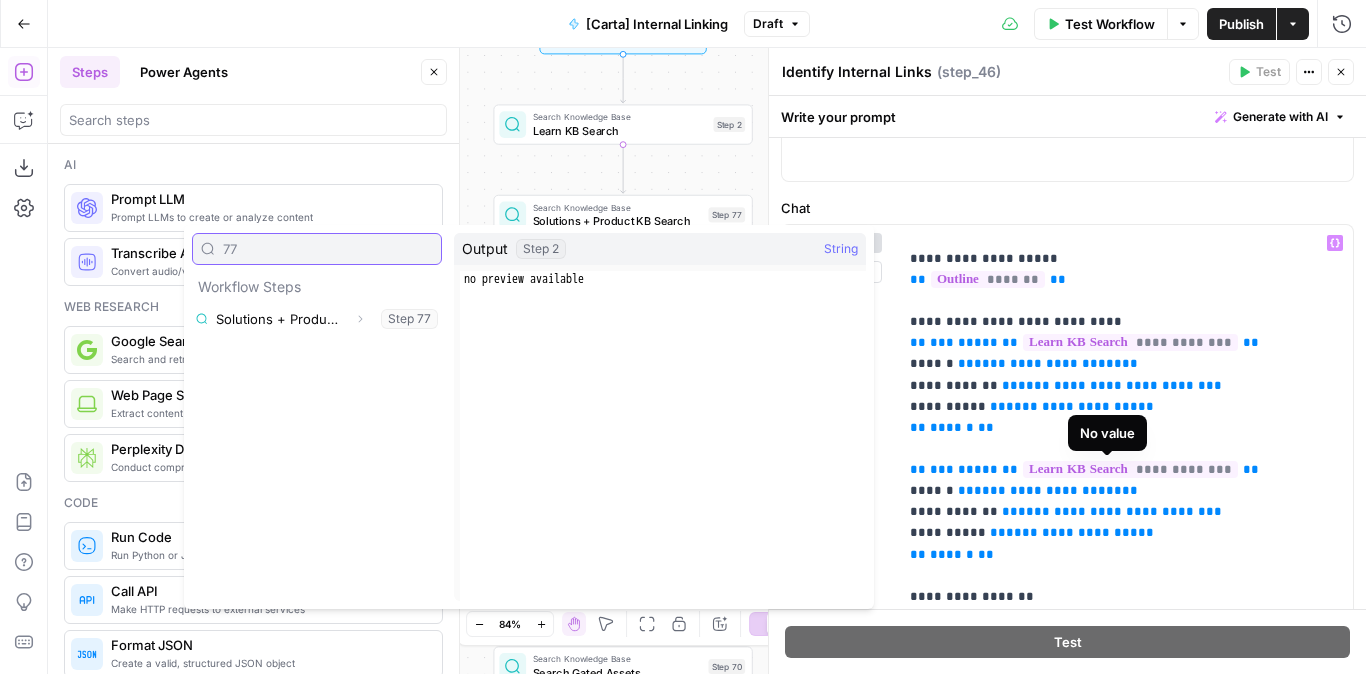 type on "77" 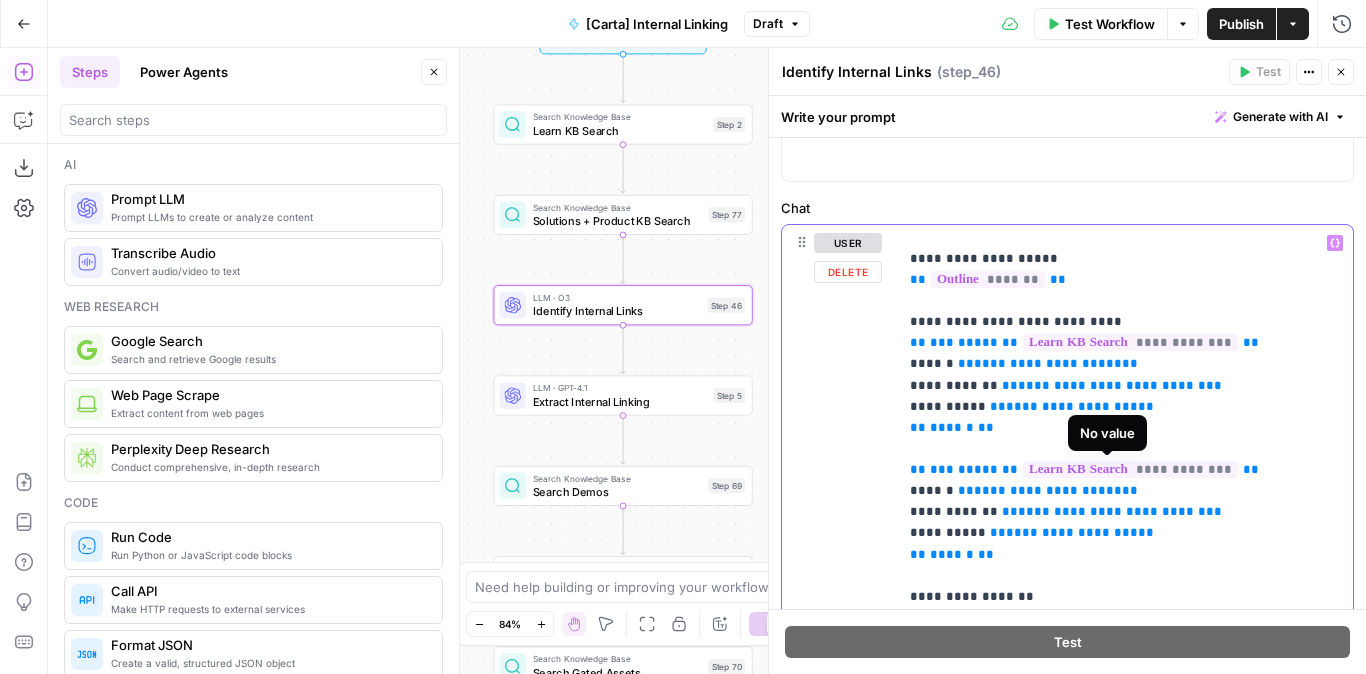 click on "**********" at bounding box center [1130, 469] 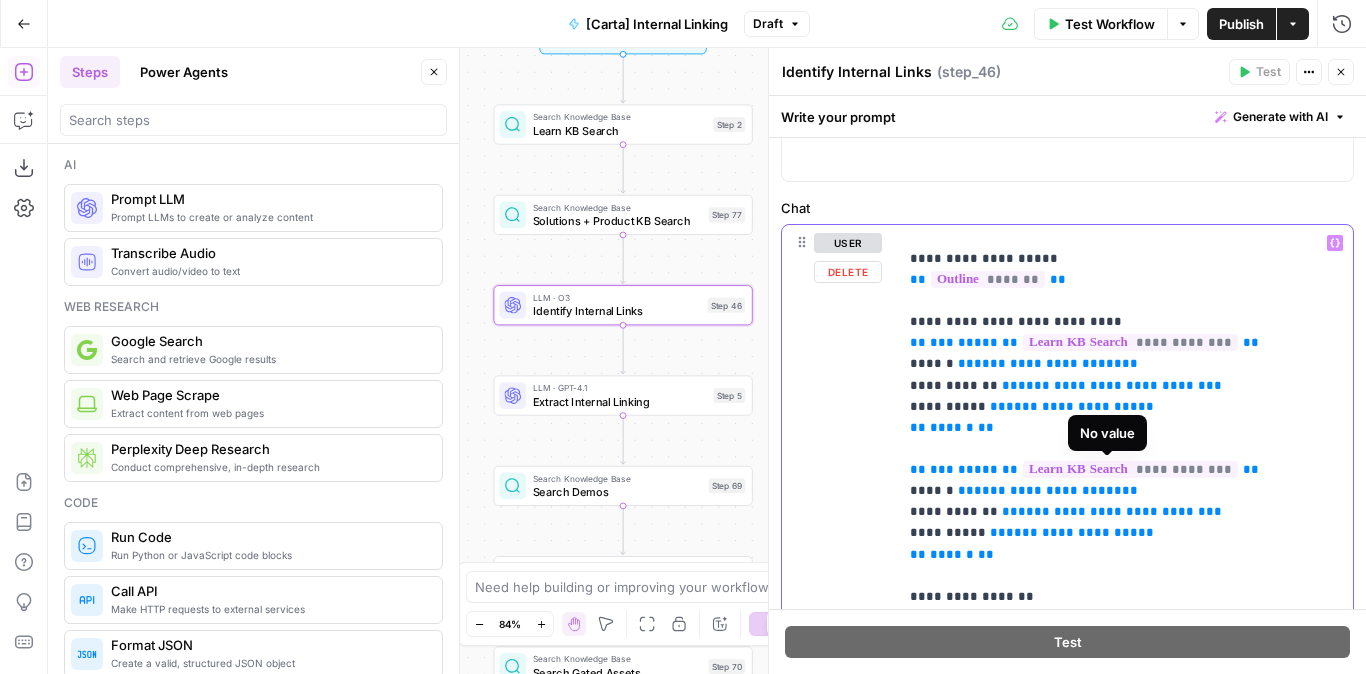 click on "**********" at bounding box center [1130, 469] 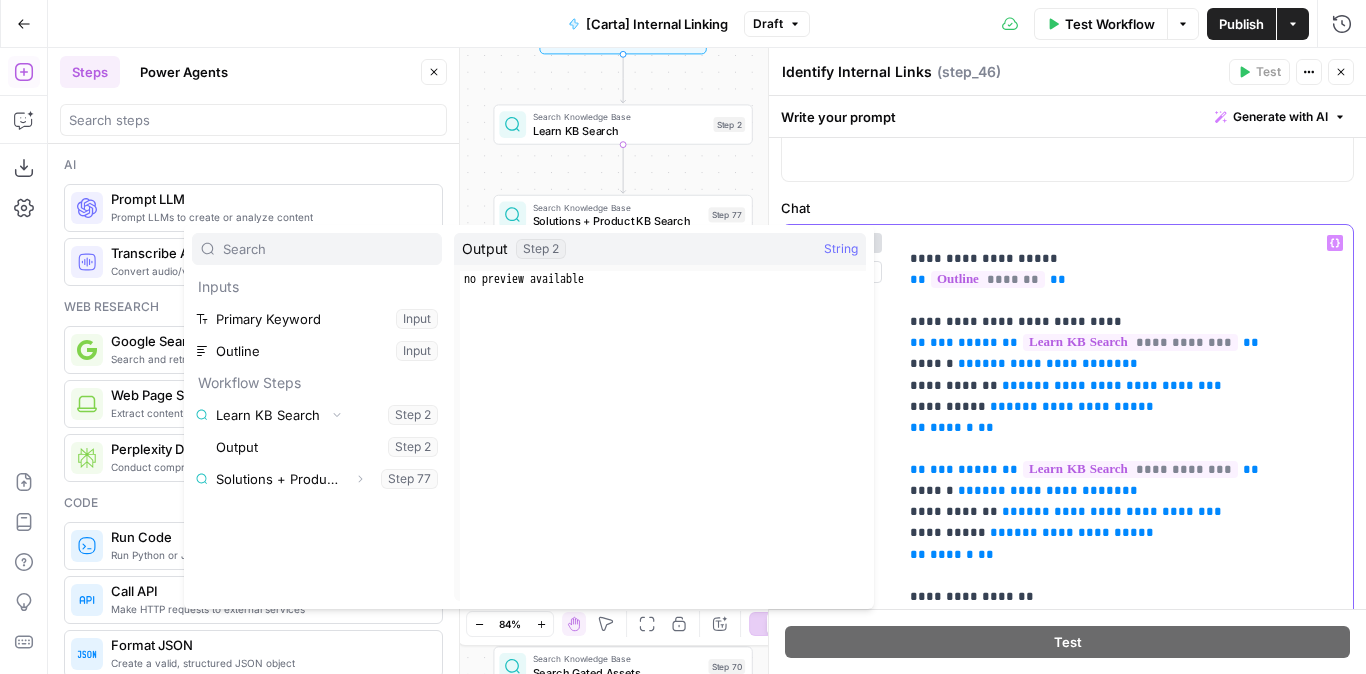 click on "**********" at bounding box center [1130, 469] 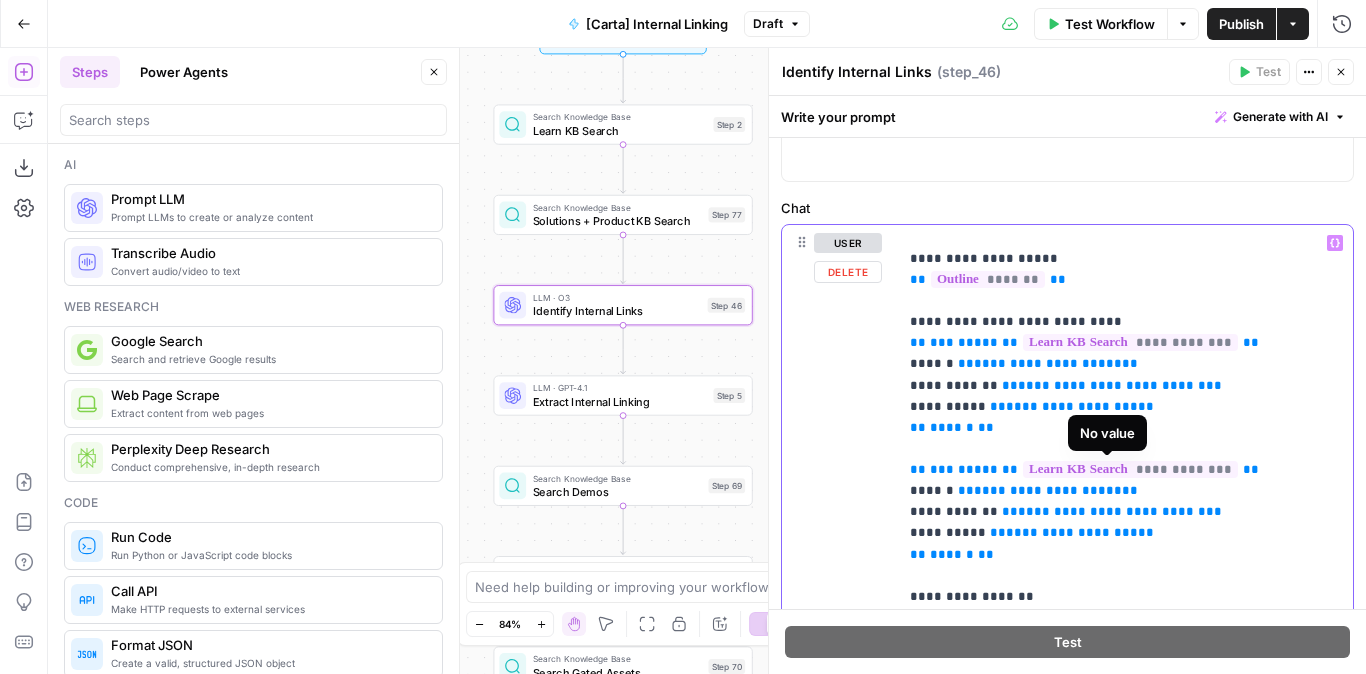click on "**********" at bounding box center (1130, 469) 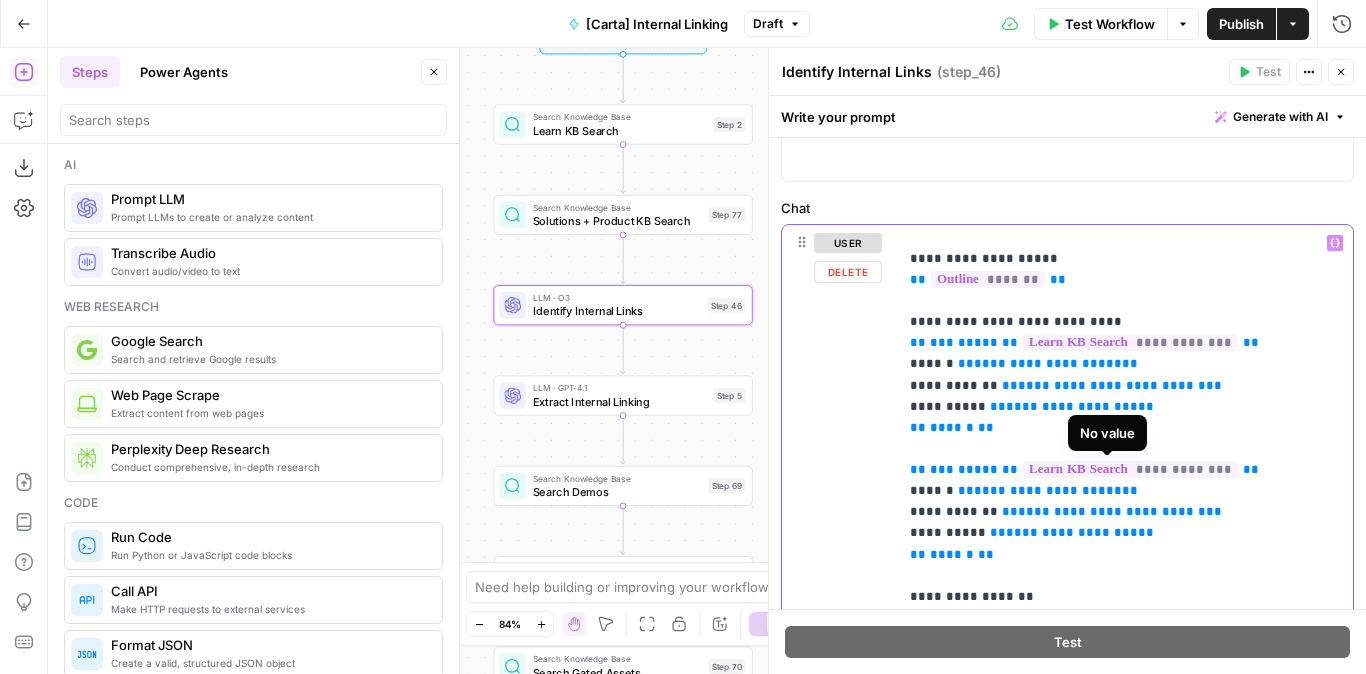 type 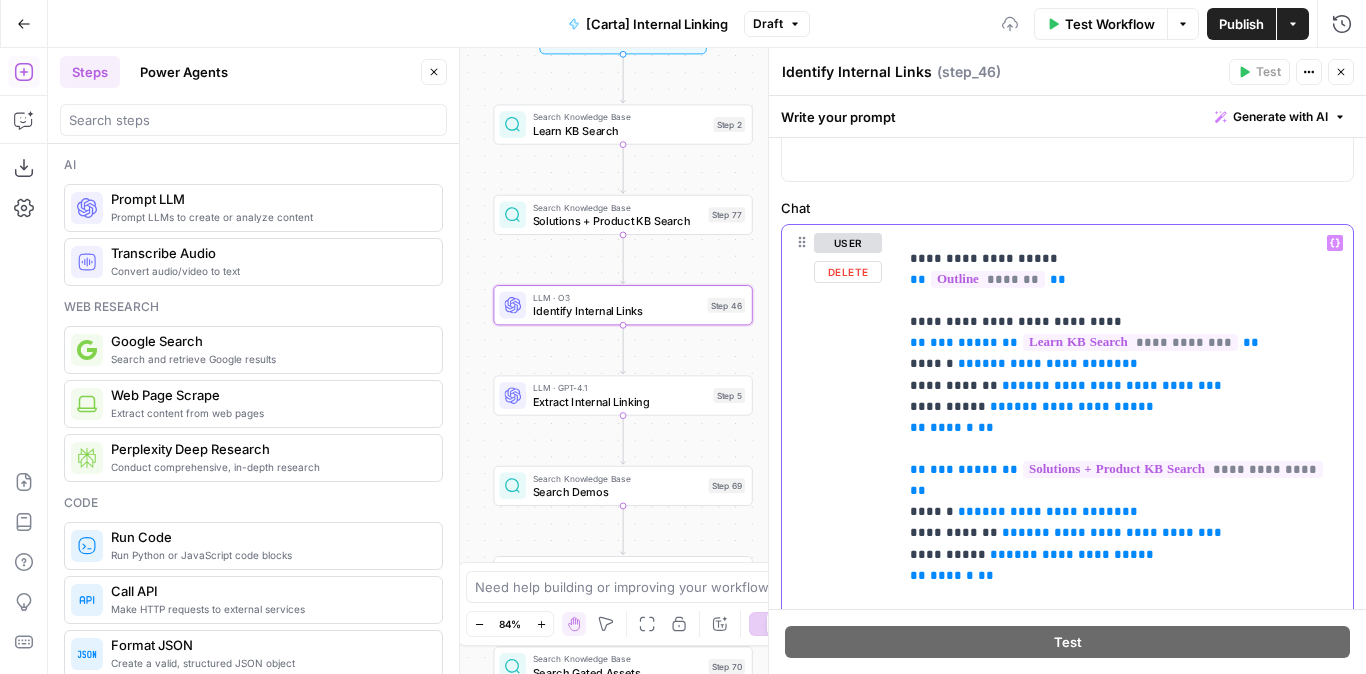 click on "**********" at bounding box center [1125, 606] 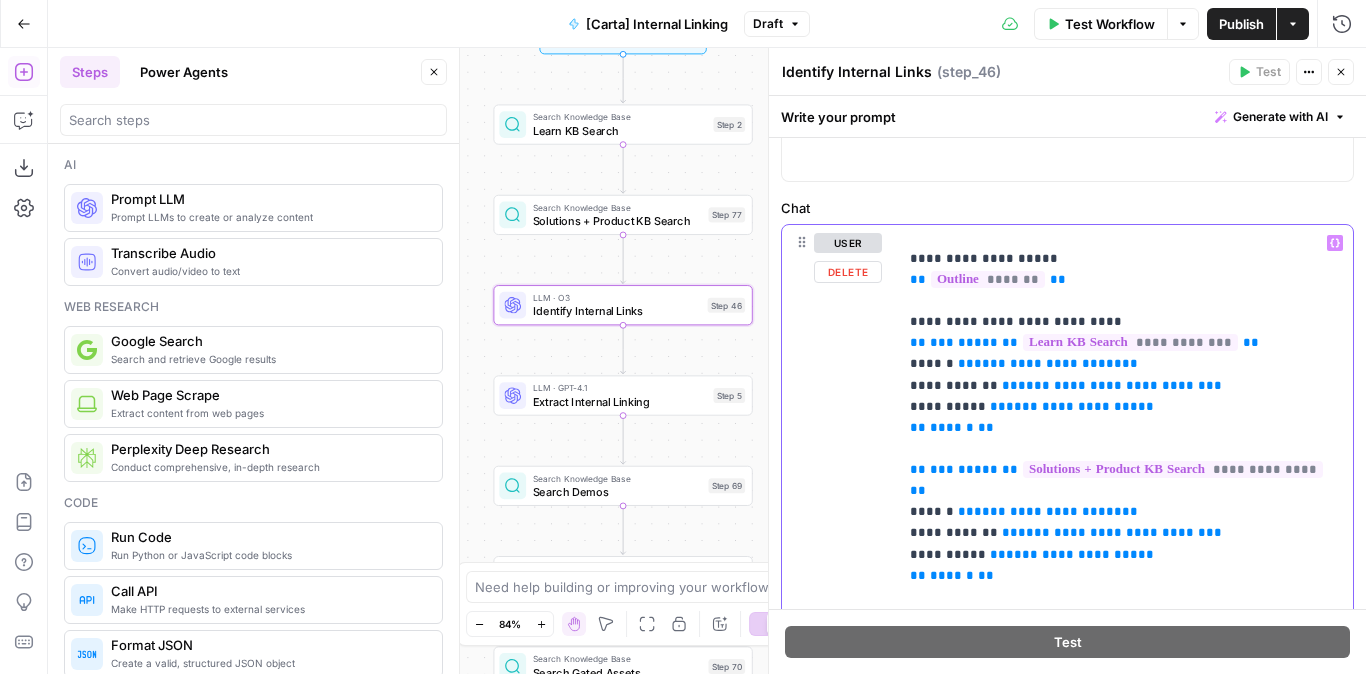 scroll, scrollTop: 101, scrollLeft: 0, axis: vertical 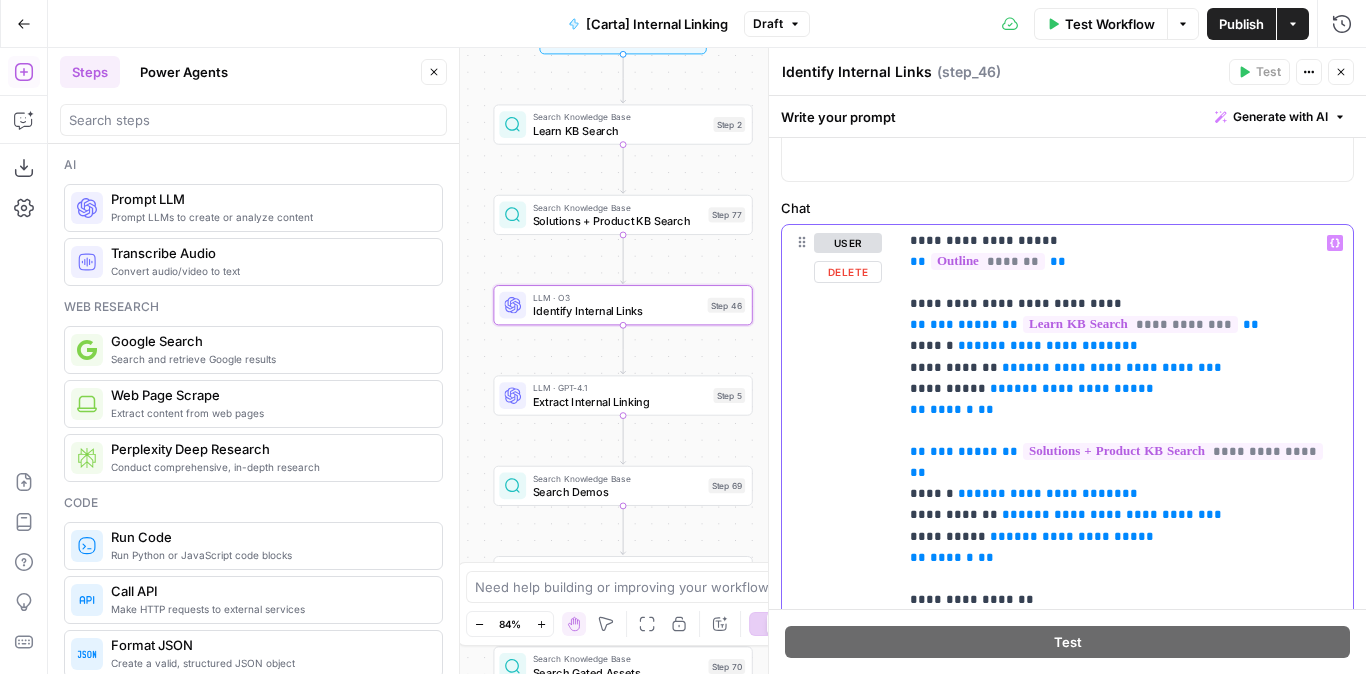 click on "**********" at bounding box center (1125, 588) 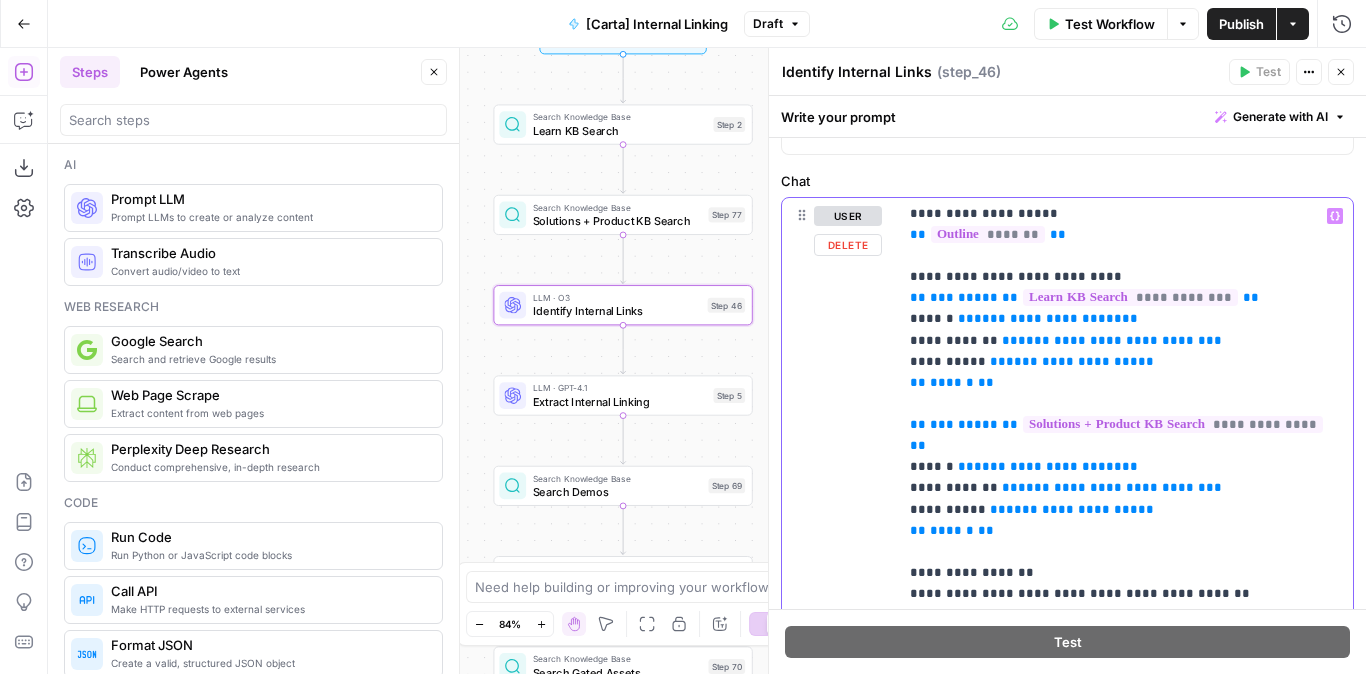 scroll, scrollTop: 203, scrollLeft: 0, axis: vertical 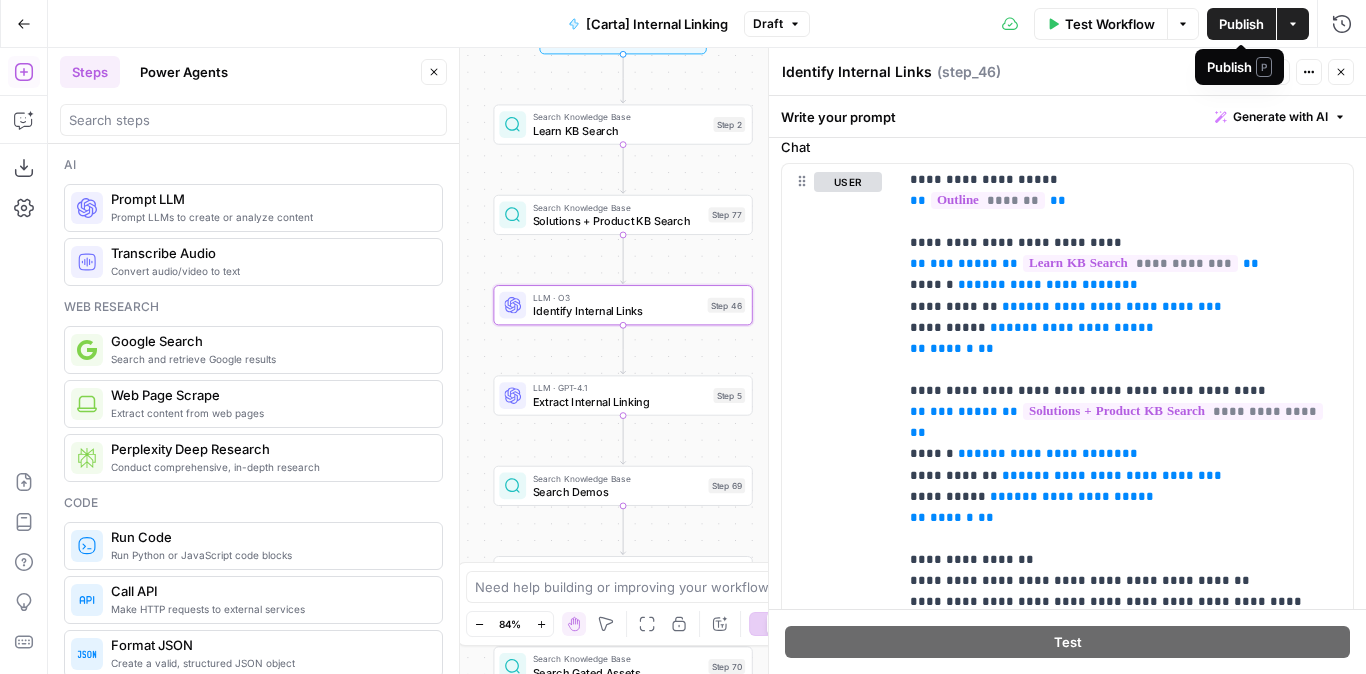 click on "Publish" at bounding box center [1241, 24] 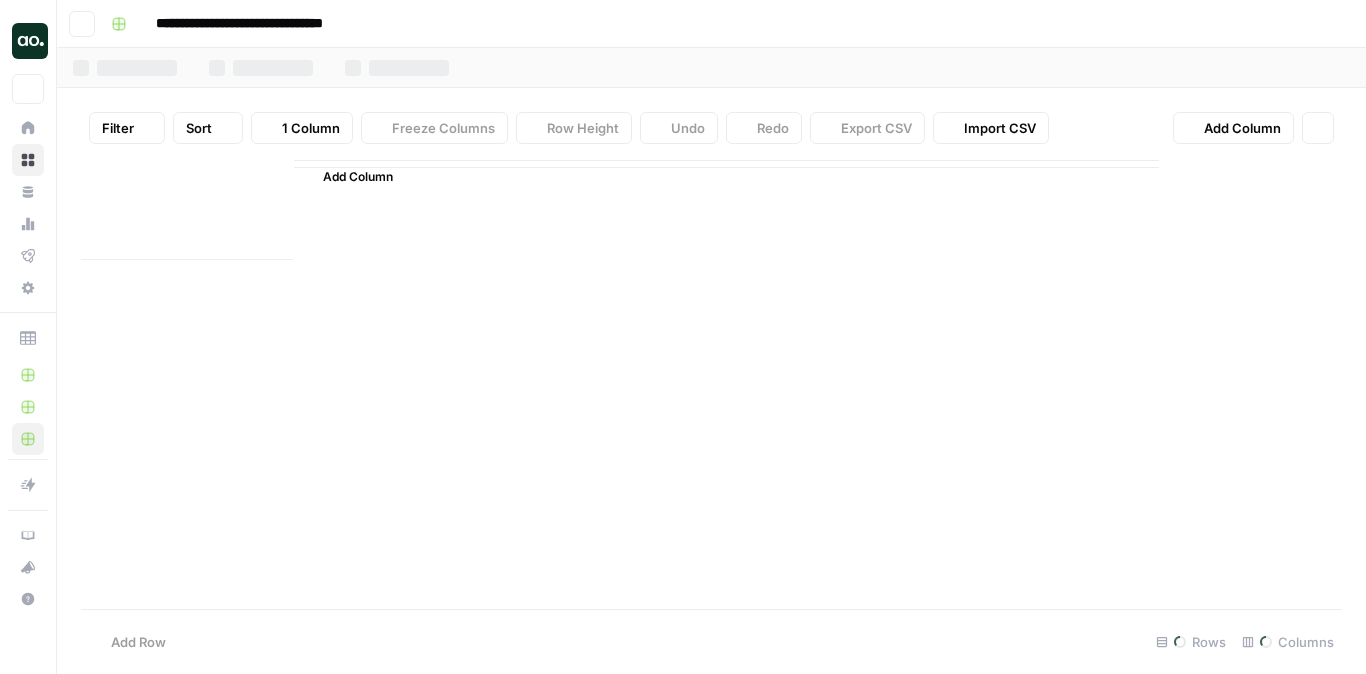 scroll, scrollTop: 0, scrollLeft: 0, axis: both 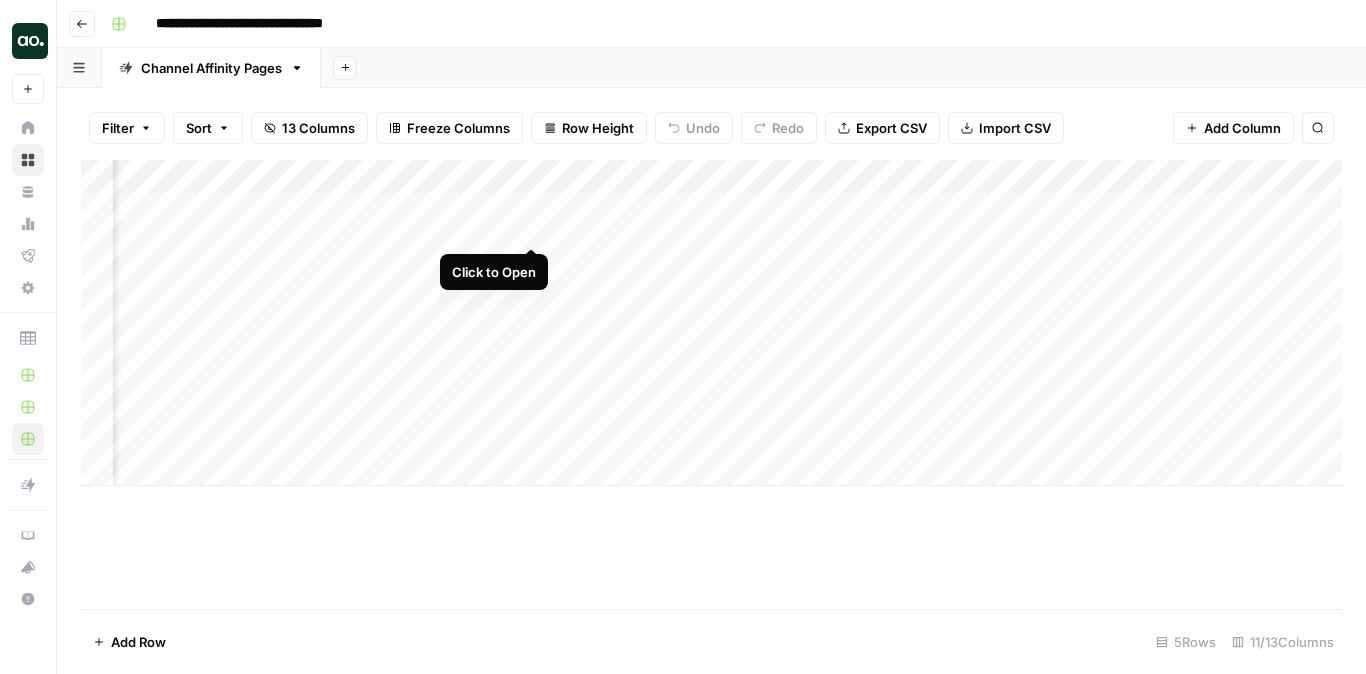 click on "Add Column" at bounding box center [711, 323] 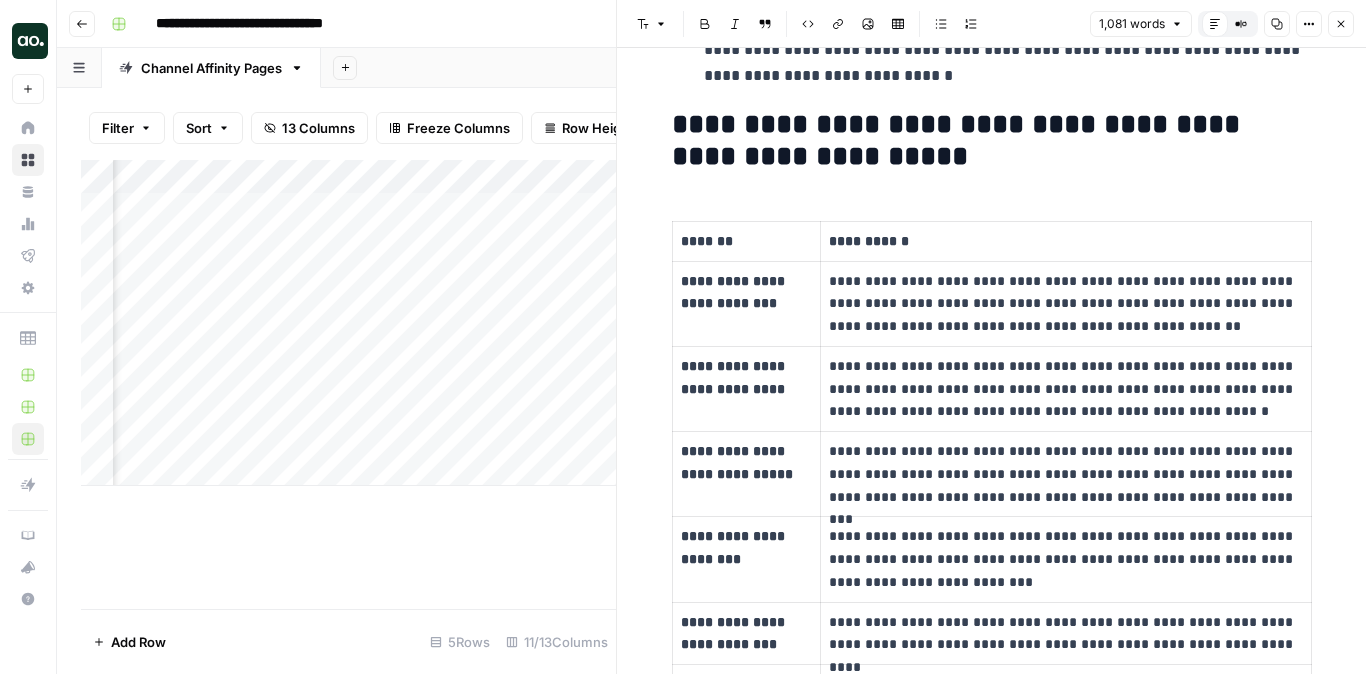 scroll, scrollTop: 3275, scrollLeft: 0, axis: vertical 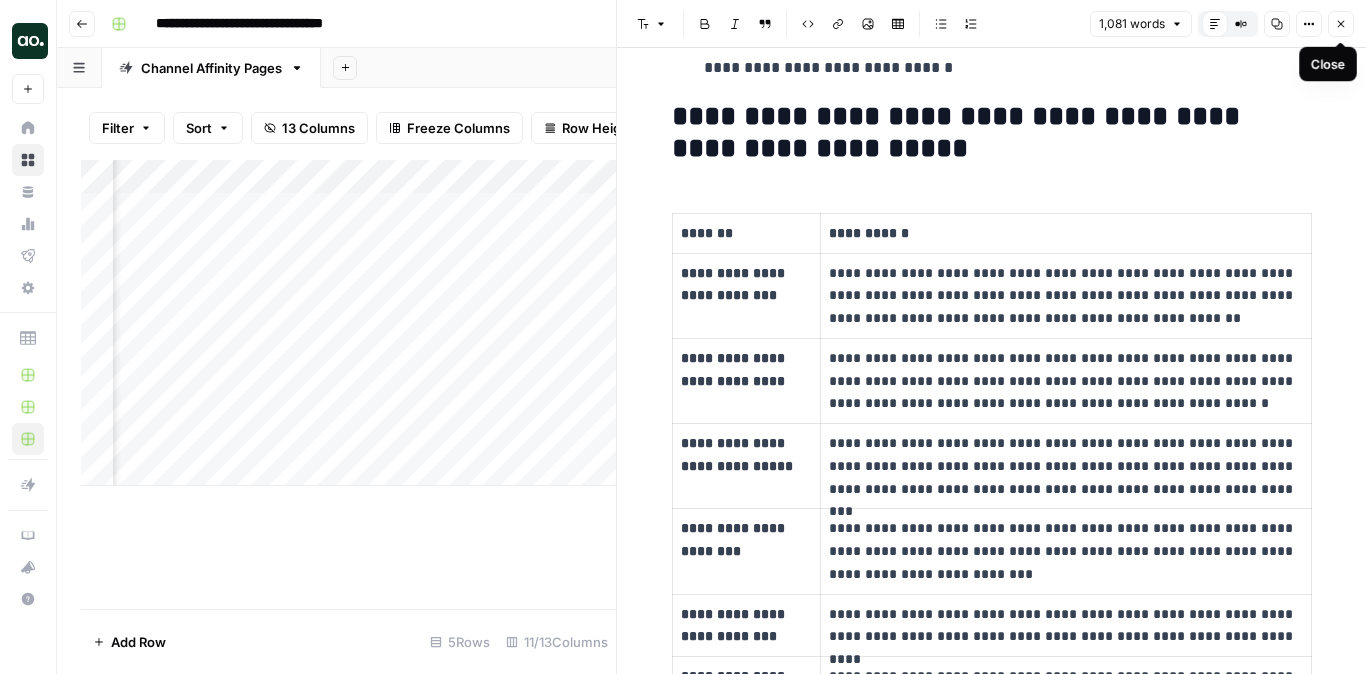 click 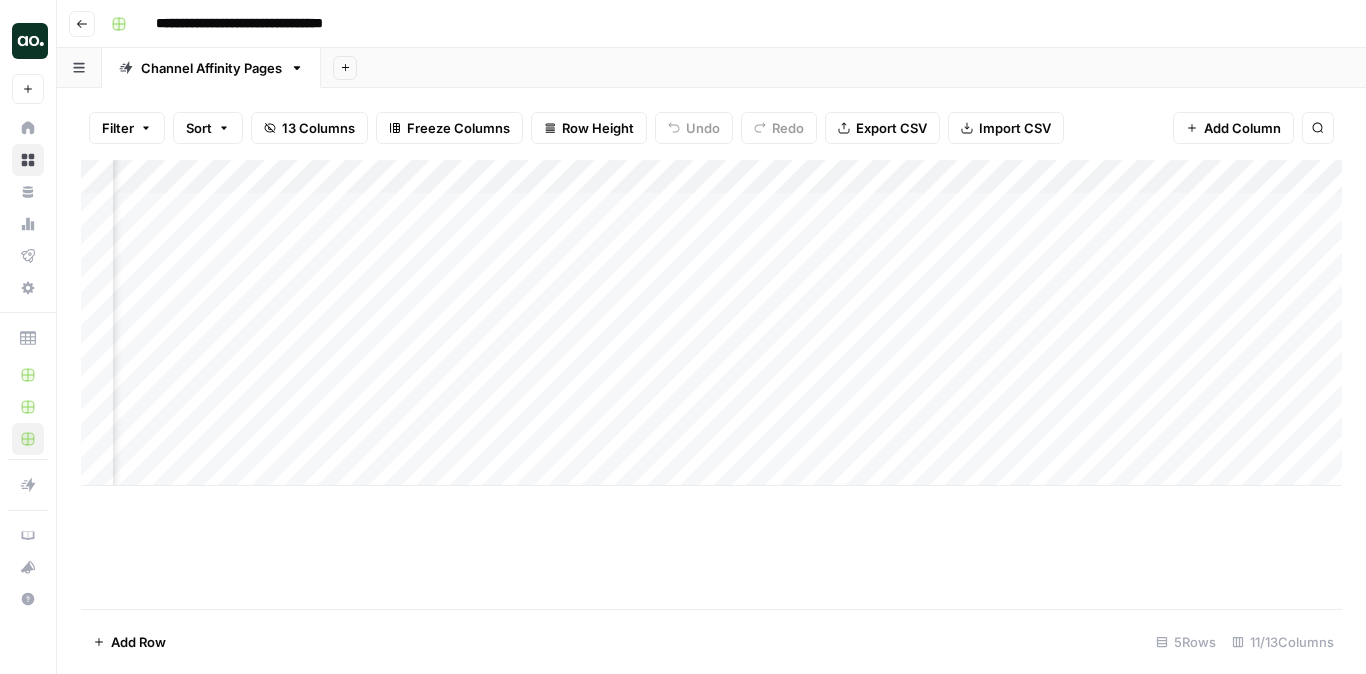 click on "Add Column" at bounding box center [711, 323] 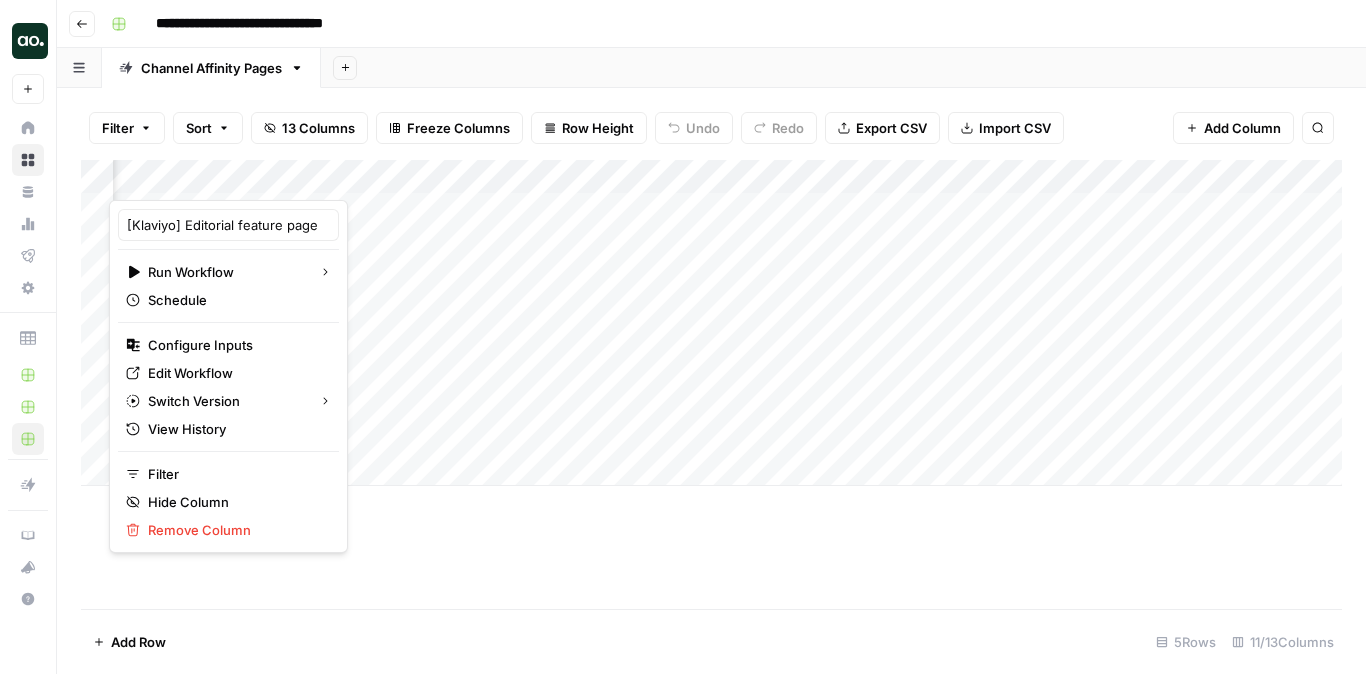 click on "Add Column" at bounding box center (711, 323) 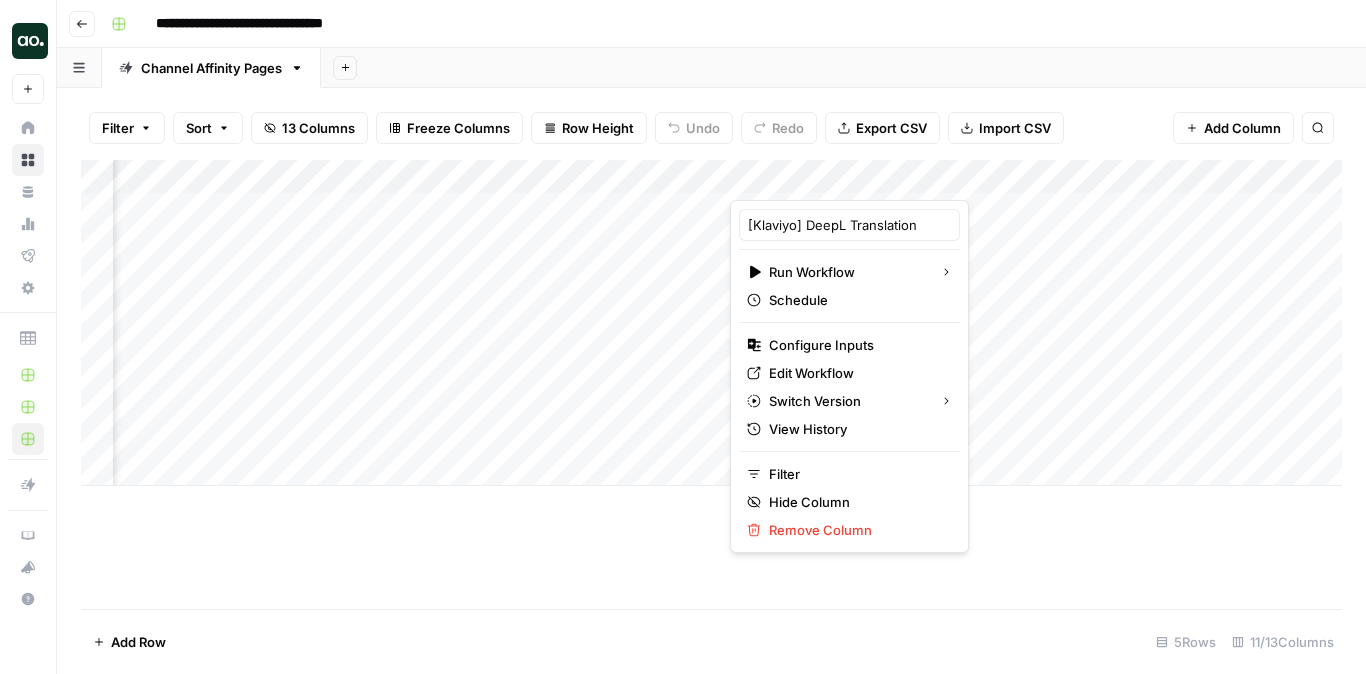 click on "Add Column" at bounding box center [711, 323] 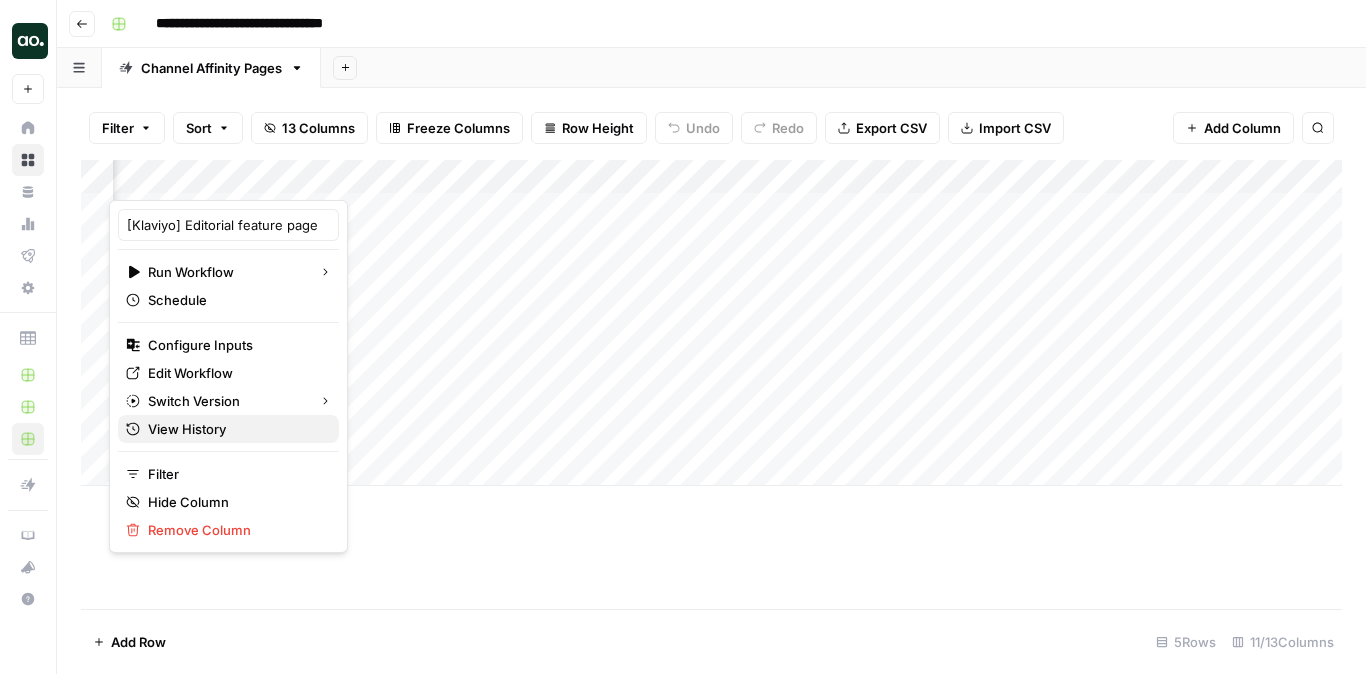click on "View History" at bounding box center [187, 429] 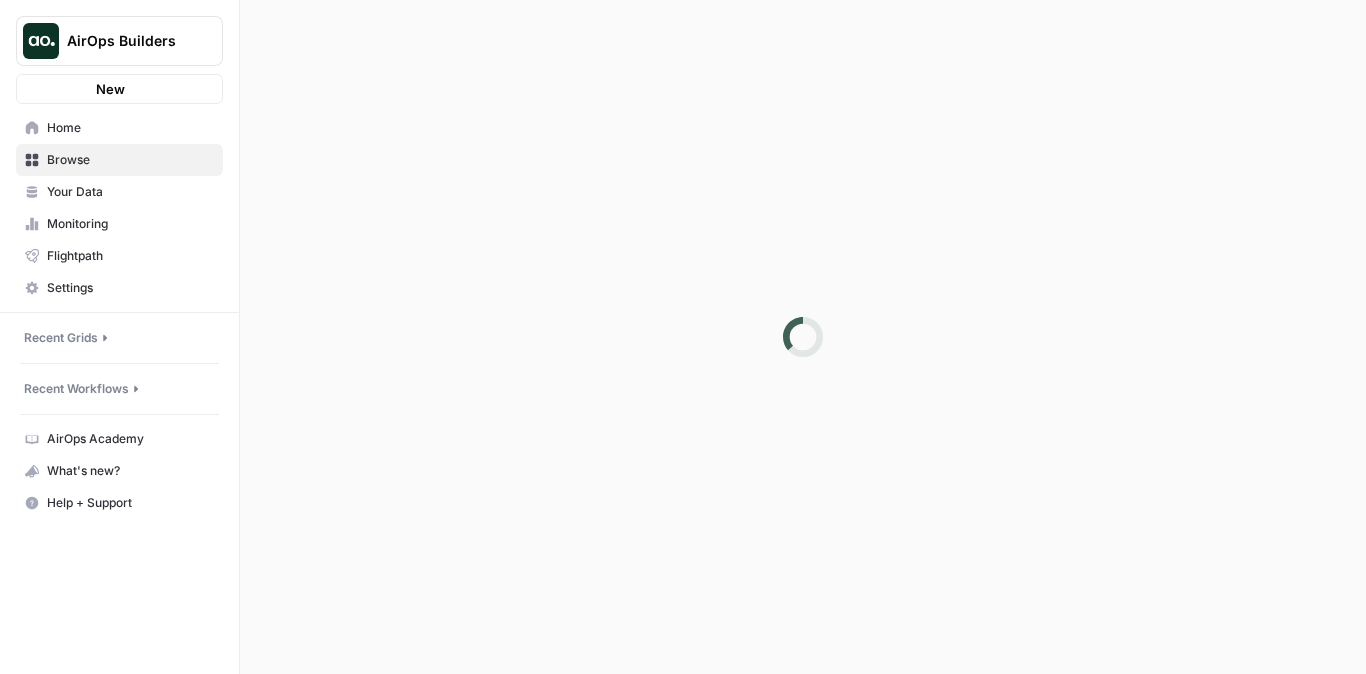 scroll, scrollTop: 0, scrollLeft: 0, axis: both 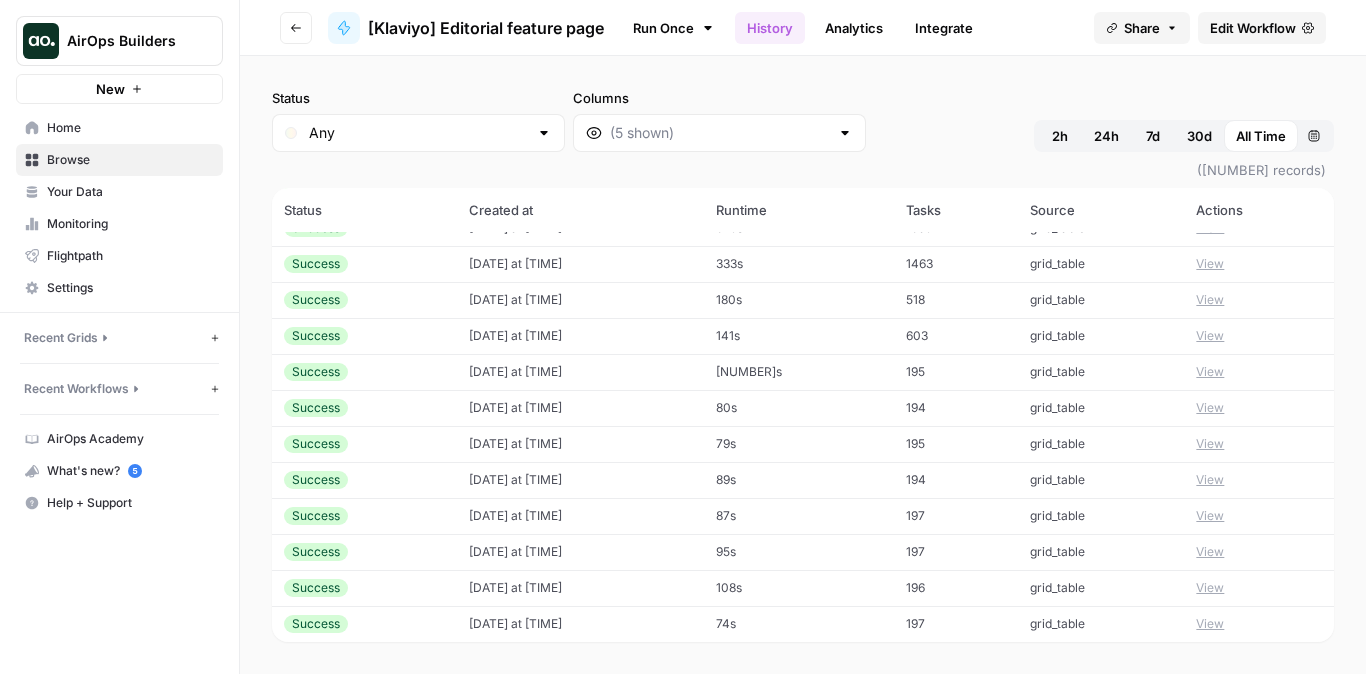 click on "View" at bounding box center [1210, 624] 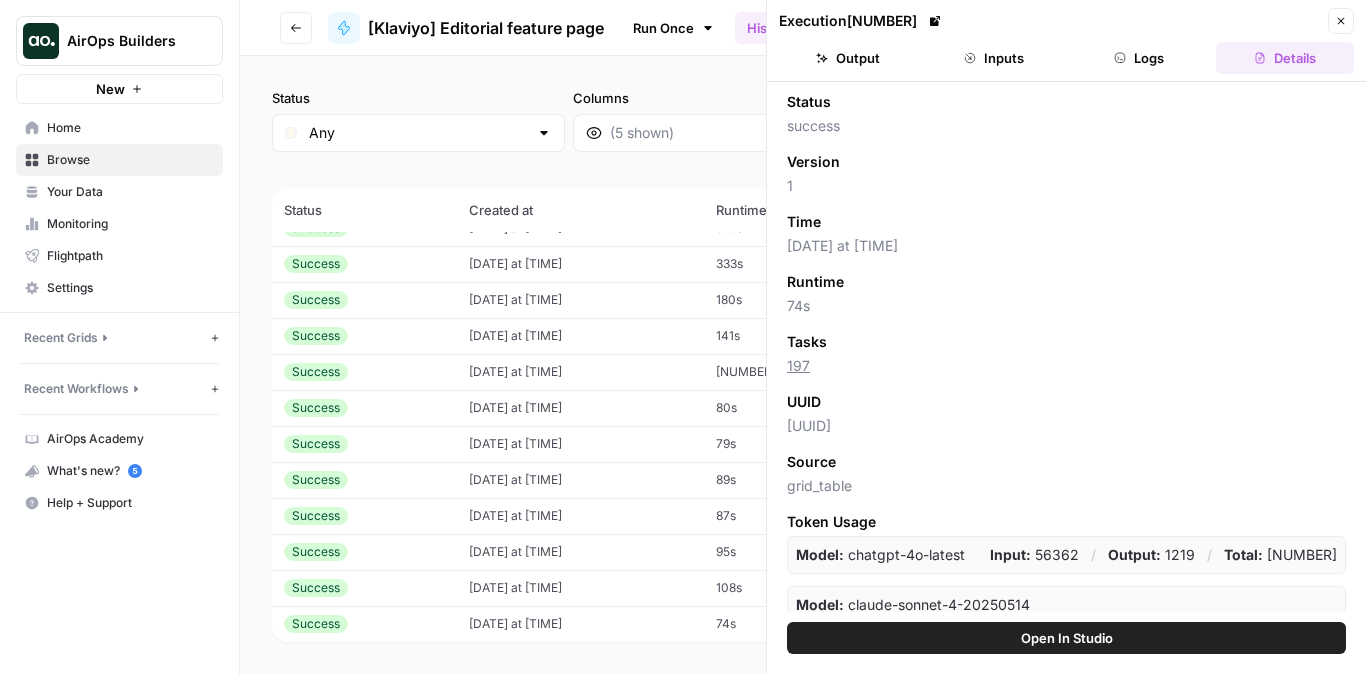 click on "Output" at bounding box center (848, 58) 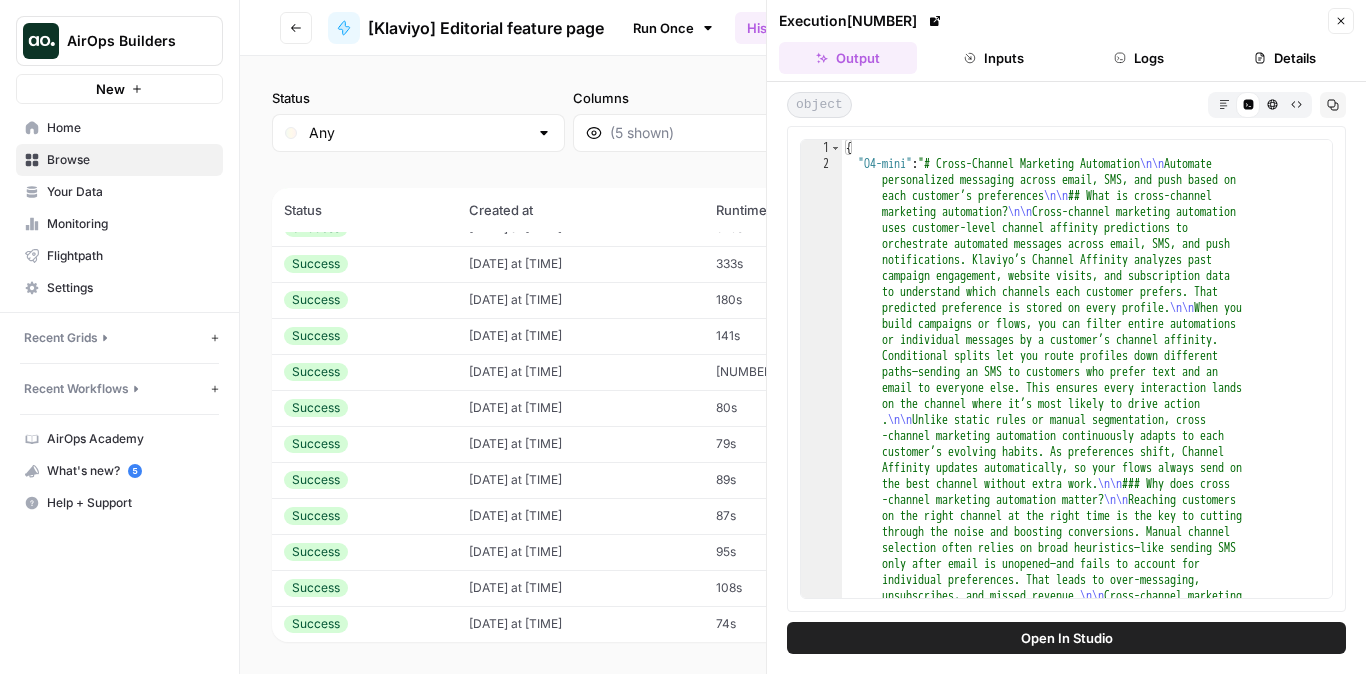 click on "Logs" at bounding box center [1140, 58] 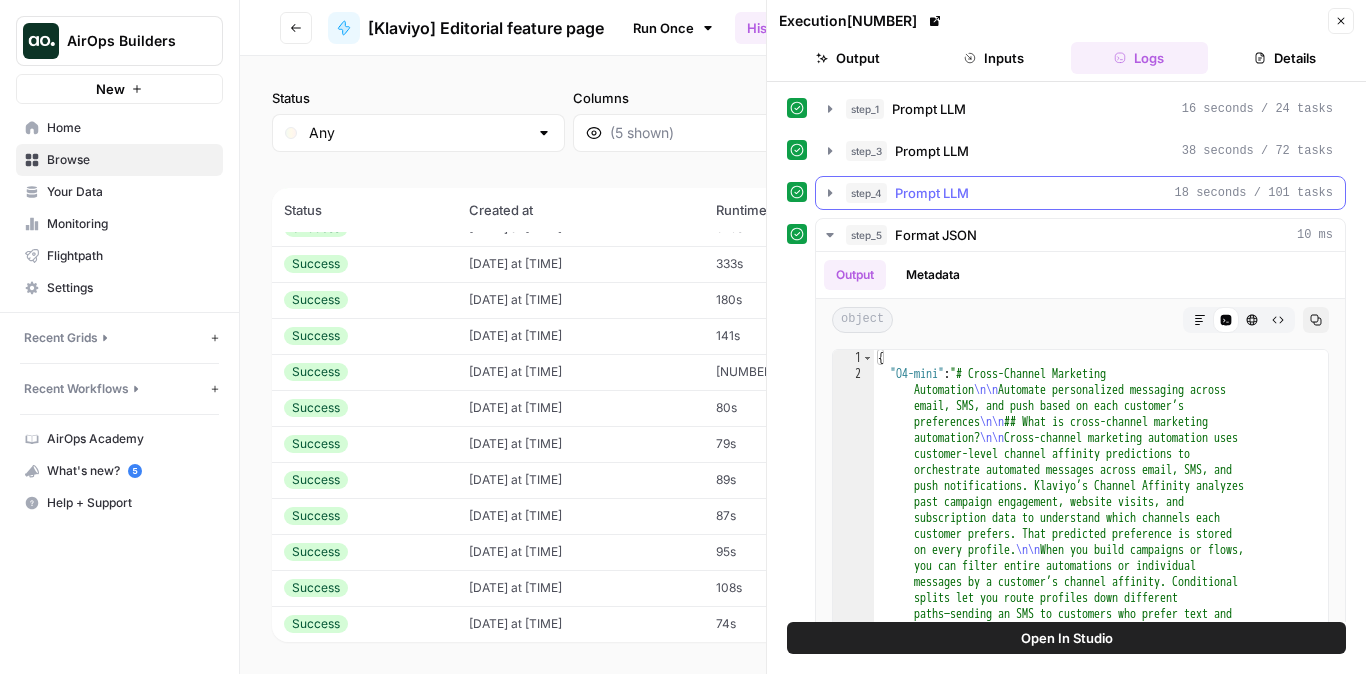 click on "step_4 Prompt LLM [NUMBER] seconds / [NUMBER] tasks" at bounding box center (1080, 193) 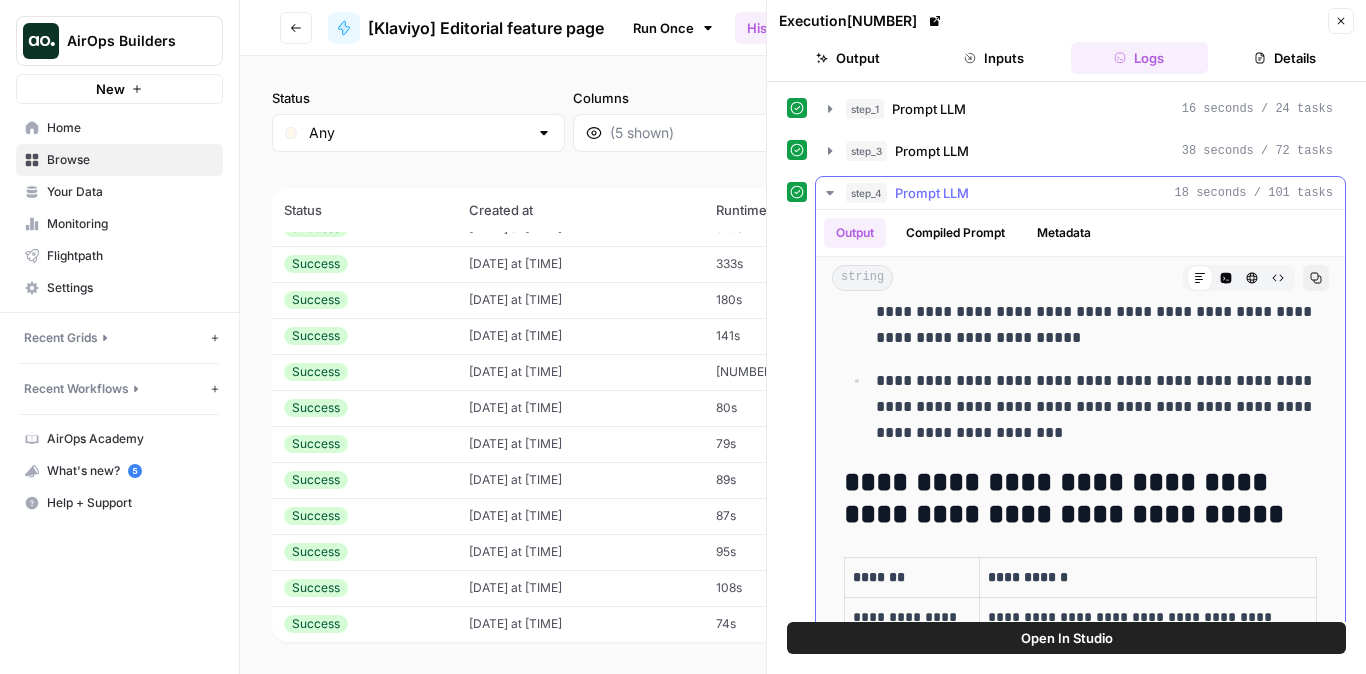 scroll, scrollTop: 2933, scrollLeft: 0, axis: vertical 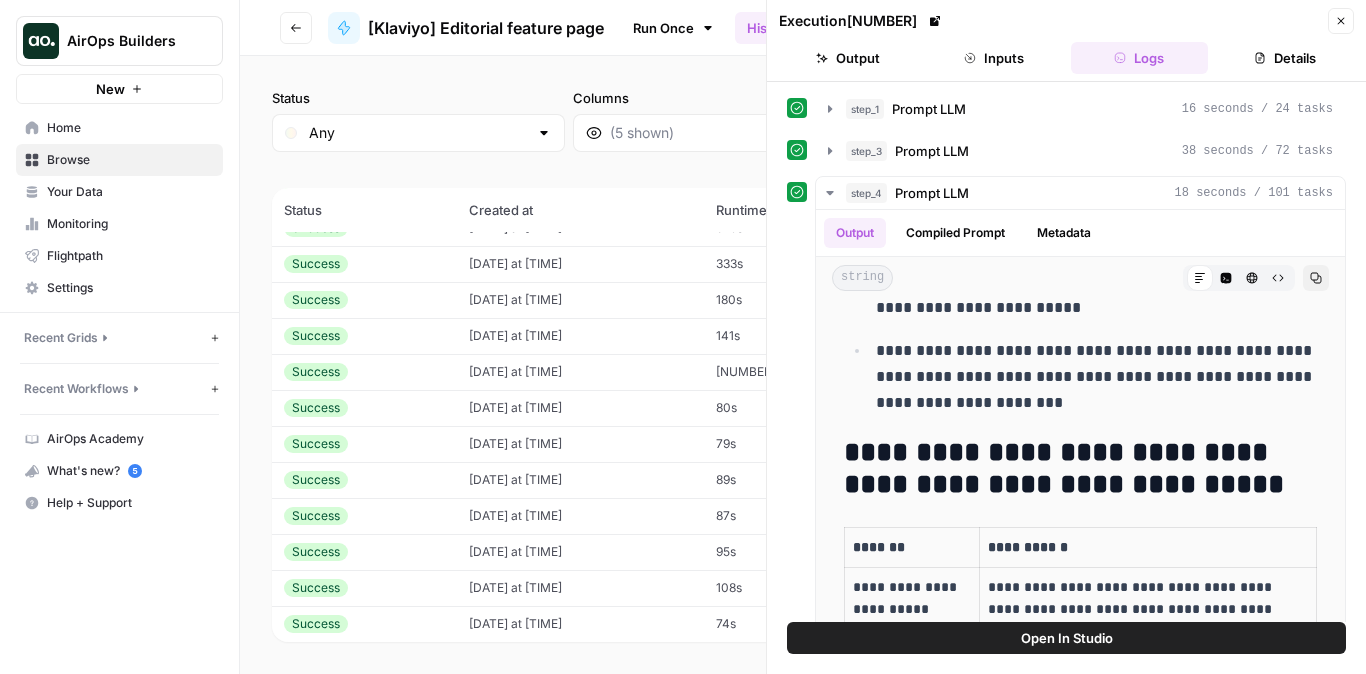 click on "[DATE] at [TIME]" at bounding box center (580, 588) 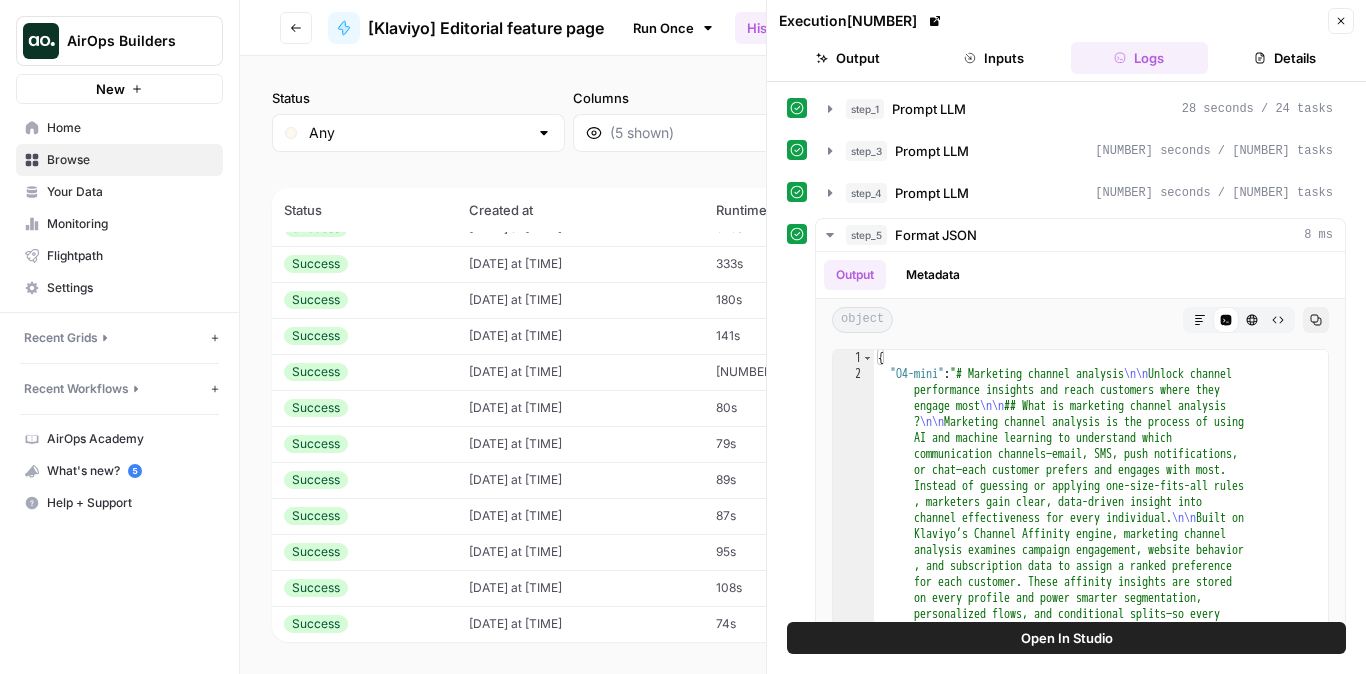 click on "[DATE] at [TIME]" at bounding box center (580, 624) 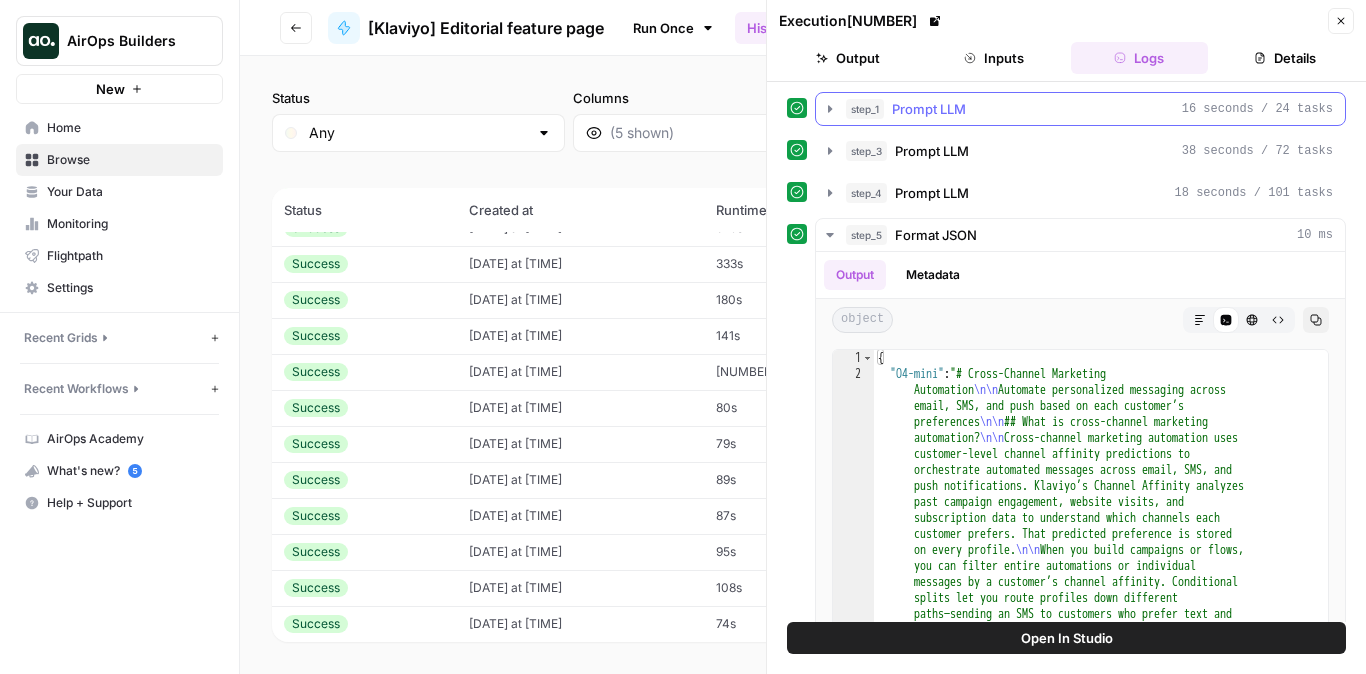click on "step_3 Prompt LLM [NUMBER] seconds / [NUMBER] tasks" at bounding box center [1089, 151] 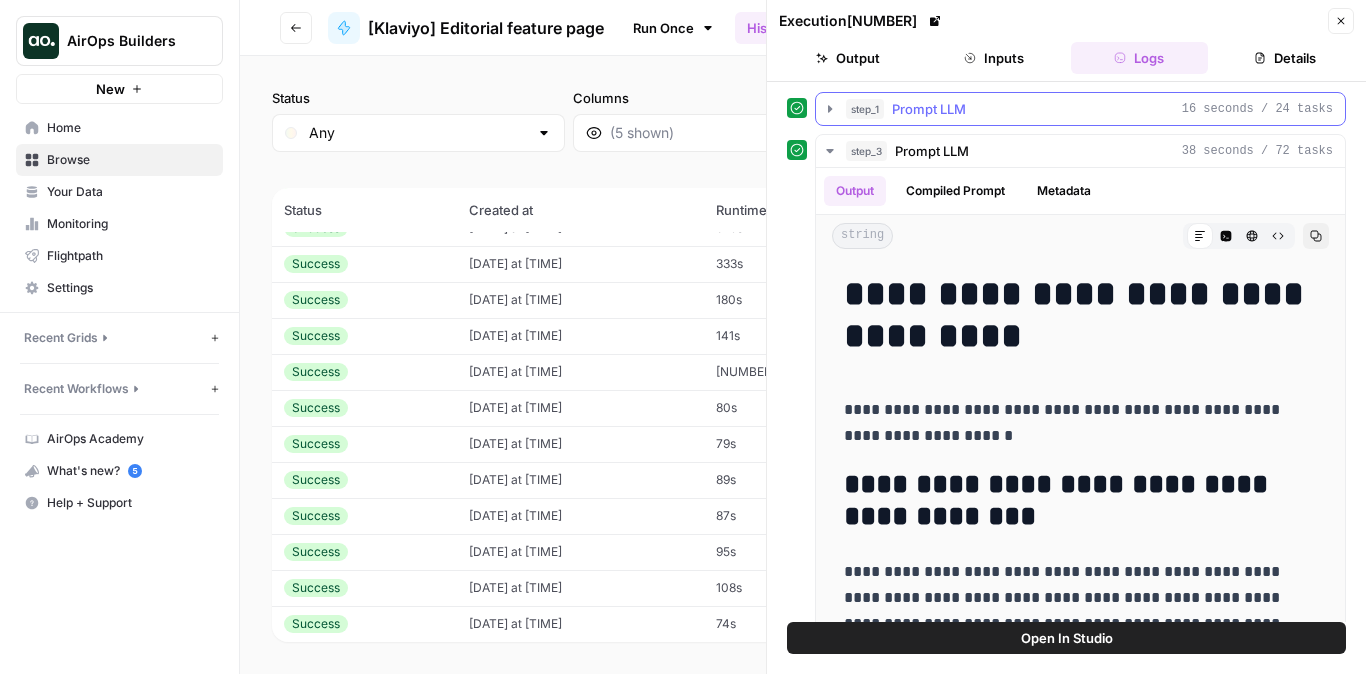 click on "step_1 Prompt LLM [NUMBER] seconds / [NUMBER] tasks" at bounding box center [1080, 109] 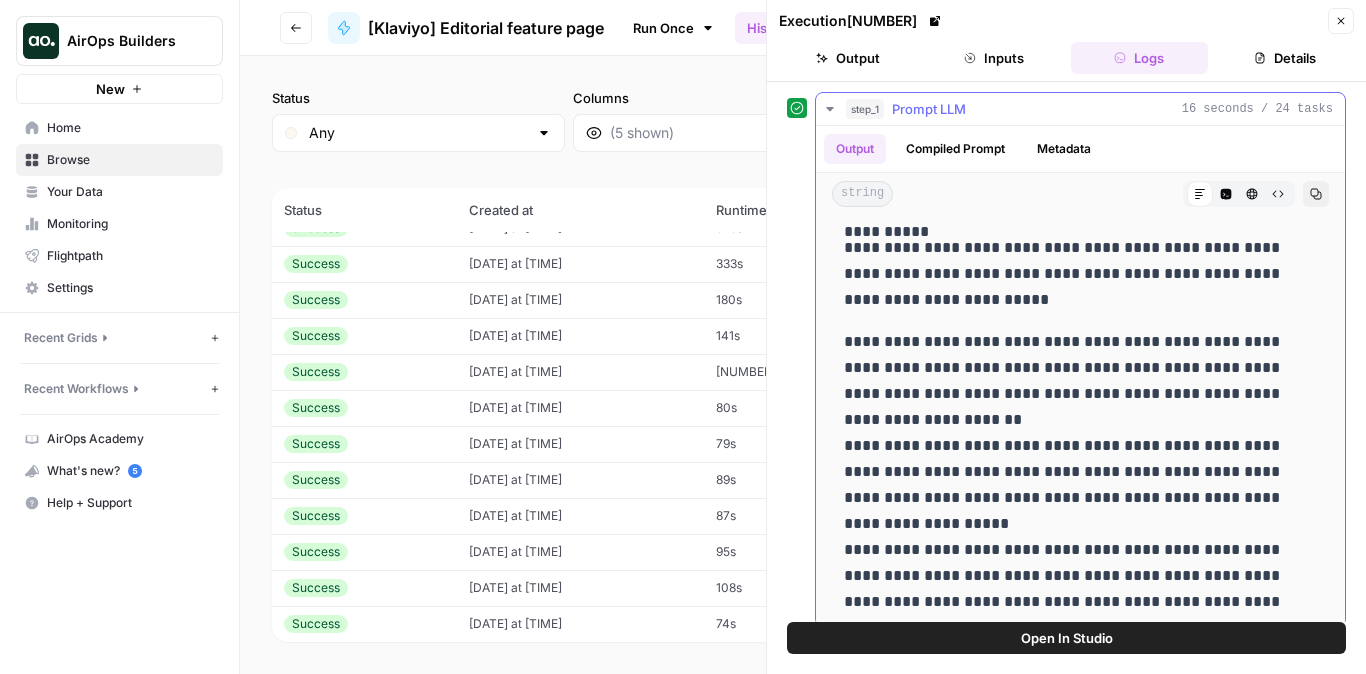 scroll, scrollTop: 1110, scrollLeft: 0, axis: vertical 